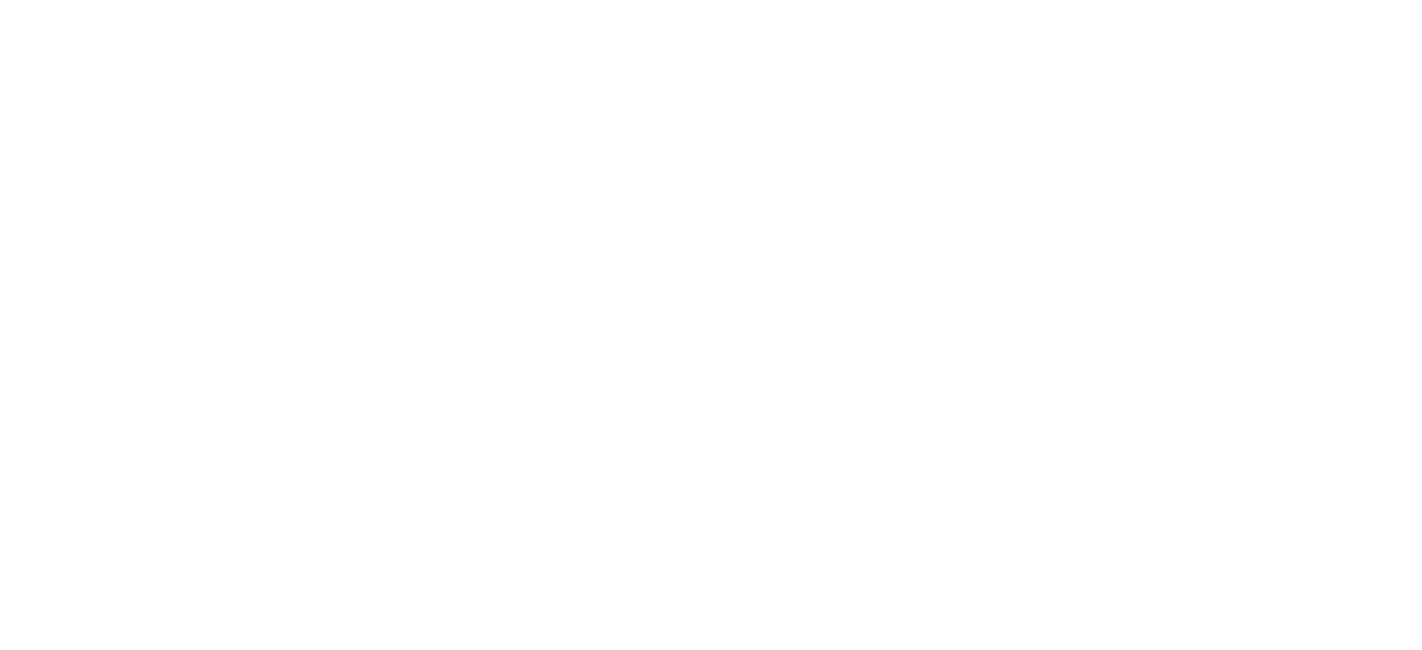scroll, scrollTop: 0, scrollLeft: 0, axis: both 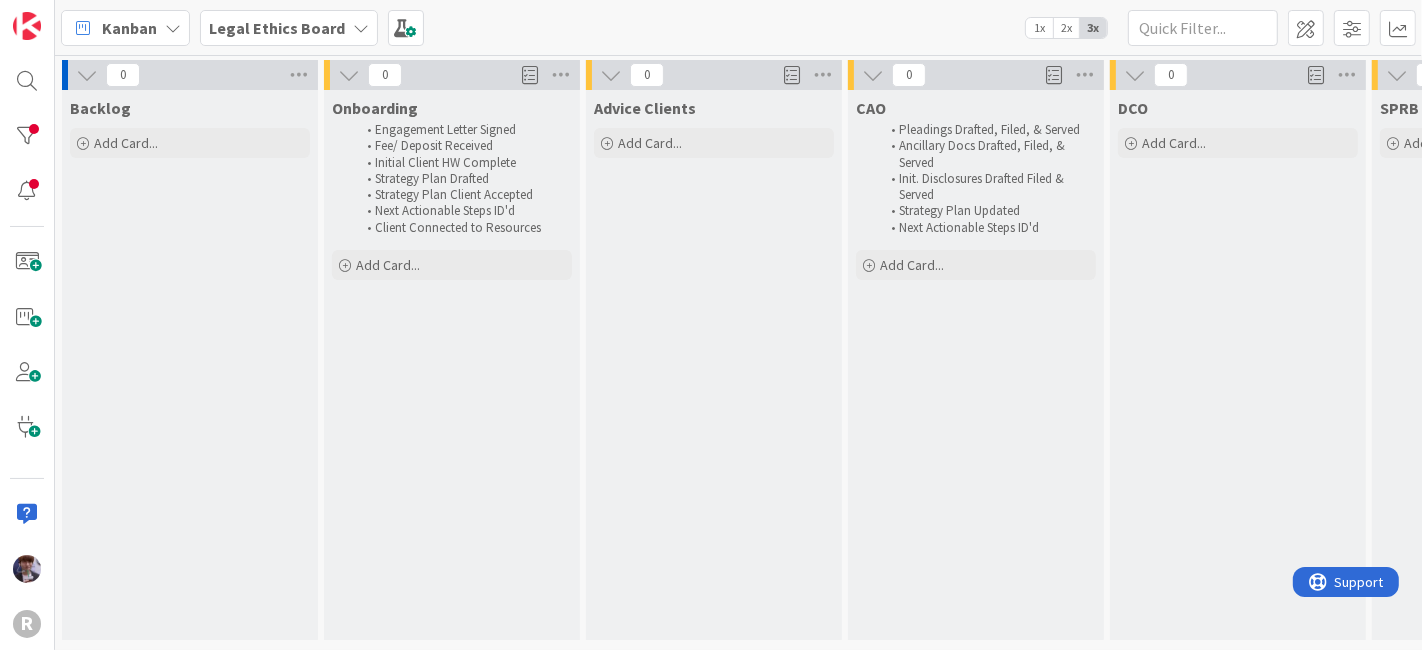 click at bounding box center (173, 28) 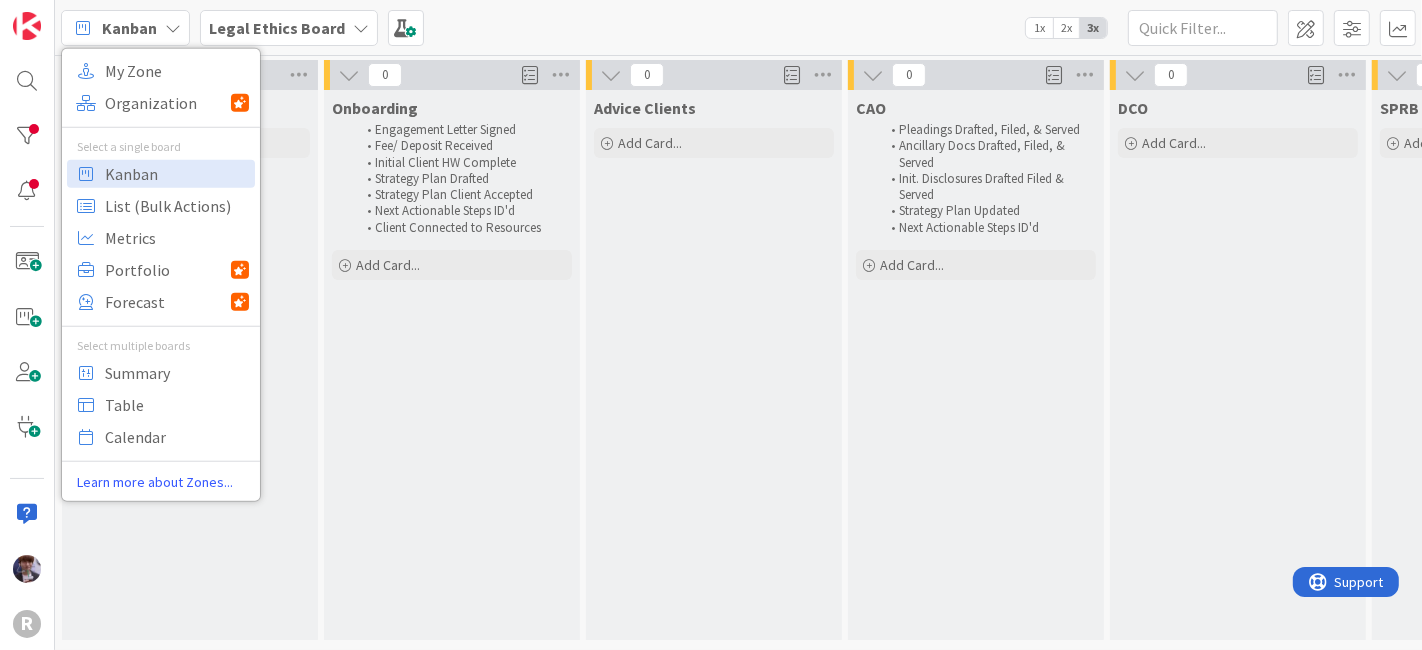 scroll, scrollTop: 0, scrollLeft: 0, axis: both 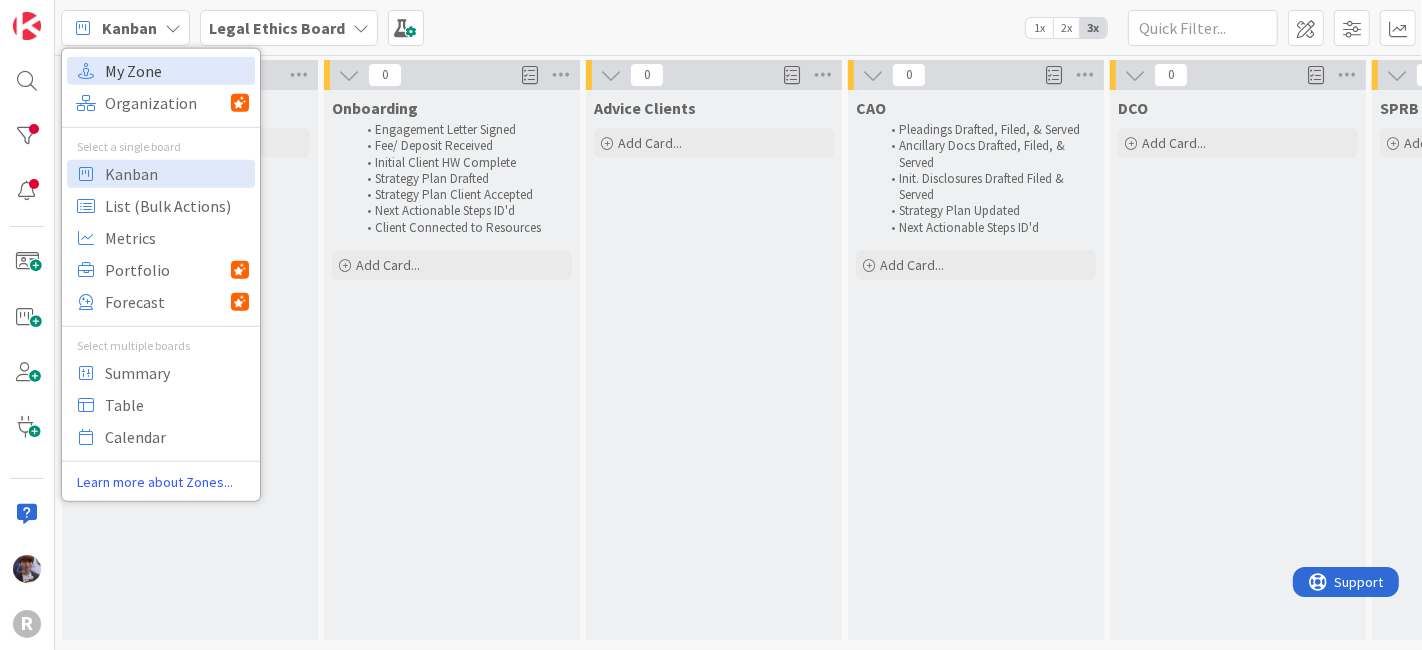 click on "My Zone" at bounding box center (177, 70) 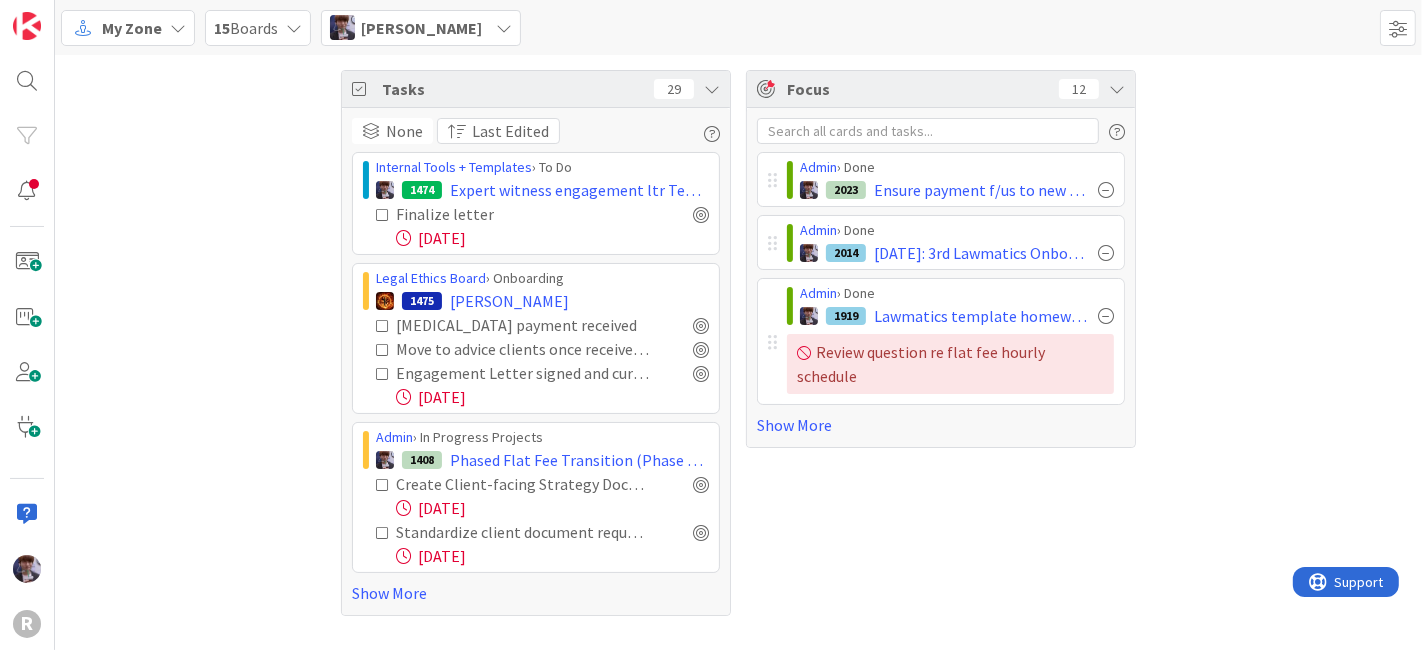 scroll, scrollTop: 0, scrollLeft: 0, axis: both 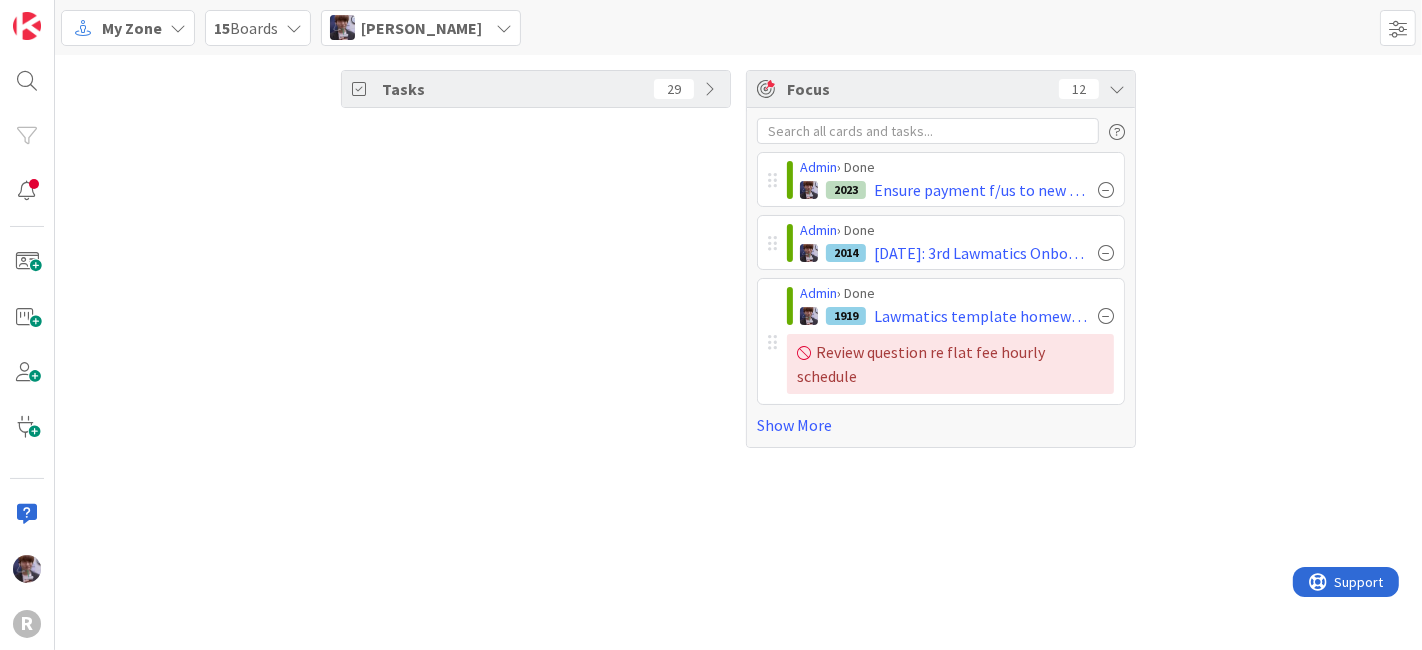 click on "Tasks 29 Focus 12 Admin  › Done 2023 Ensure payment f/us to new clients happened Admin  › Done [DATE]: 3rd Lawmatics Onboarding @10 am Admin  › Done 1919 Lawmatics template homework - edit flat fee ltr directly on the platform & add contingency once finished Review question re flat fee hourly schedule Show More" at bounding box center [738, 259] 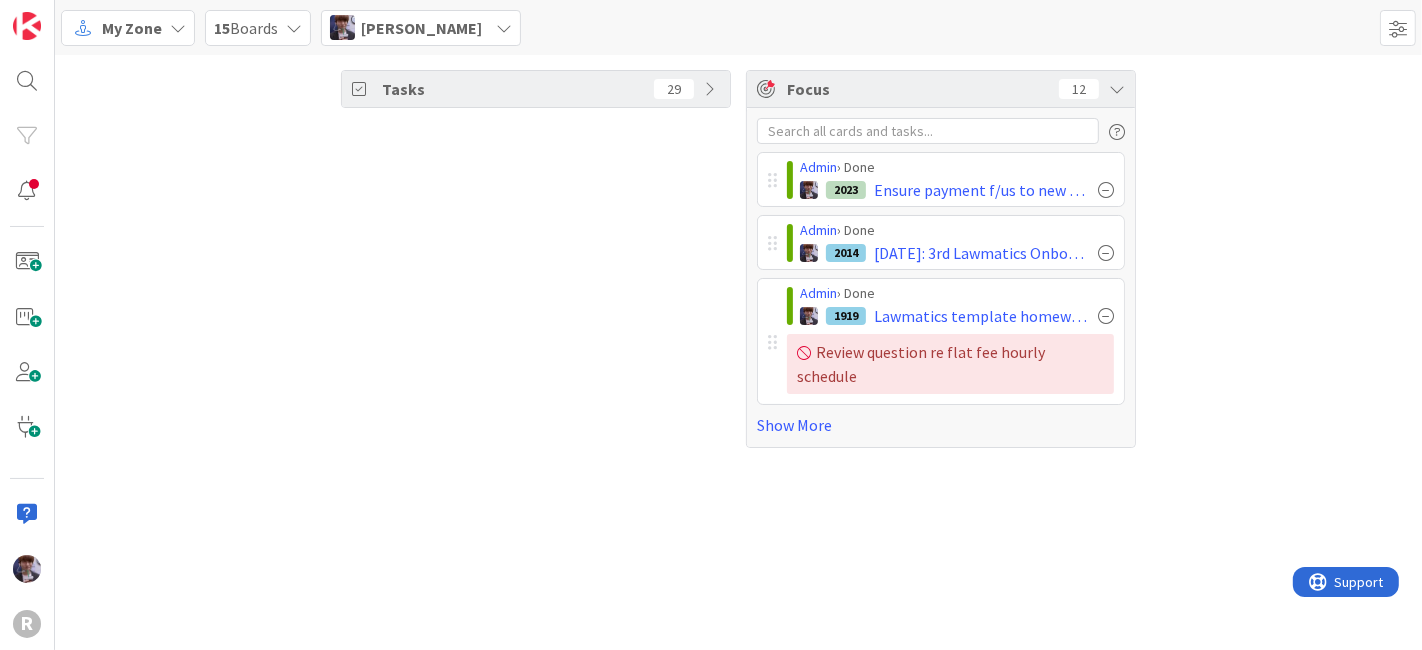 click on "Tasks 29 Focus 12 Admin  › Done 2023 Ensure payment f/us to new clients happened Admin  › Done [DATE]: 3rd Lawmatics Onboarding @10 am Admin  › Done 1919 Lawmatics template homework - edit flat fee ltr directly on the platform & add contingency once finished Review question re flat fee hourly schedule Show More" at bounding box center [738, 259] 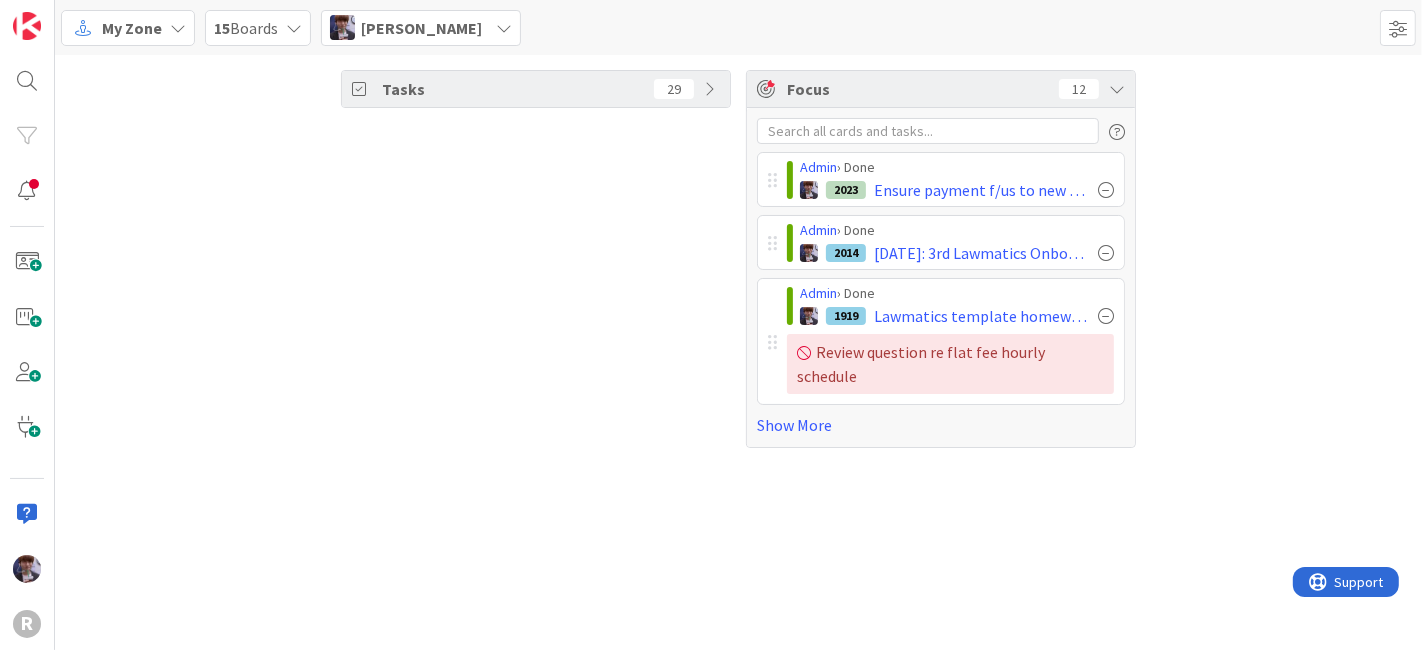 click on "[PERSON_NAME]" at bounding box center [421, 28] 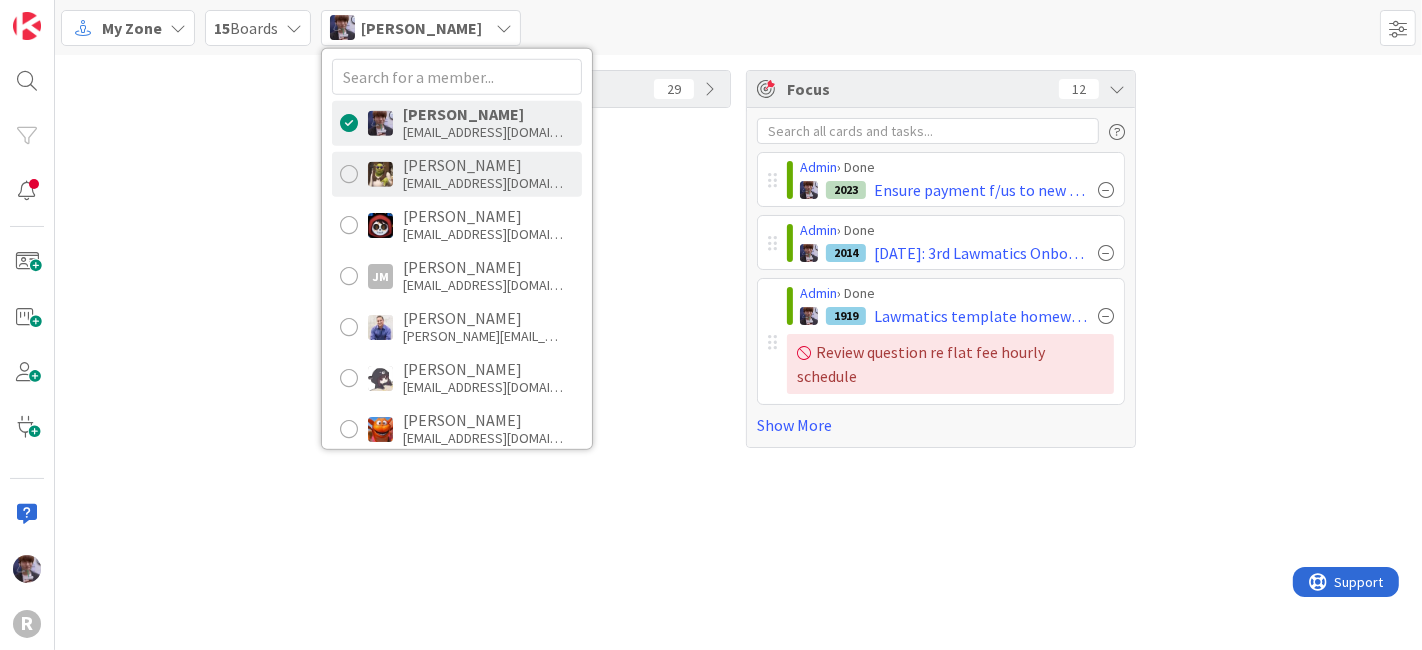 click on "[EMAIL_ADDRESS][DOMAIN_NAME]" at bounding box center (483, 183) 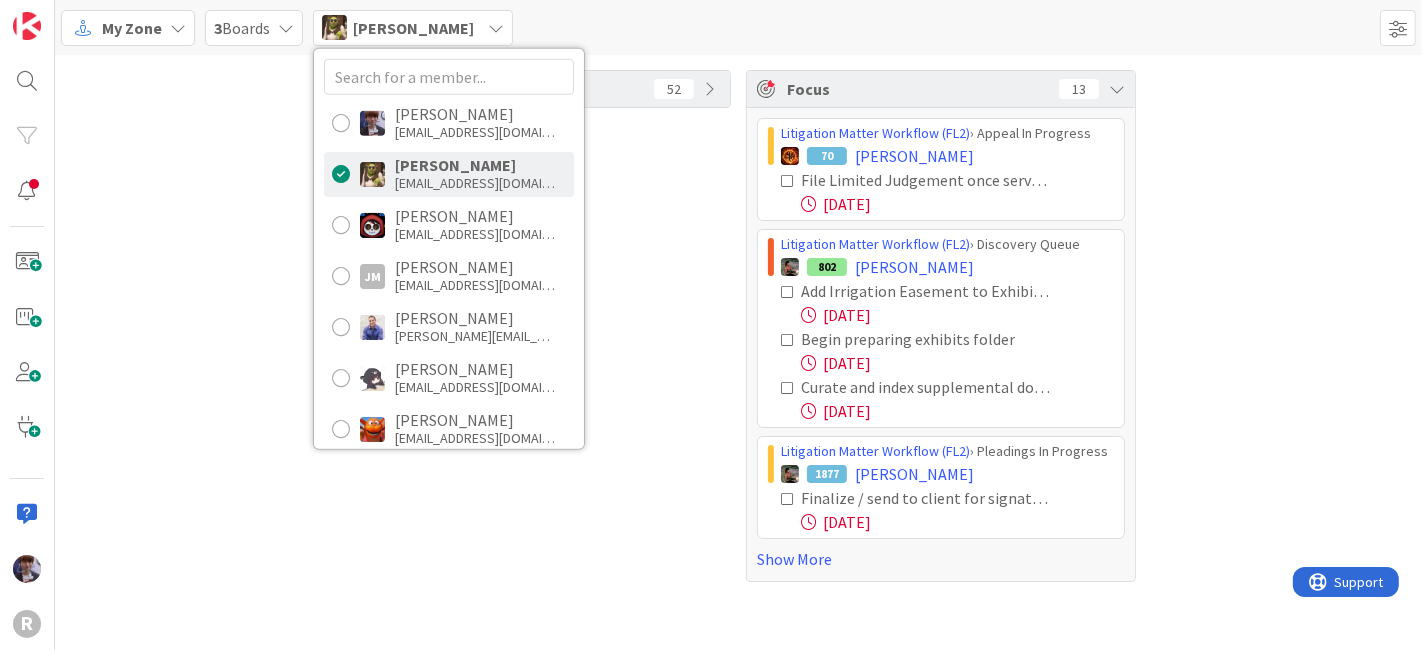 click on "Tasks 52" at bounding box center [536, 326] 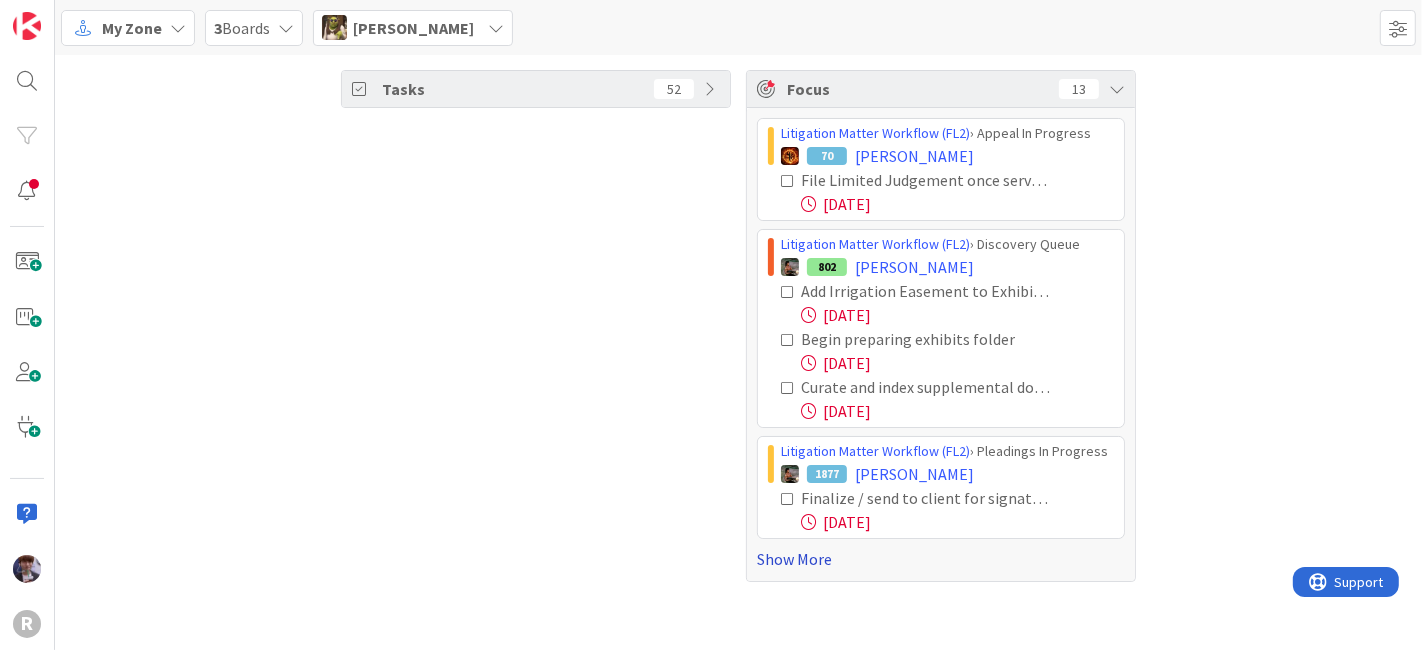 click on "Show More" at bounding box center [941, 559] 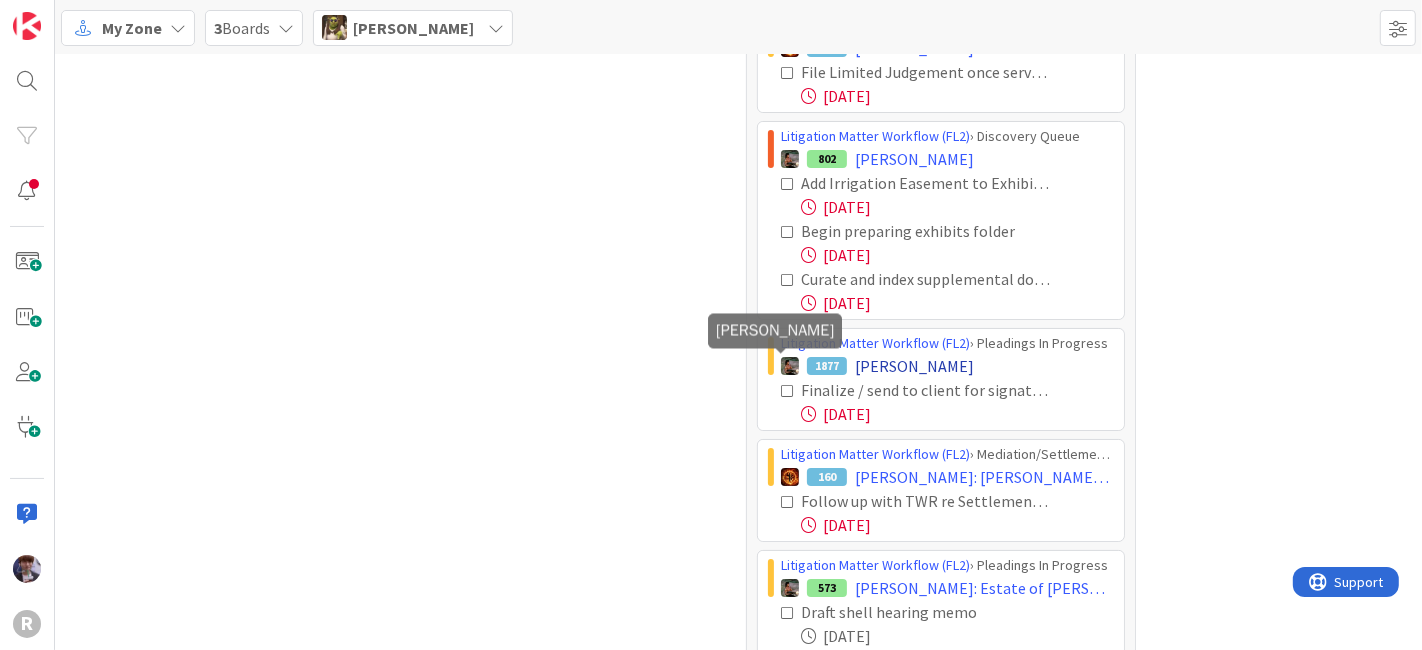 scroll, scrollTop: 109, scrollLeft: 0, axis: vertical 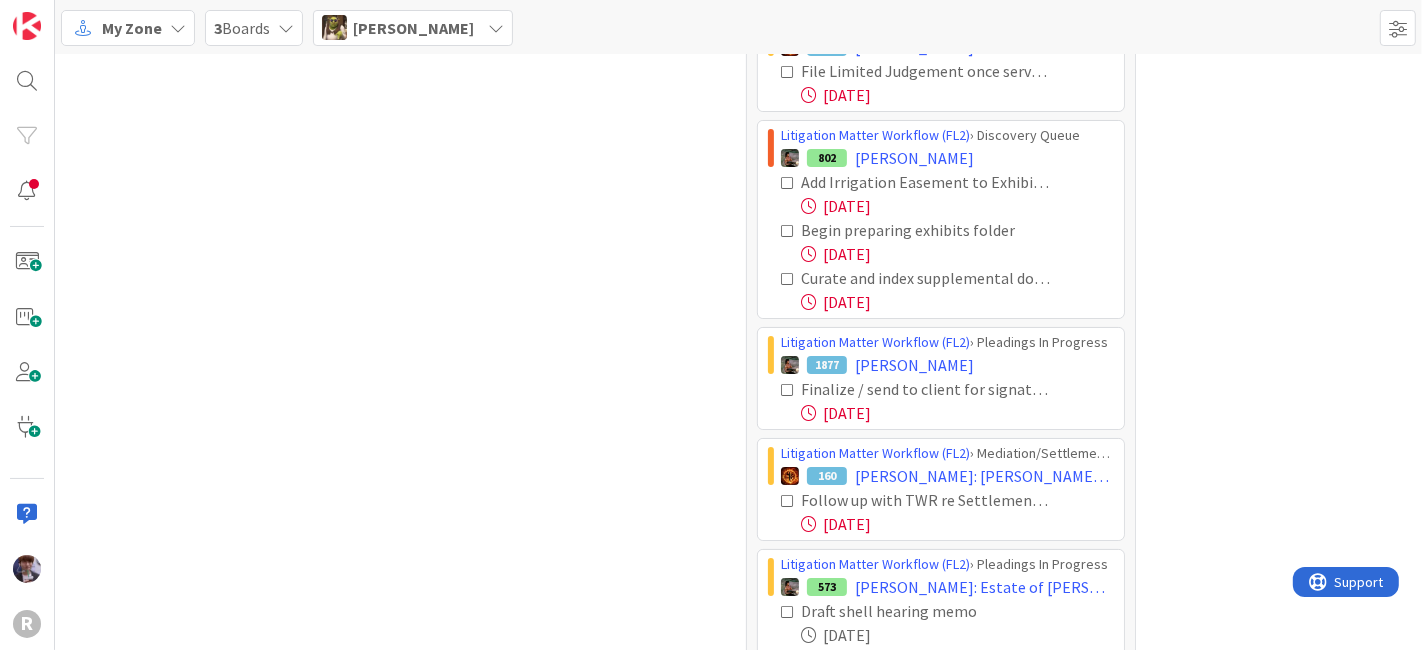 click at bounding box center [788, 390] 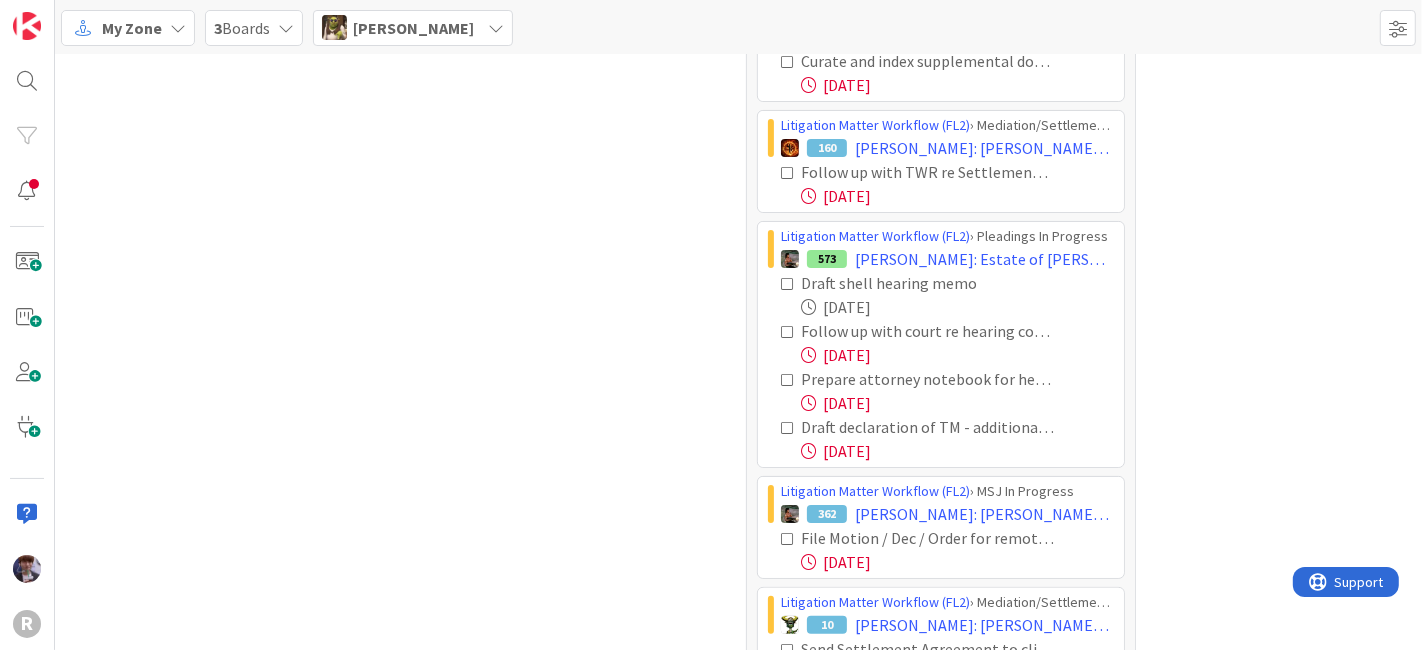 click at bounding box center [788, 284] 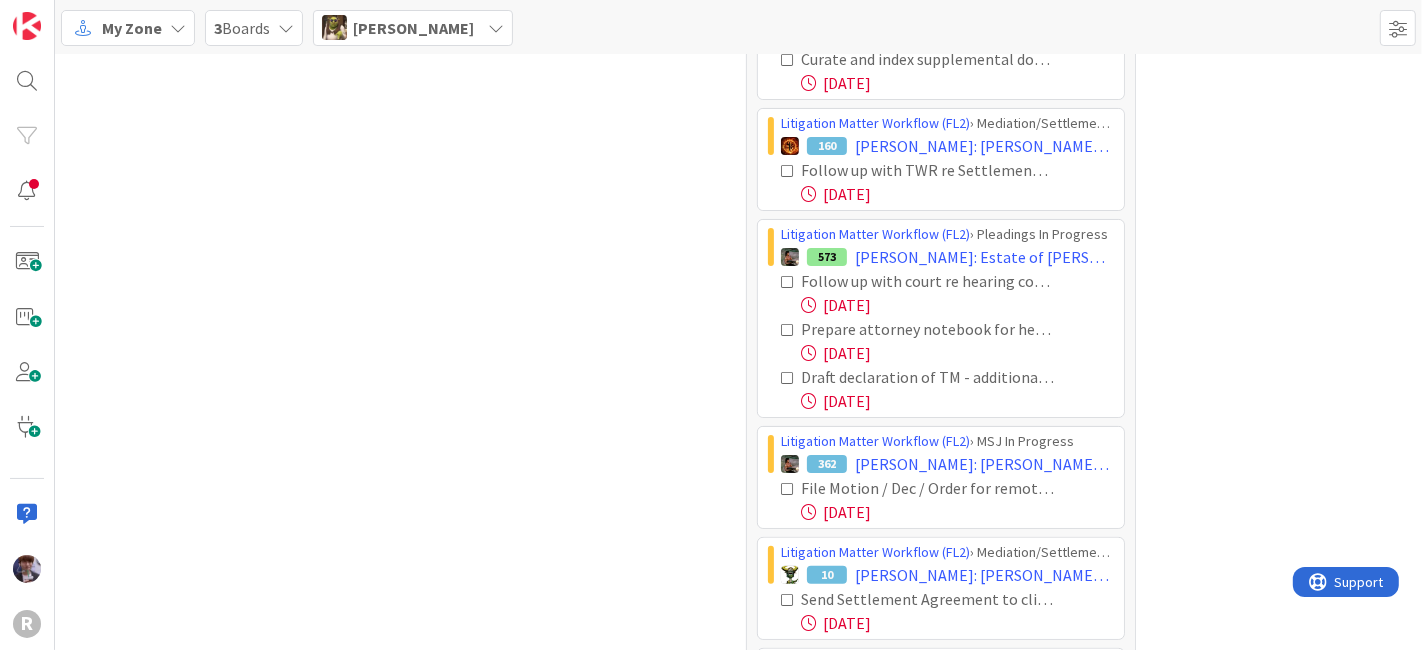 scroll, scrollTop: 329, scrollLeft: 0, axis: vertical 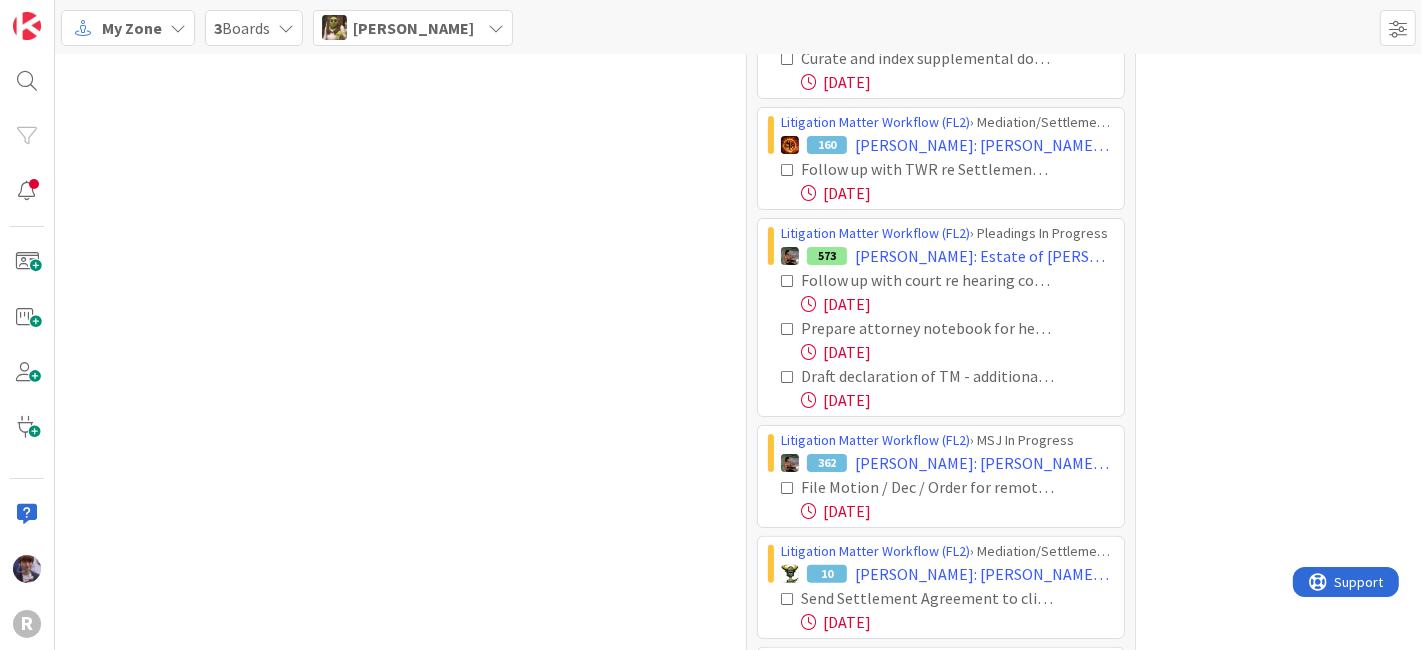 click on "Draft declaration of TM - additional exhibits" at bounding box center (947, 376) 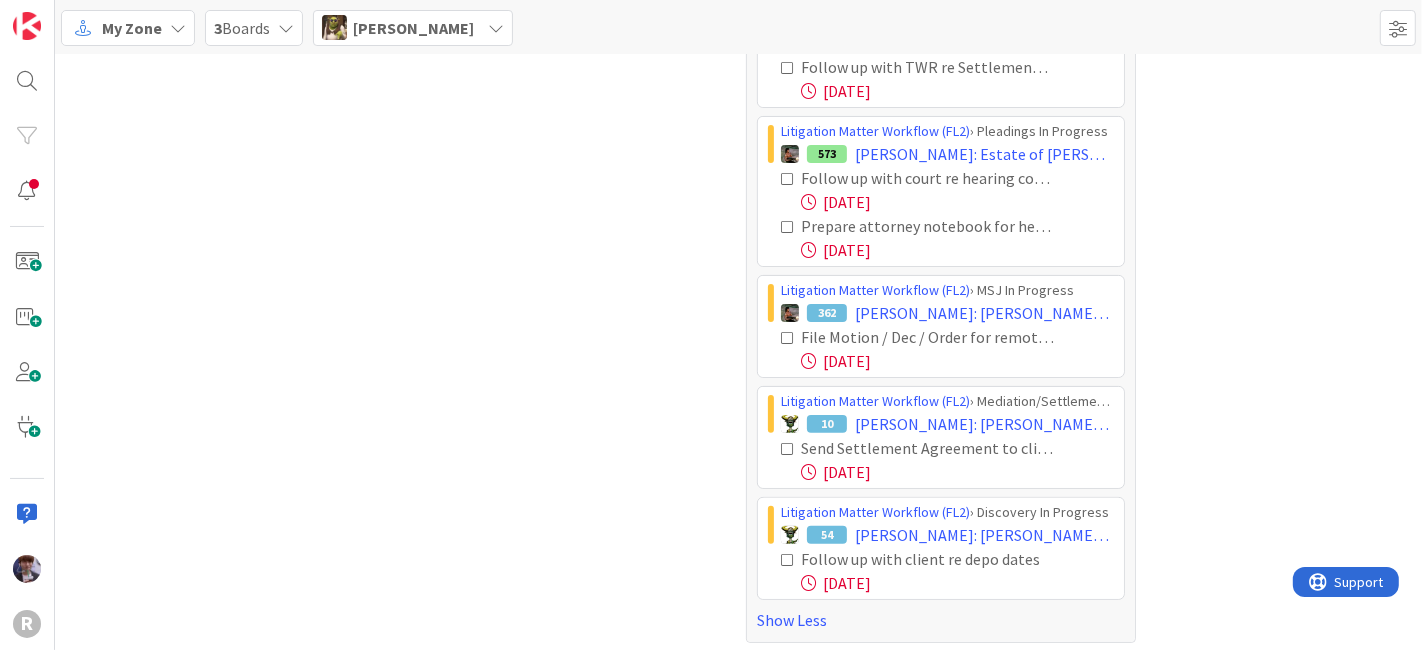 scroll, scrollTop: 434, scrollLeft: 0, axis: vertical 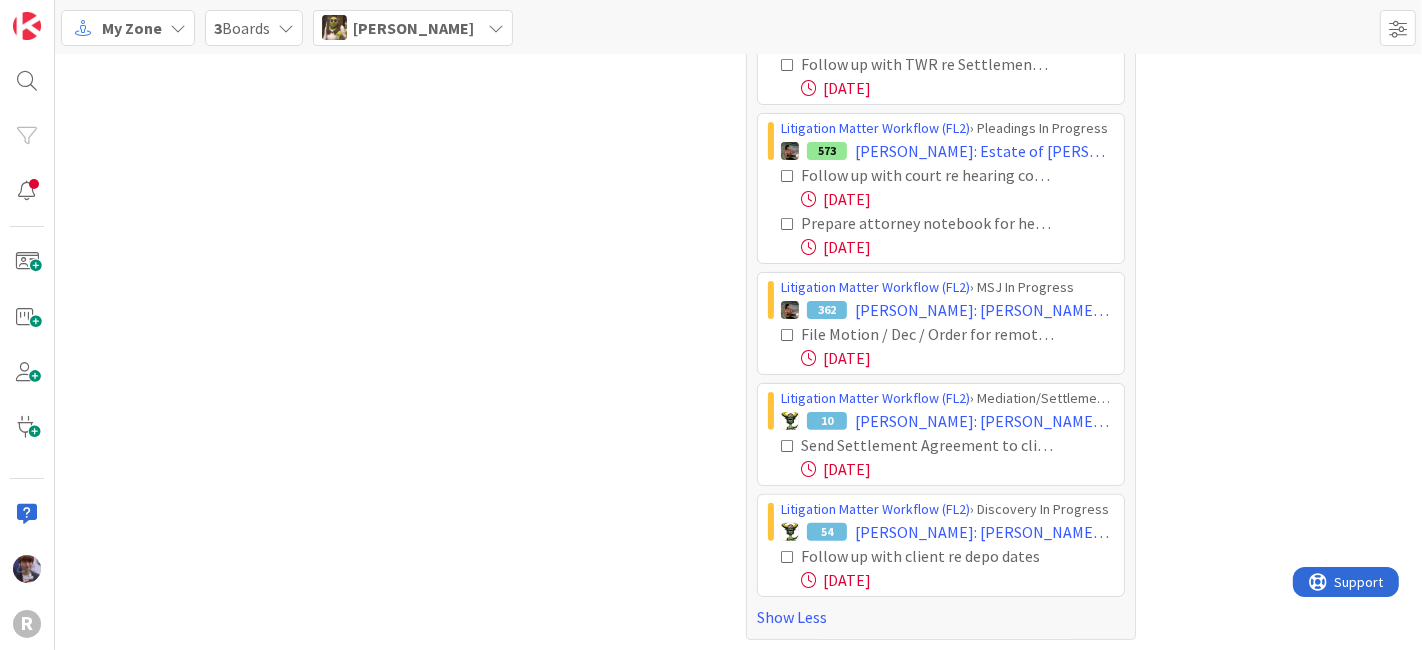 click on "Send Settlement Agreement to client for signature / circulate to opposing counsel [DATE]" at bounding box center (941, 457) 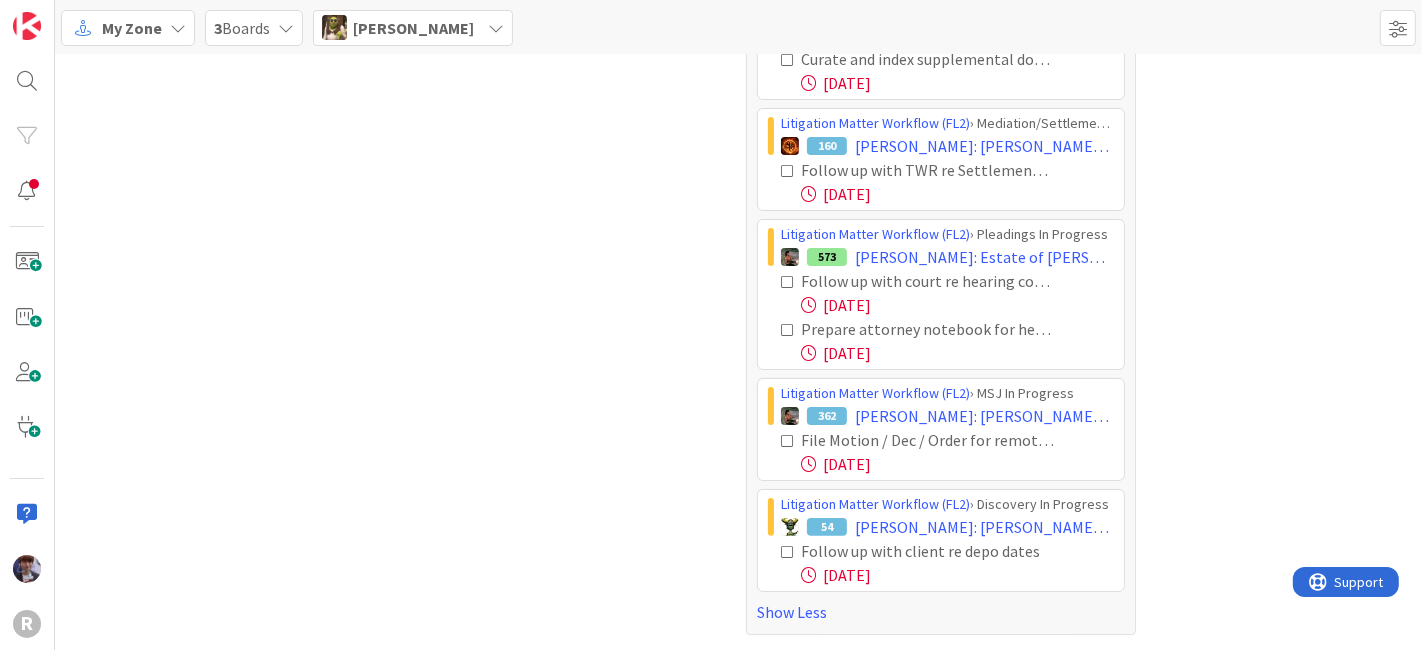 scroll, scrollTop: 322, scrollLeft: 0, axis: vertical 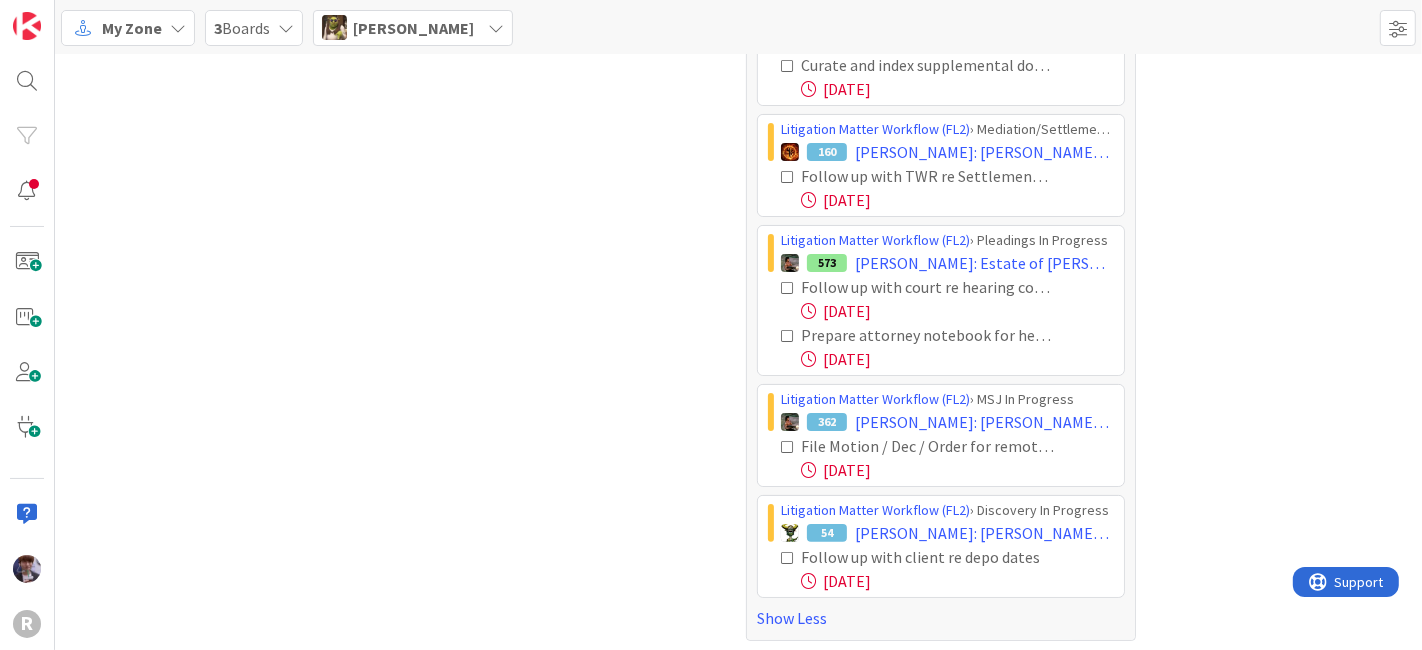 click on "Follow up with client re depo dates [DATE]" at bounding box center (941, 569) 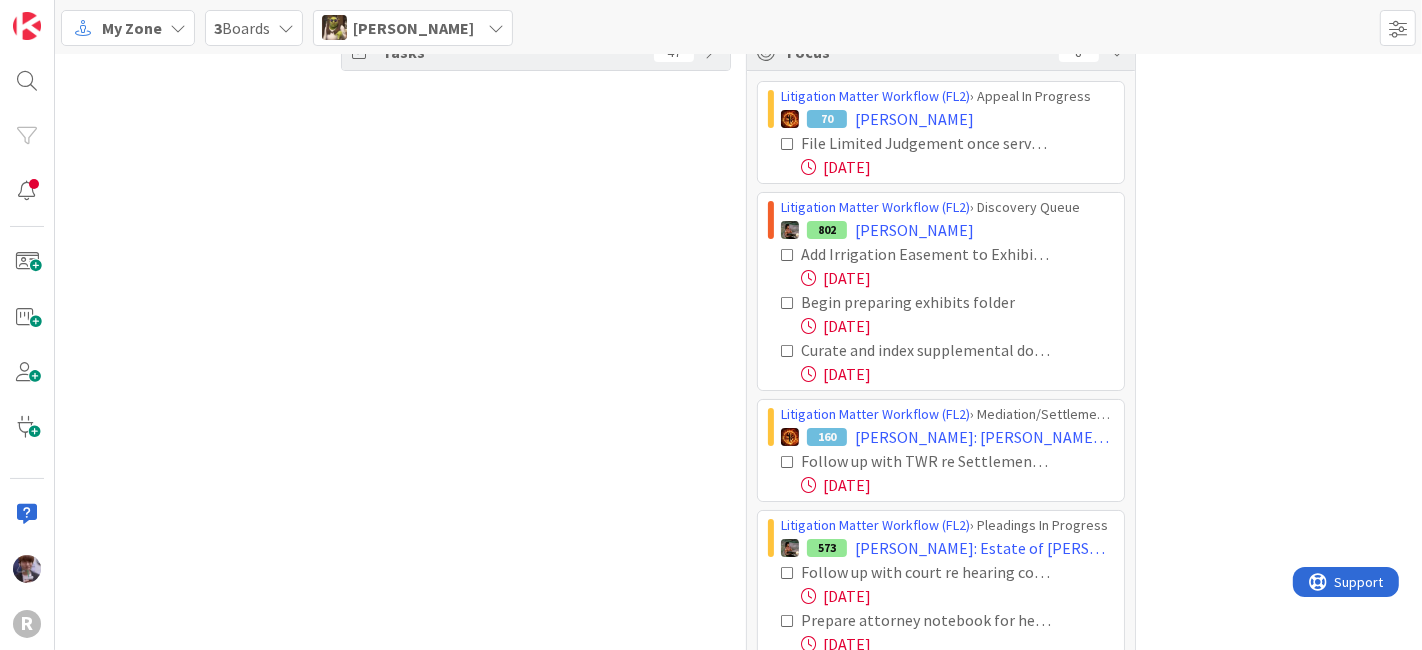 scroll, scrollTop: 0, scrollLeft: 0, axis: both 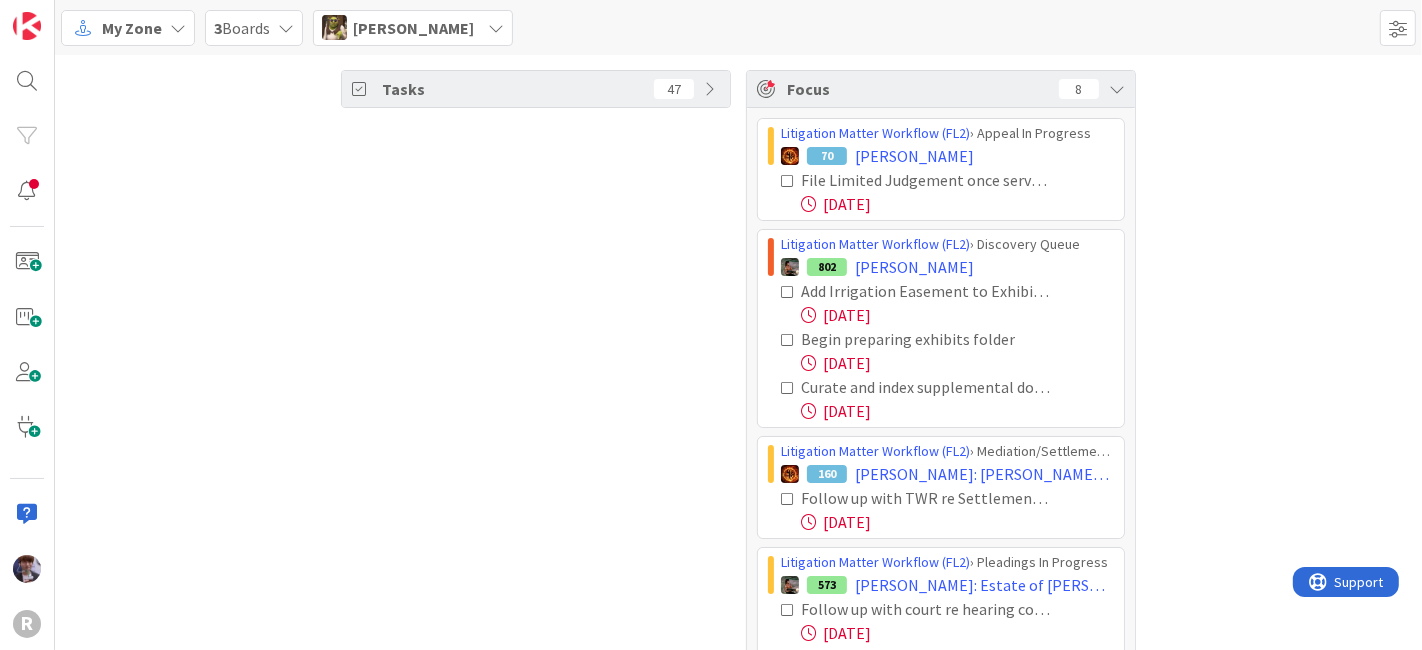click on "[PERSON_NAME]" at bounding box center [413, 28] 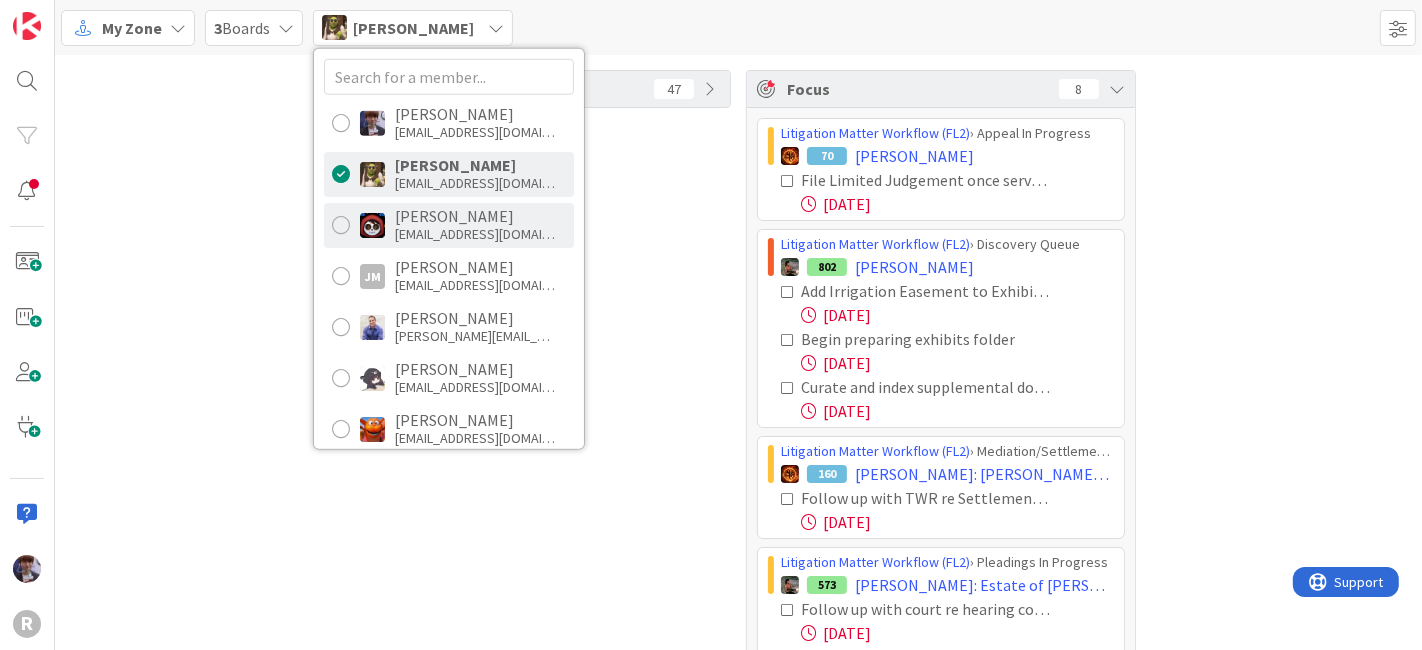 click on "[EMAIL_ADDRESS][DOMAIN_NAME]" at bounding box center (475, 234) 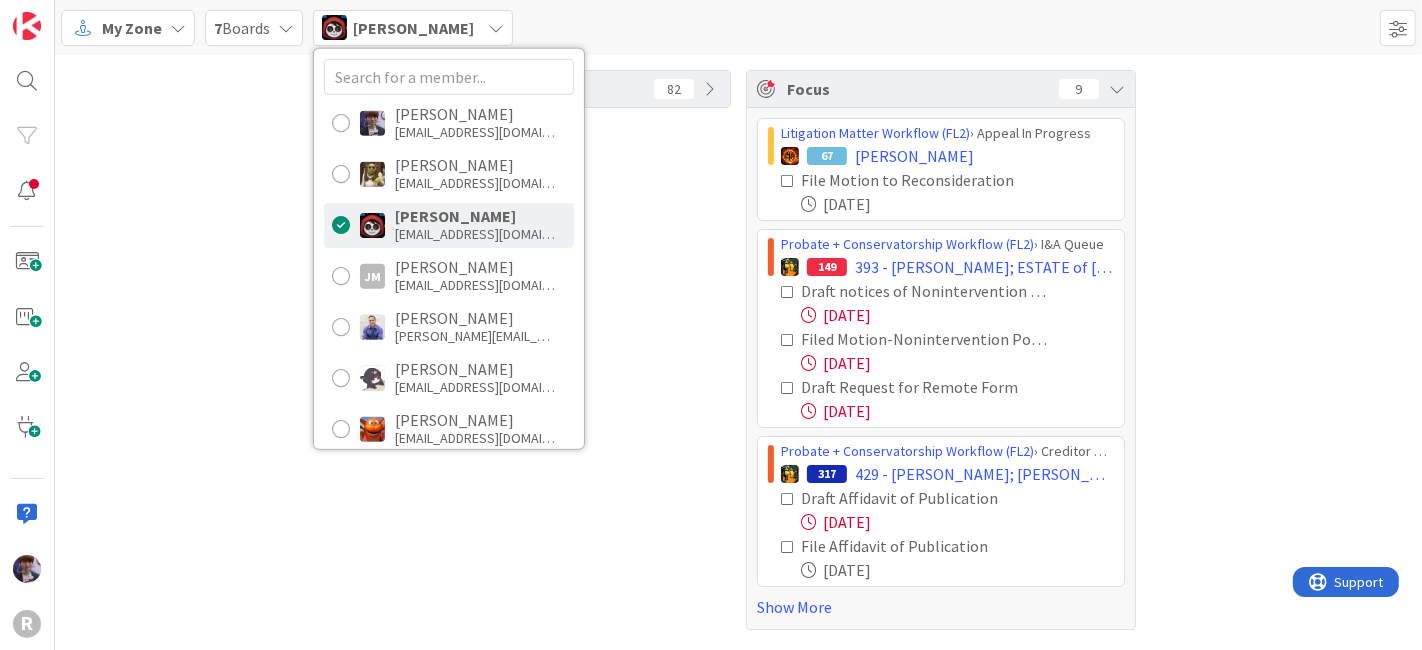 click on "Tasks 82" at bounding box center [536, 350] 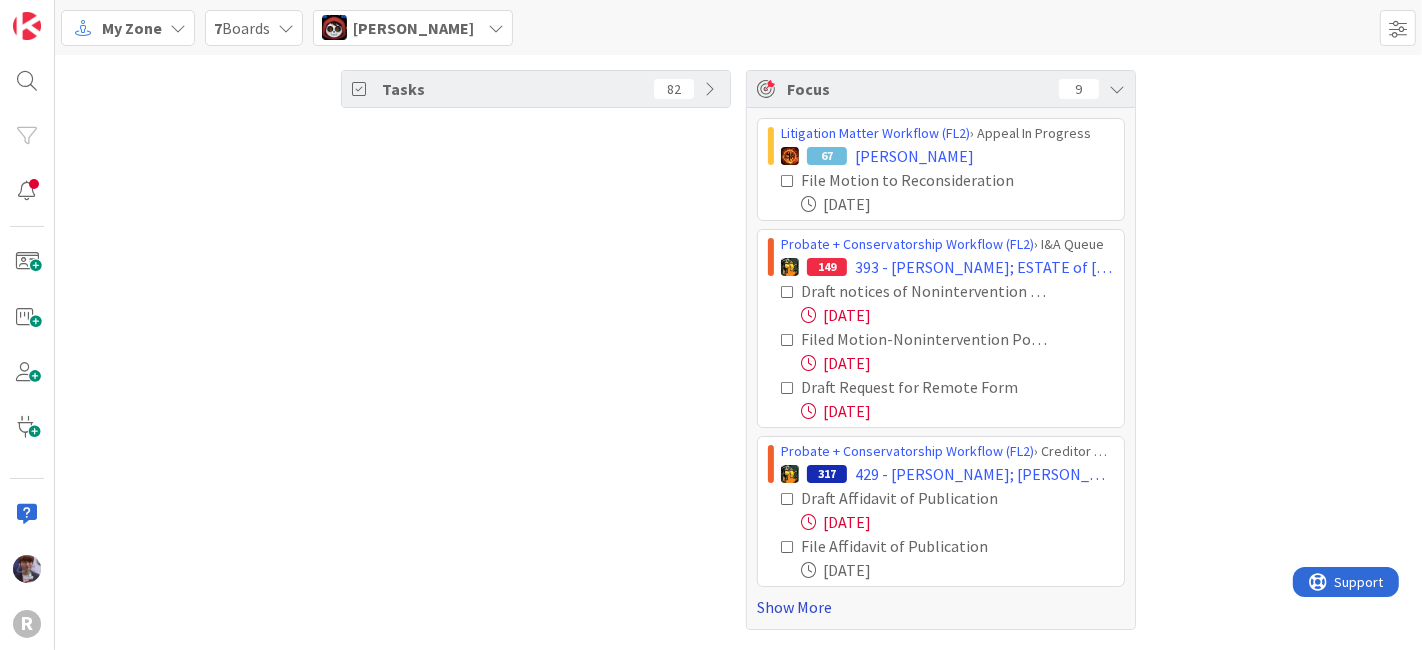click on "Show More" at bounding box center (941, 607) 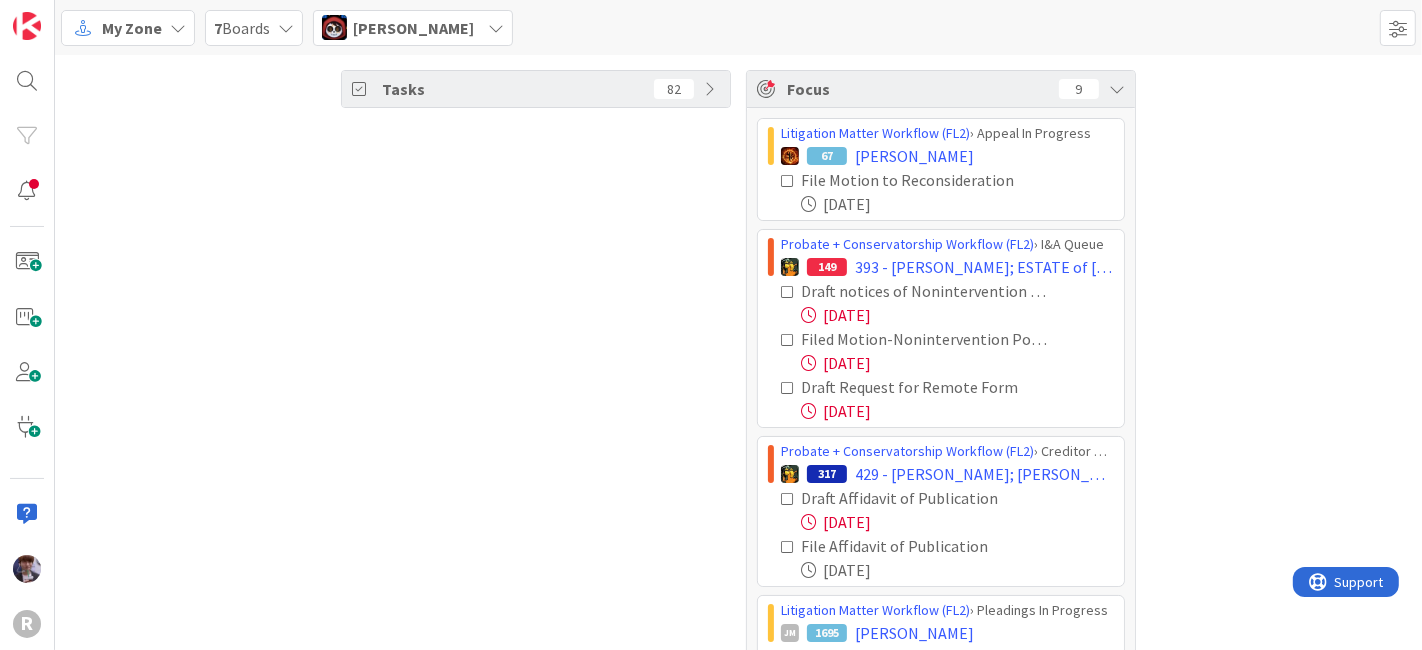 click at bounding box center [788, 181] 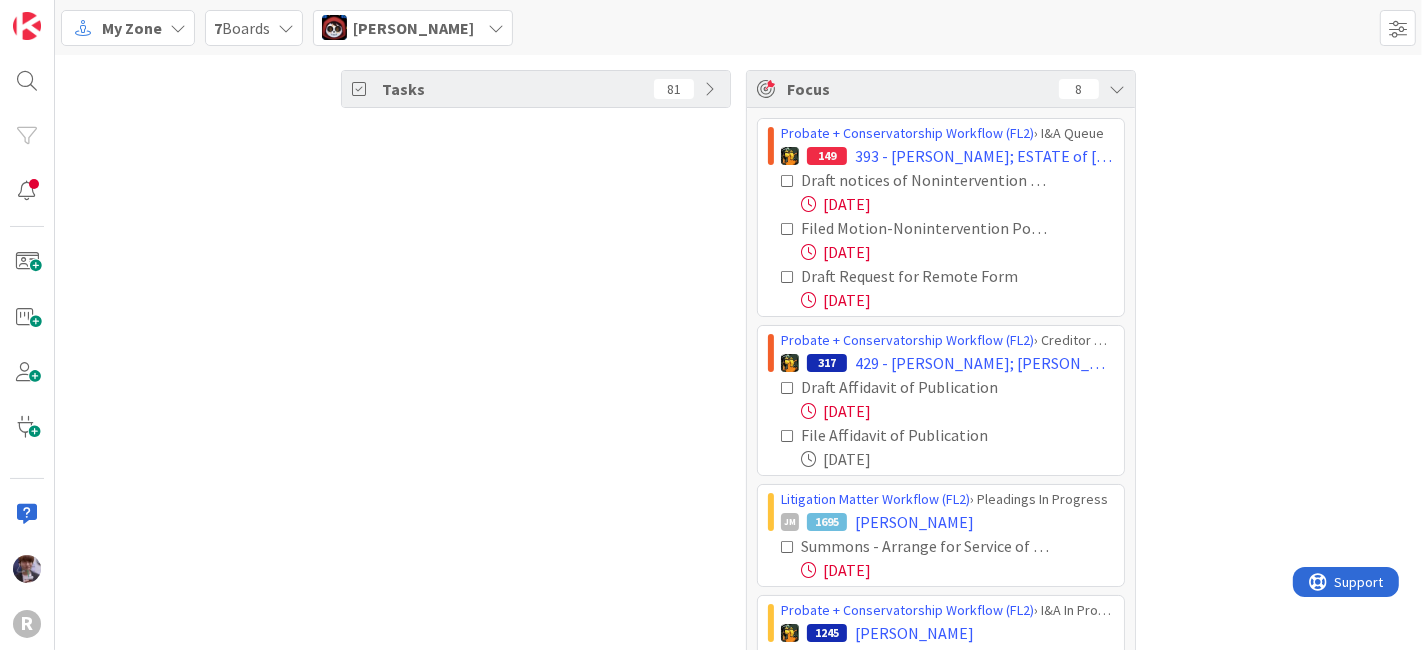 click at bounding box center [788, 181] 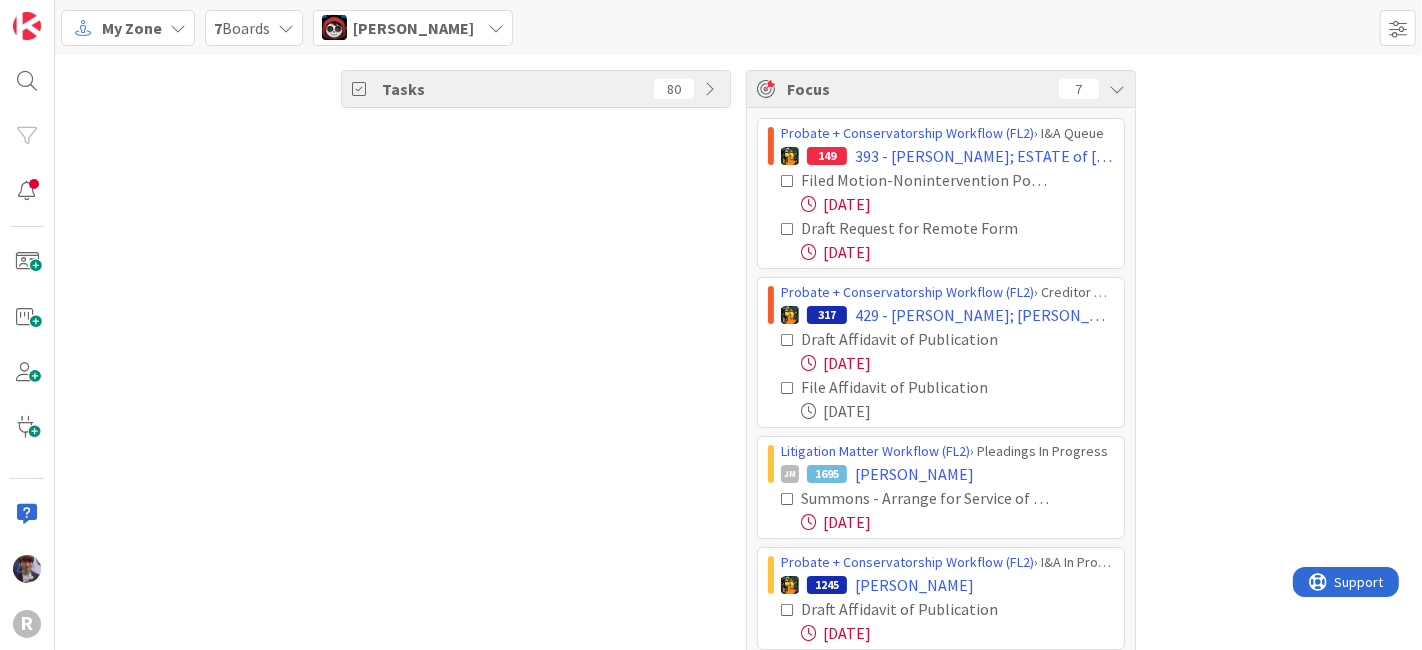 click at bounding box center (788, 181) 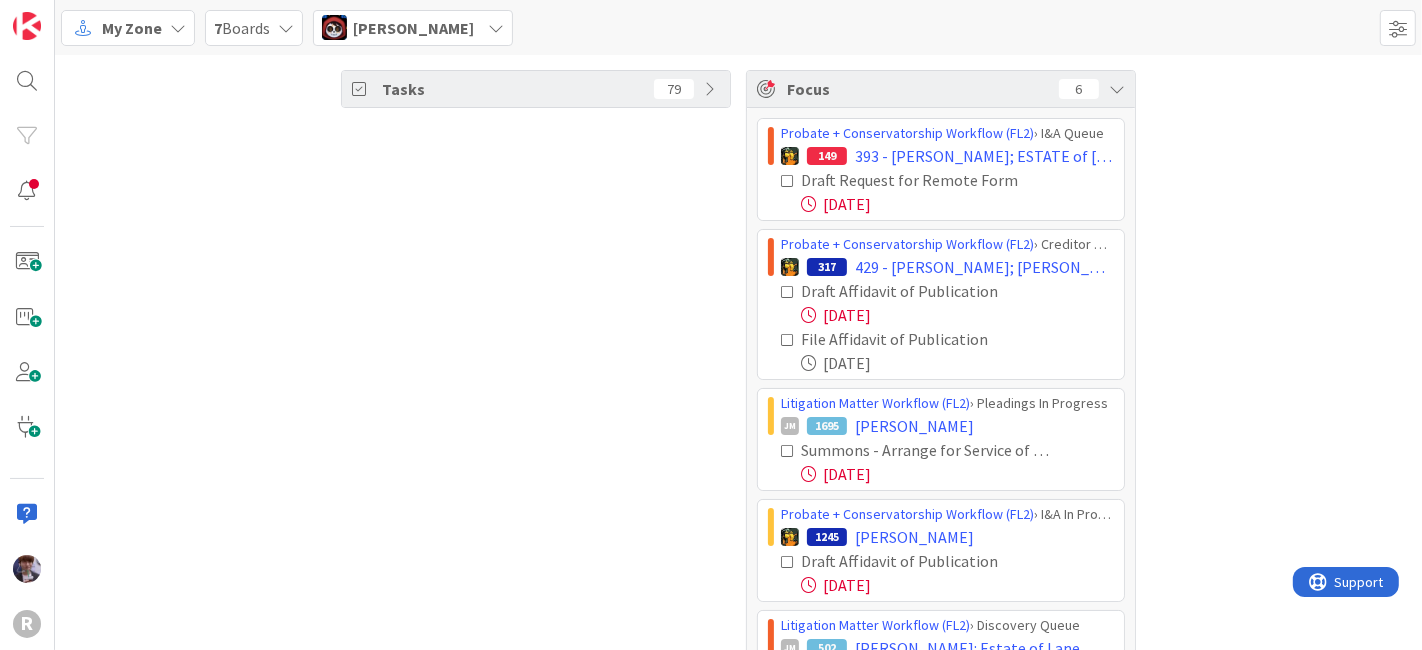 click at bounding box center (788, 181) 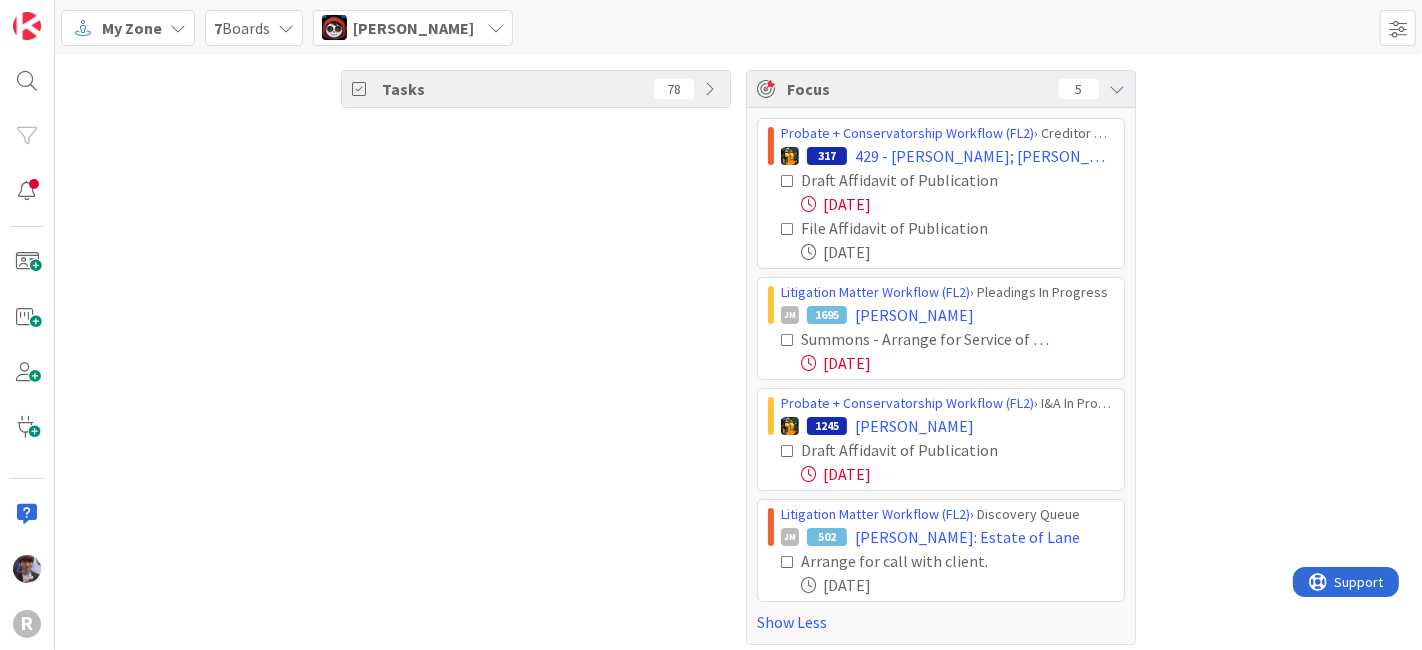 click at bounding box center (788, 181) 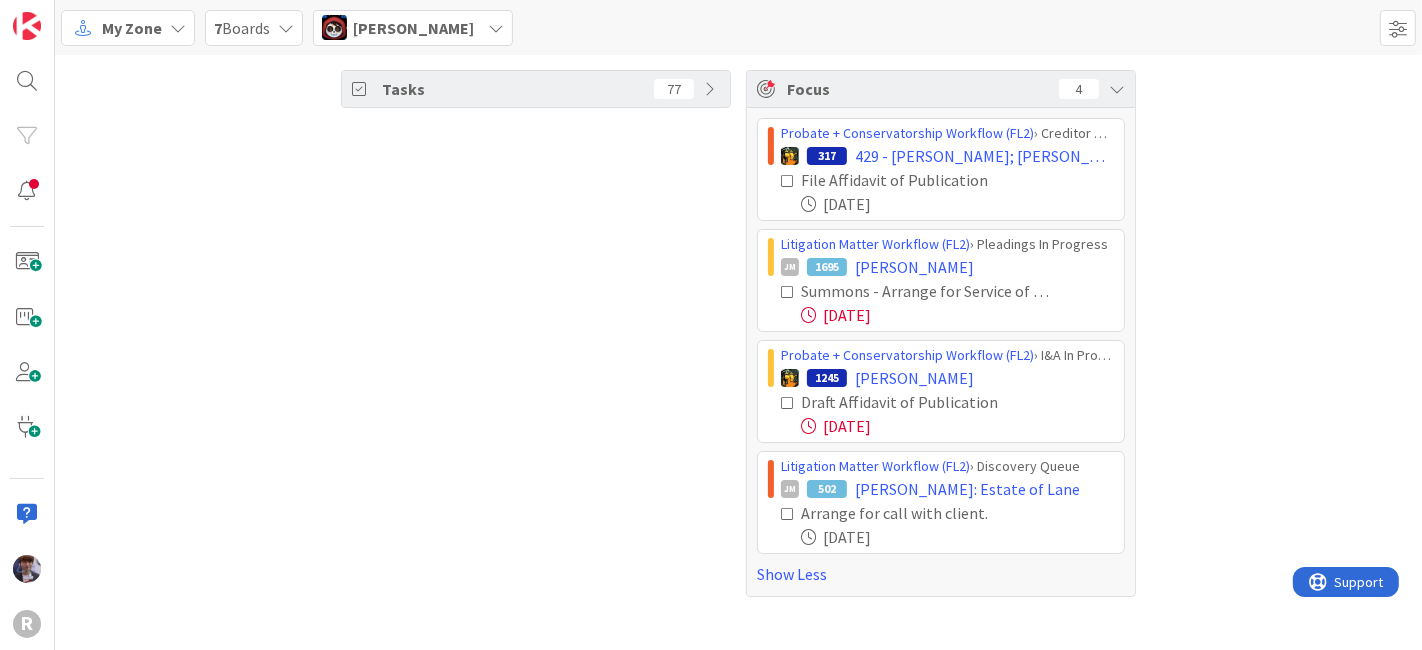 click on "File Affidavit of Publication [DATE]" at bounding box center [941, 192] 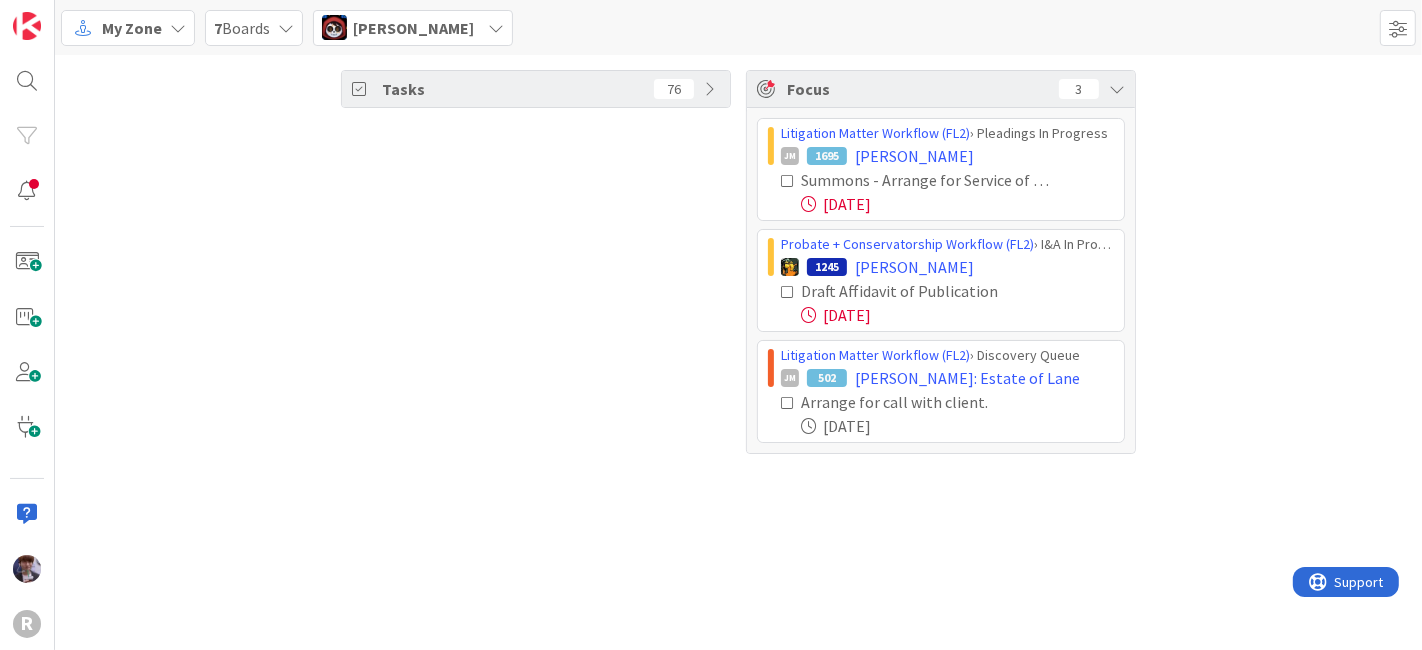 click on "[PERSON_NAME]" at bounding box center (413, 28) 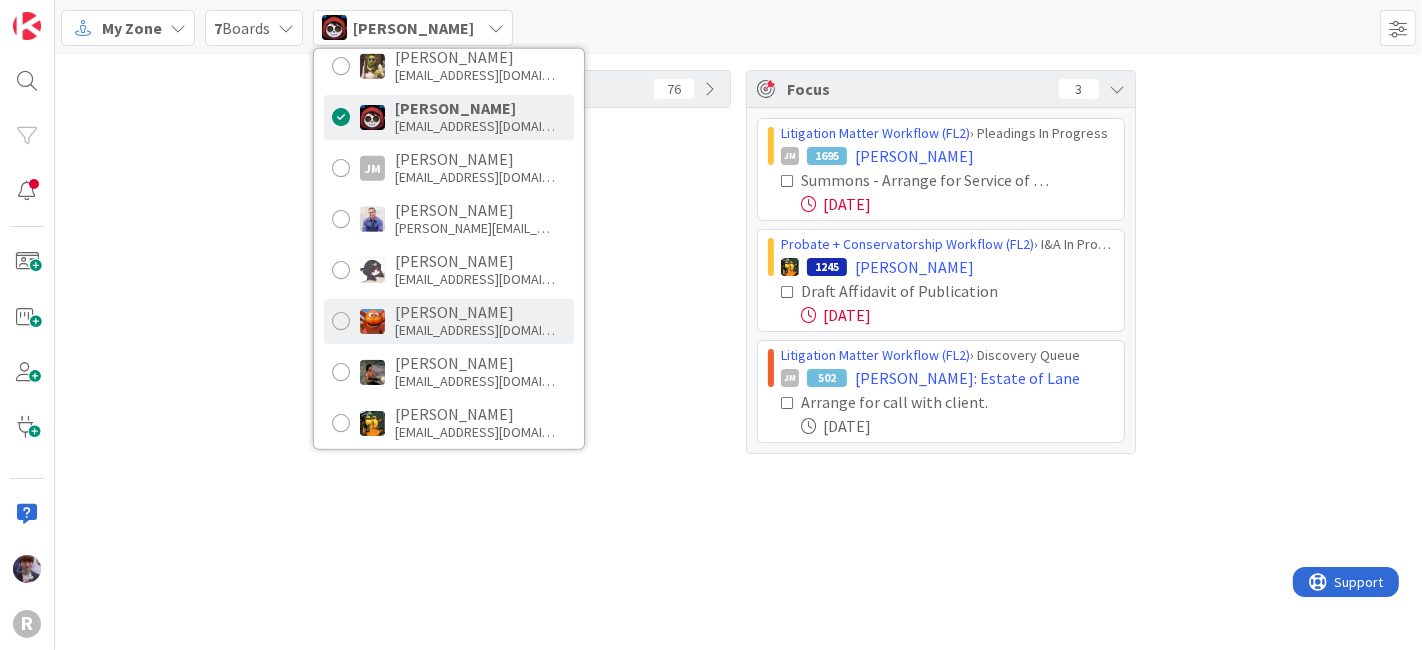 scroll, scrollTop: 109, scrollLeft: 0, axis: vertical 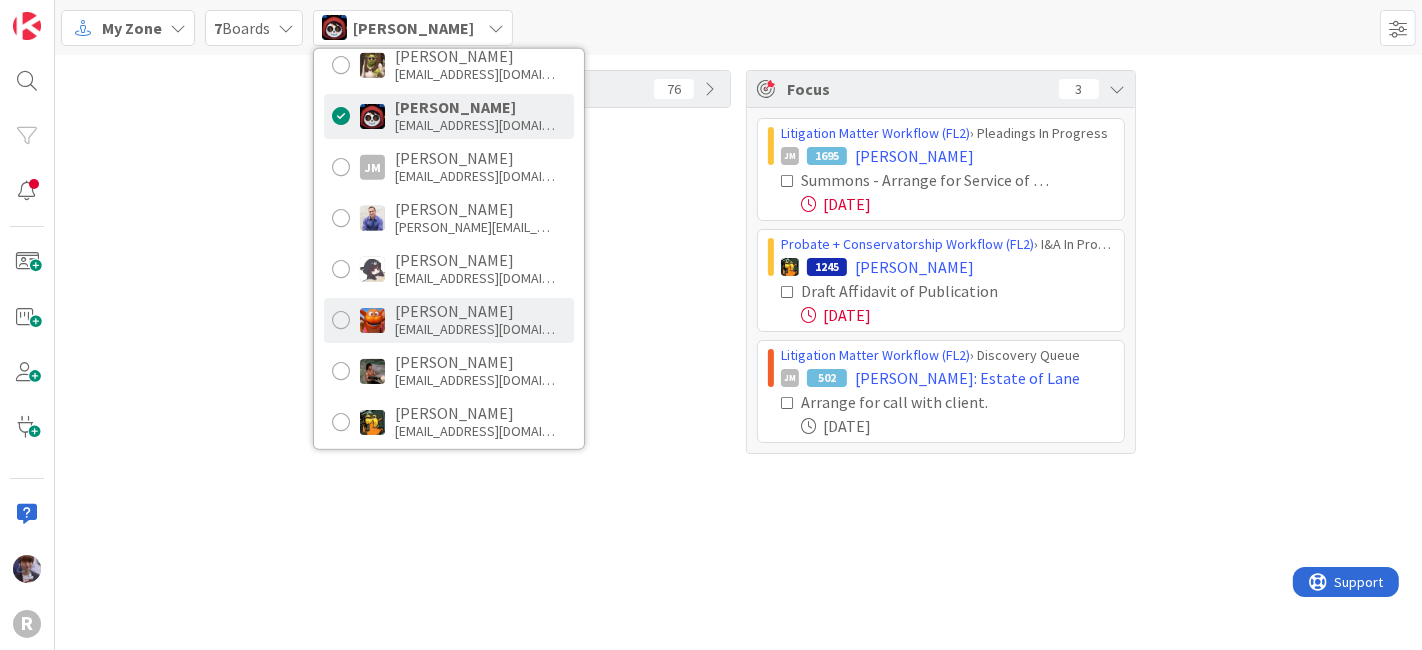 click on "[PERSON_NAME] [EMAIL_ADDRESS][DOMAIN_NAME]" at bounding box center [449, 319] 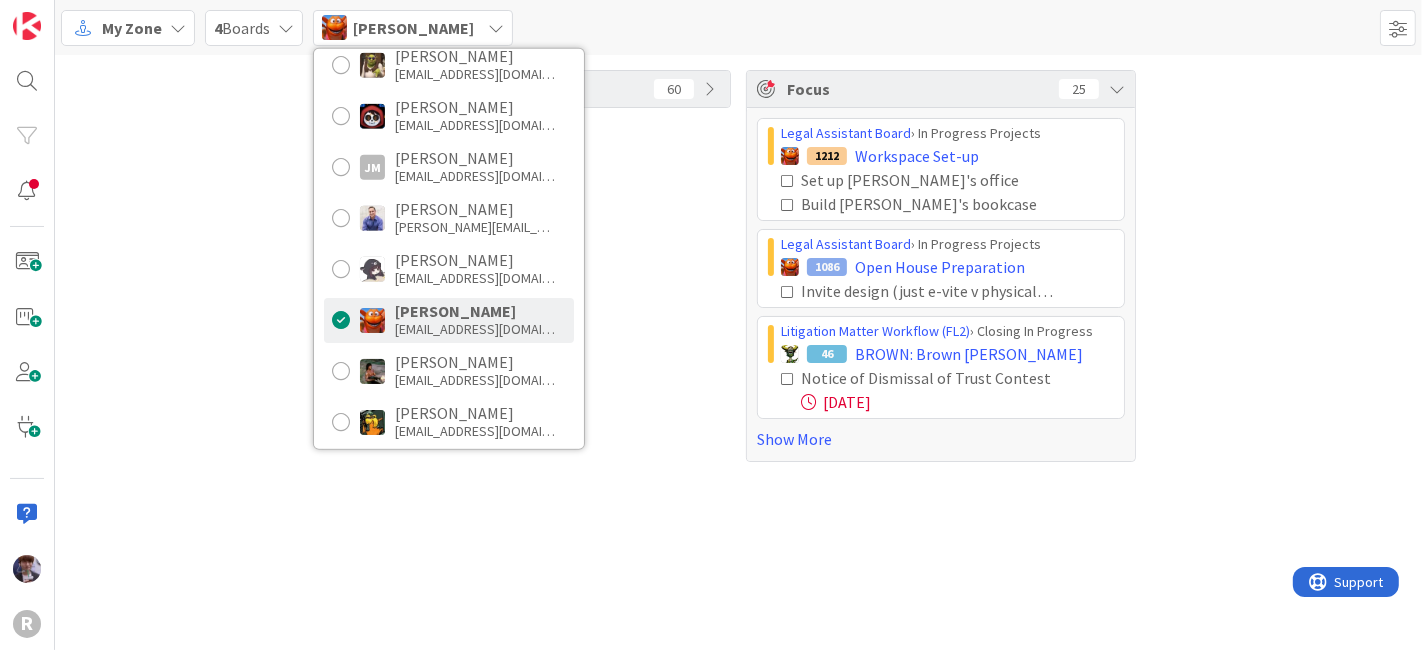 drag, startPoint x: 614, startPoint y: 192, endPoint x: 600, endPoint y: 204, distance: 18.439089 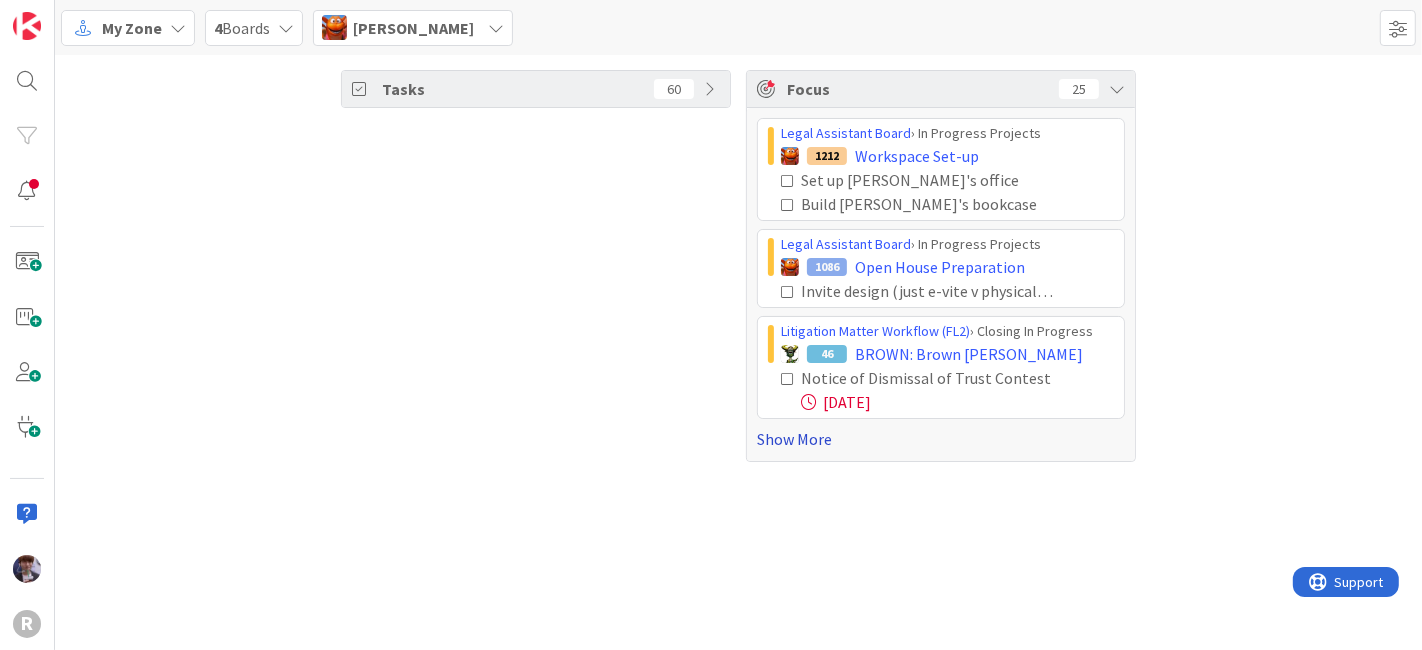 click on "Show More" at bounding box center [941, 439] 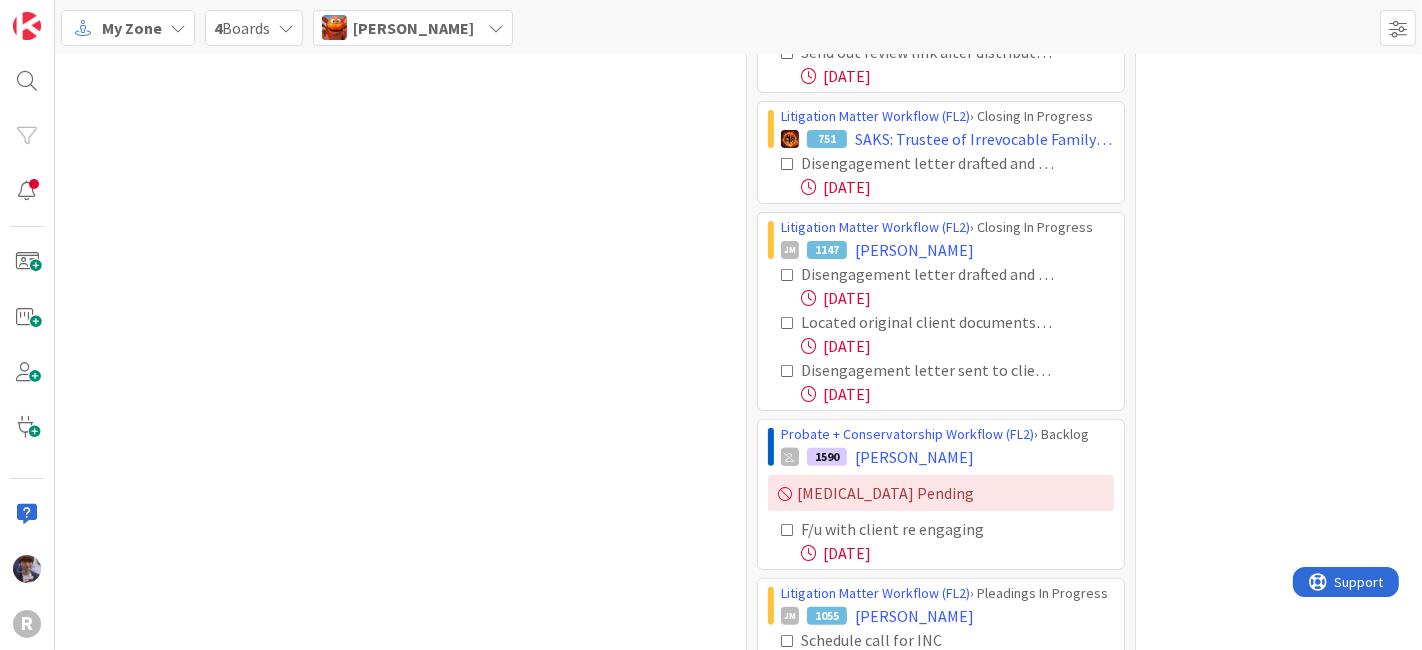 click at bounding box center [788, 275] 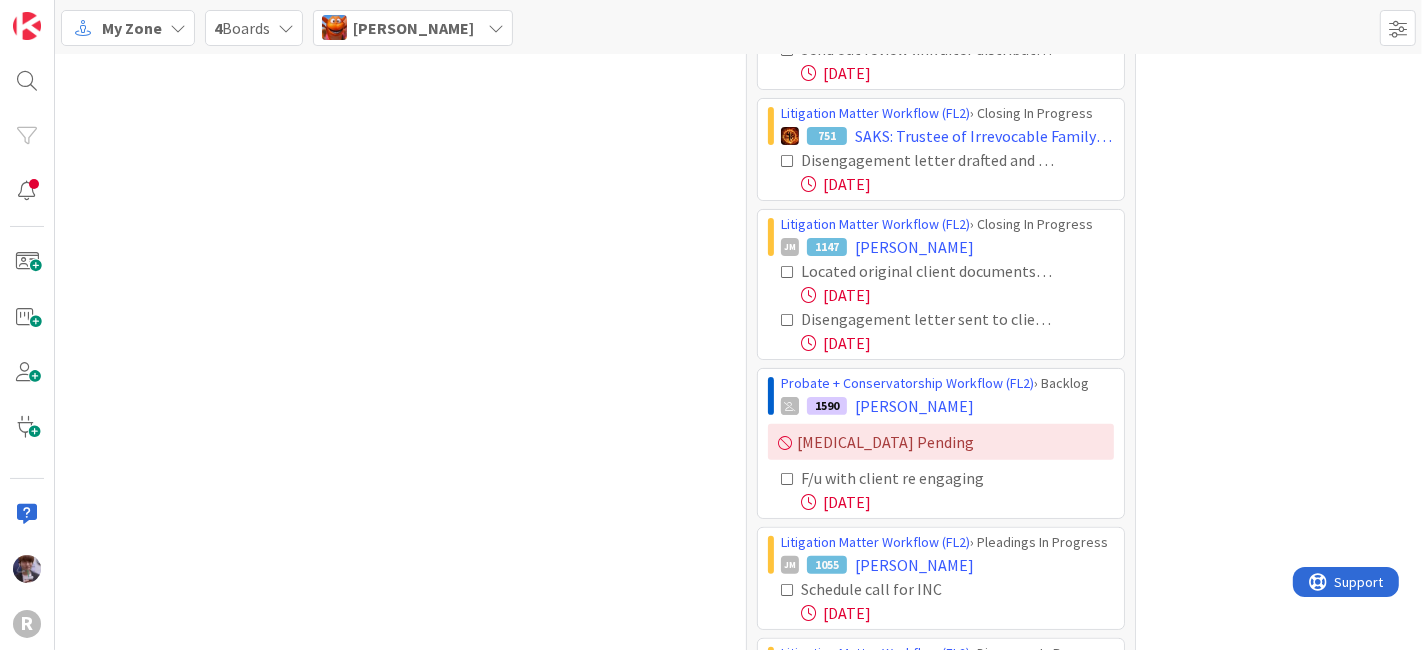 scroll, scrollTop: 441, scrollLeft: 0, axis: vertical 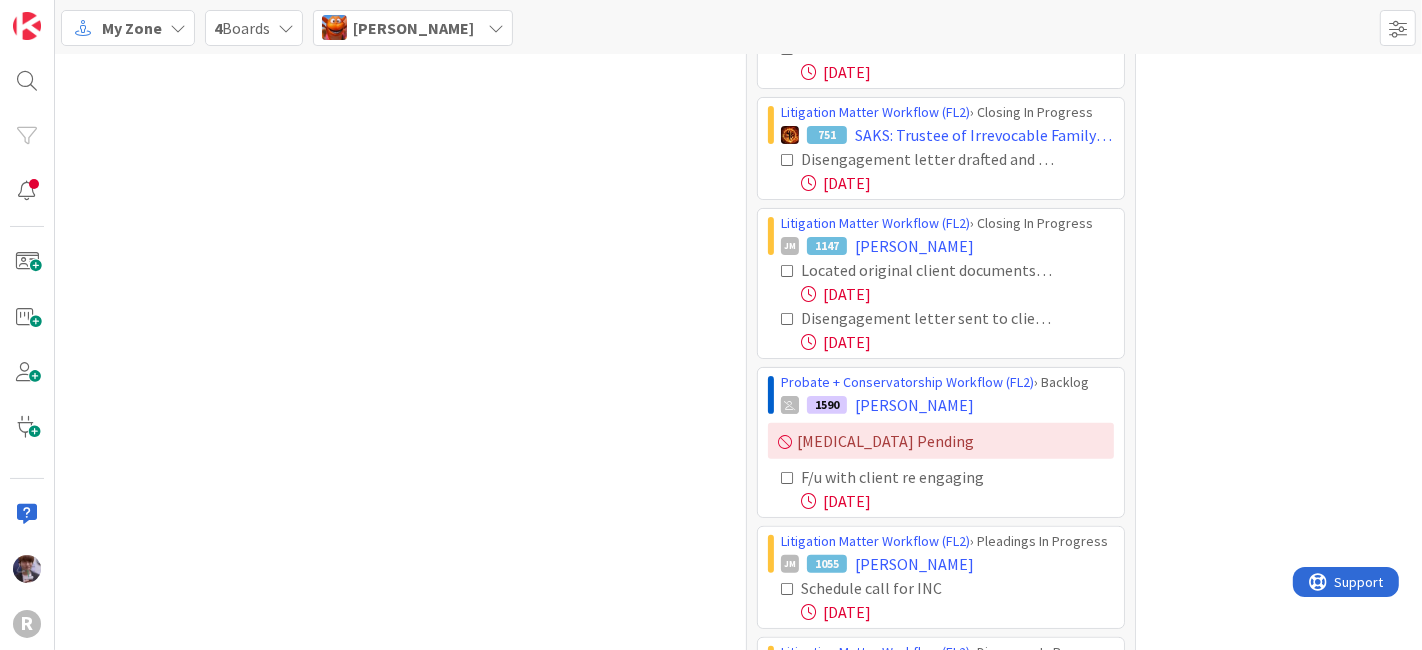 click at bounding box center (788, 271) 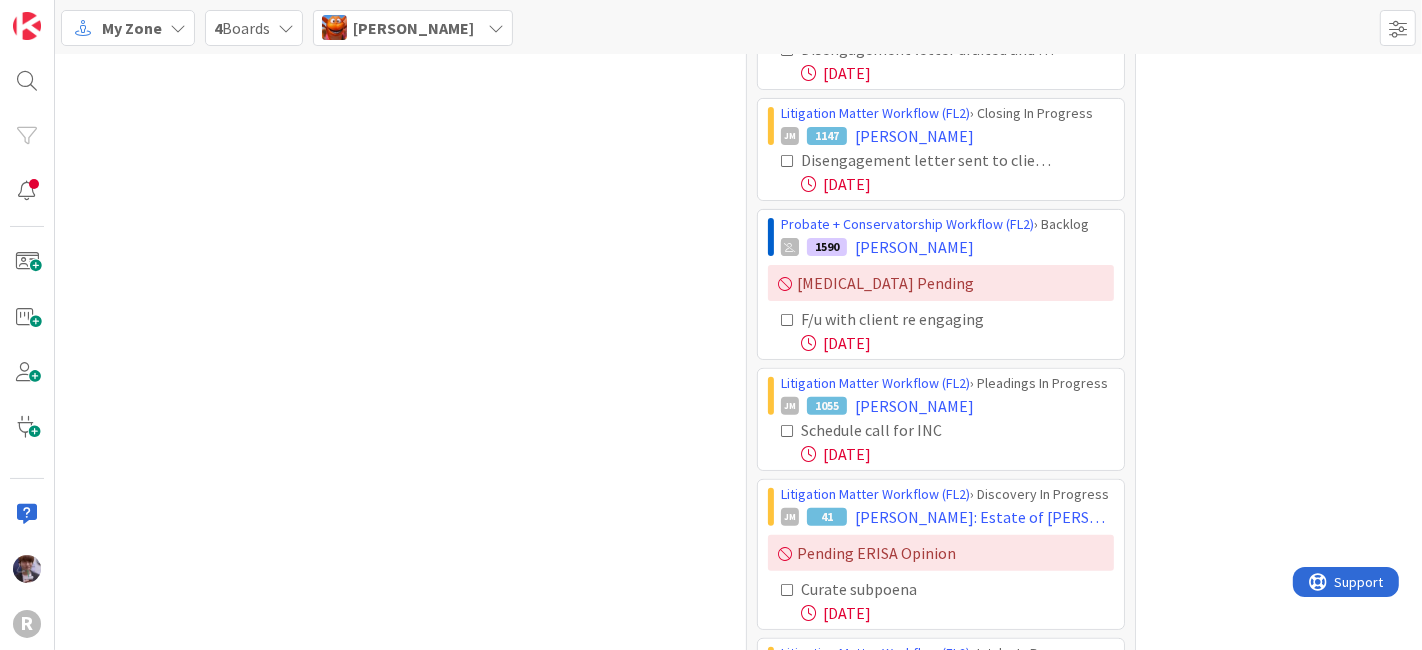 scroll, scrollTop: 551, scrollLeft: 0, axis: vertical 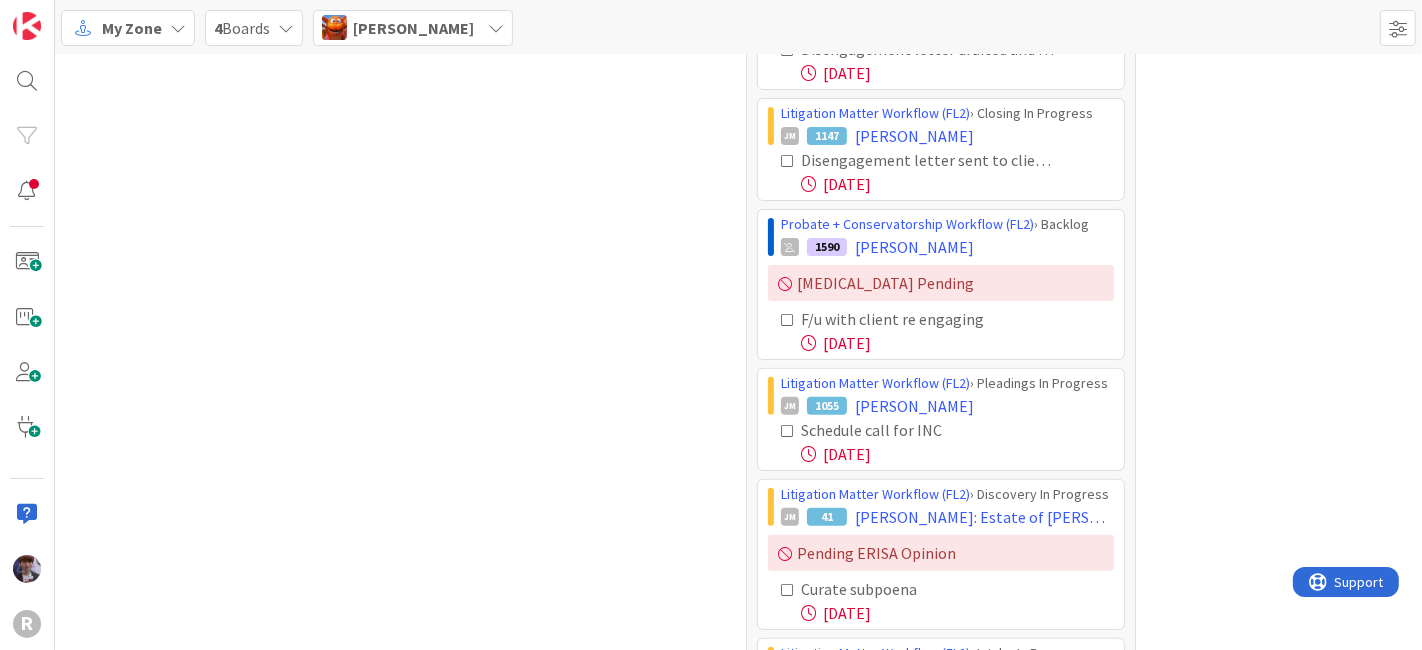 click at bounding box center (788, 320) 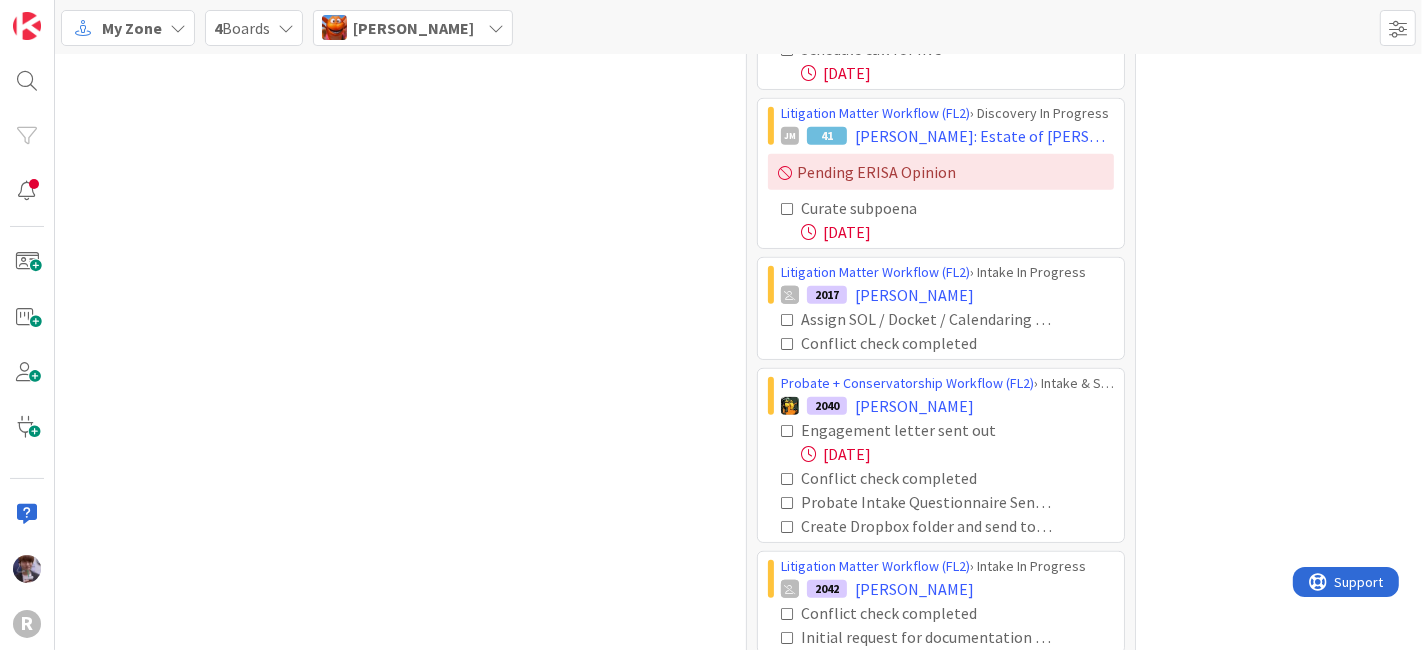scroll, scrollTop: 774, scrollLeft: 0, axis: vertical 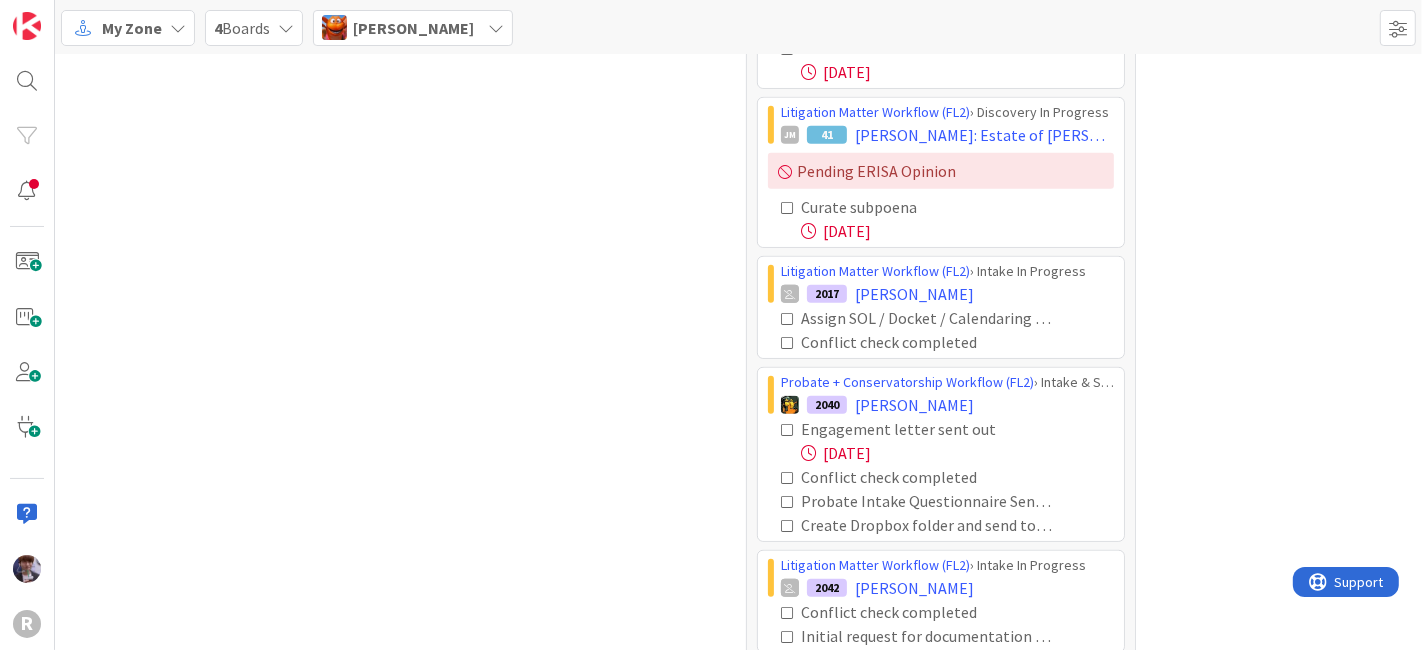 click at bounding box center [788, 319] 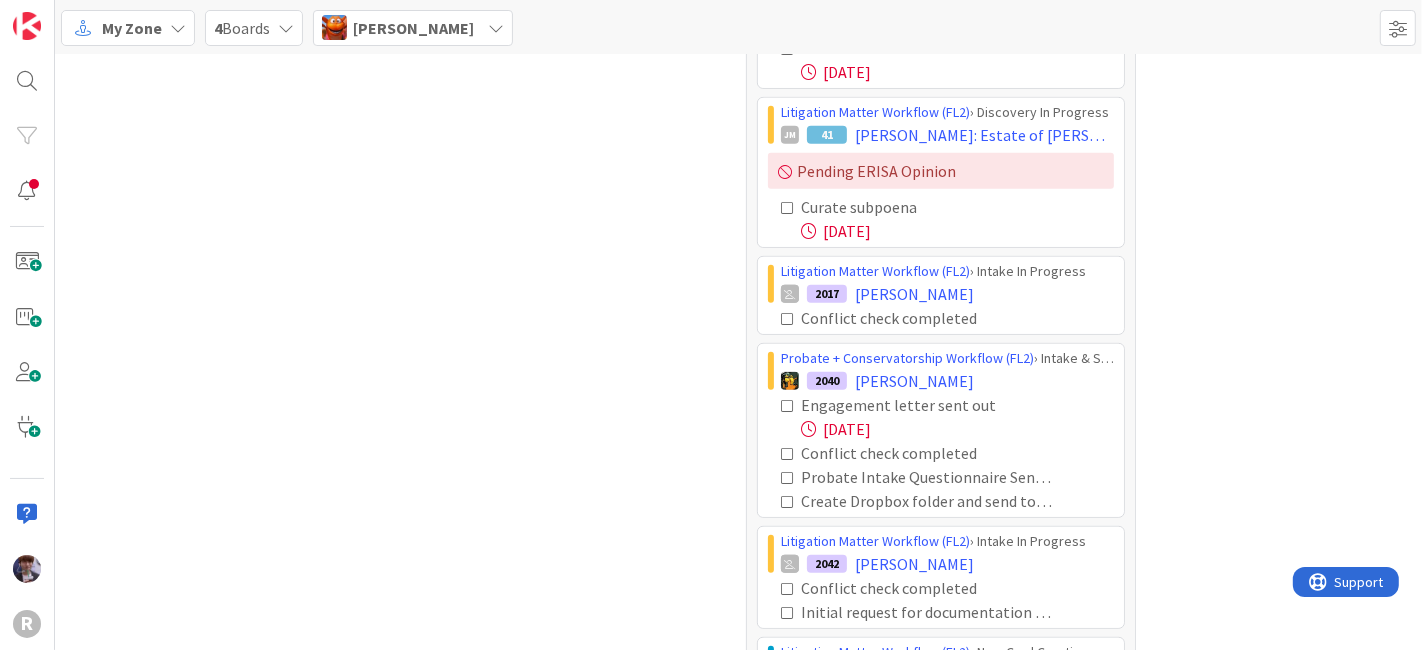 click at bounding box center [788, 319] 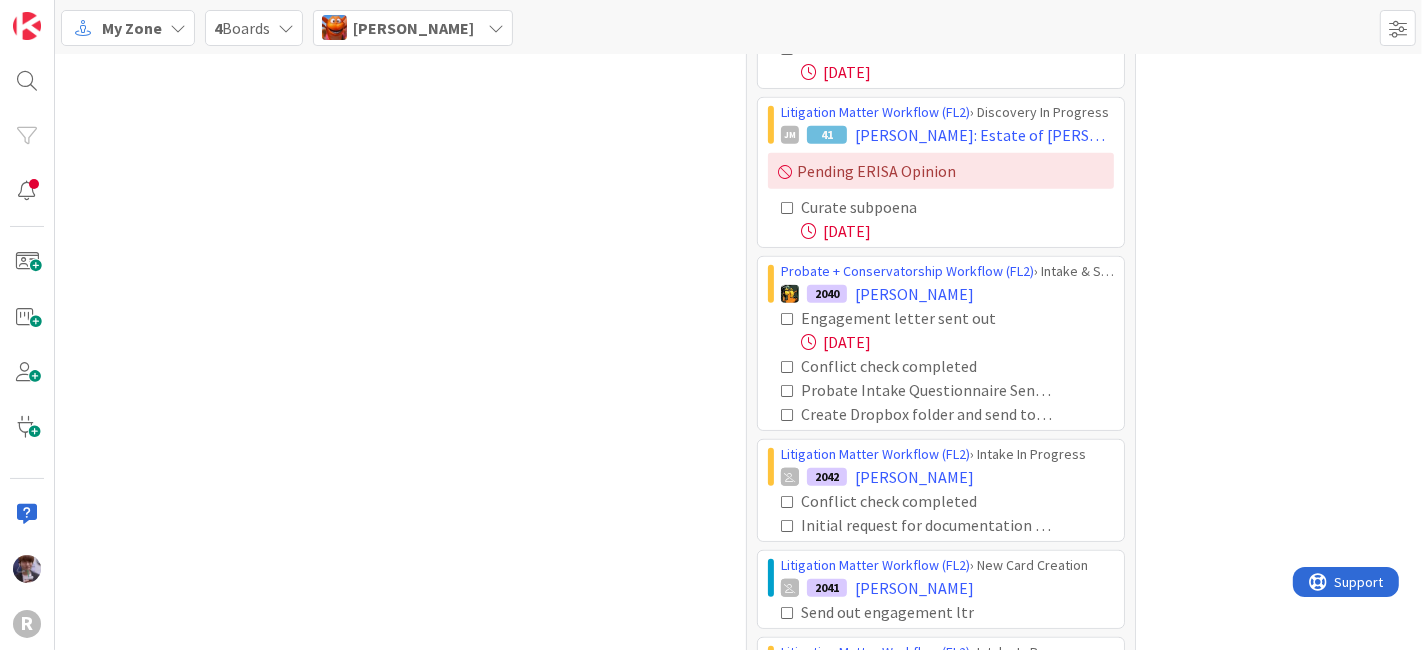 click at bounding box center (788, 319) 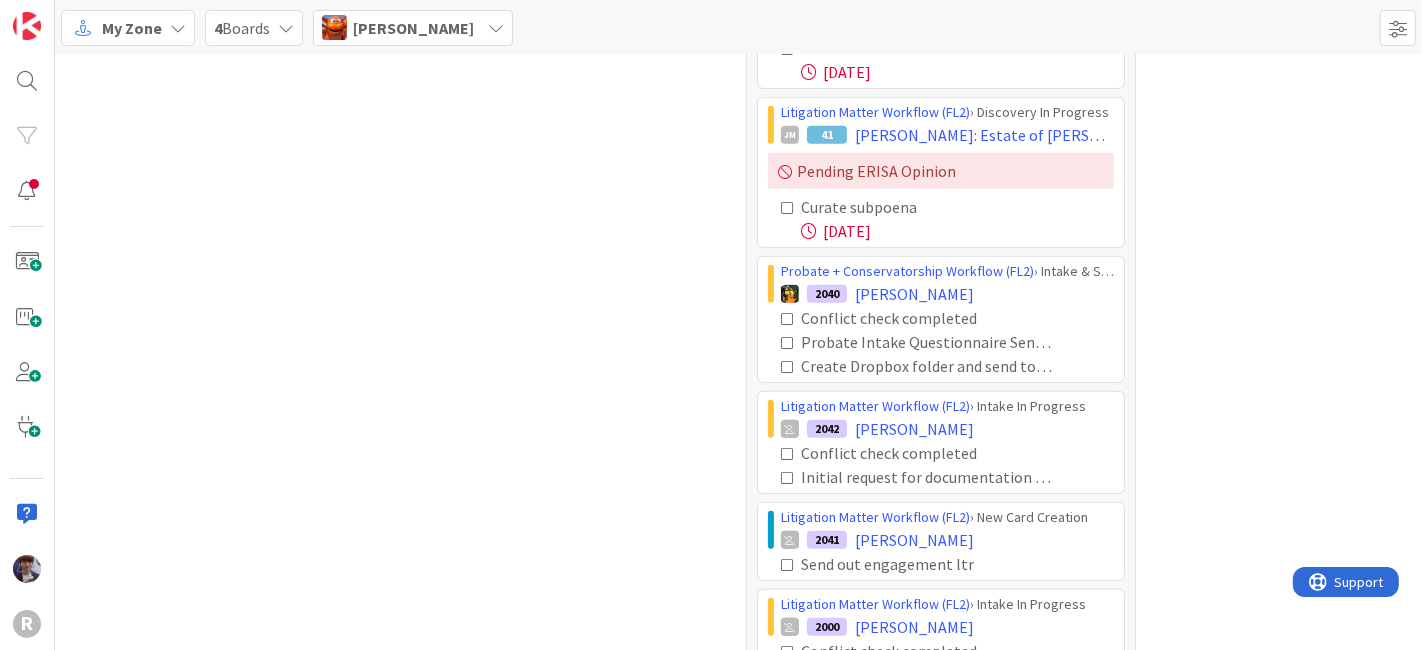 click at bounding box center (788, 319) 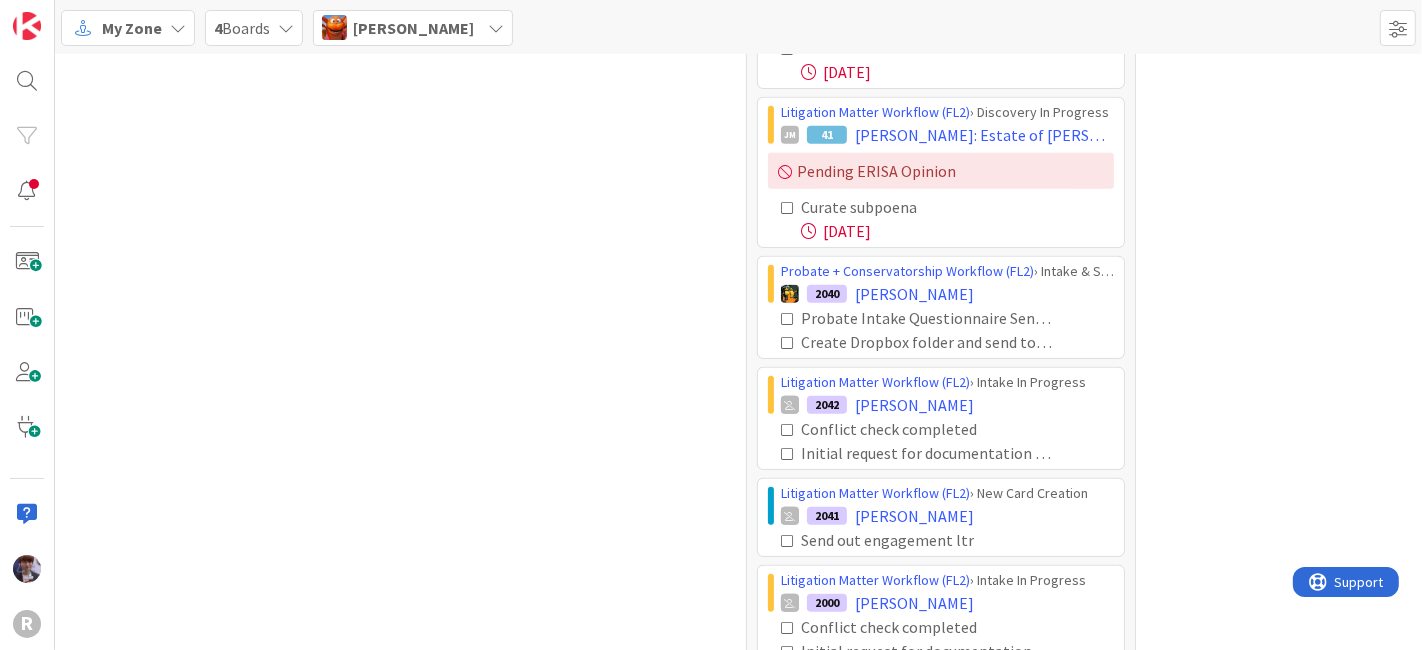 click at bounding box center (788, 319) 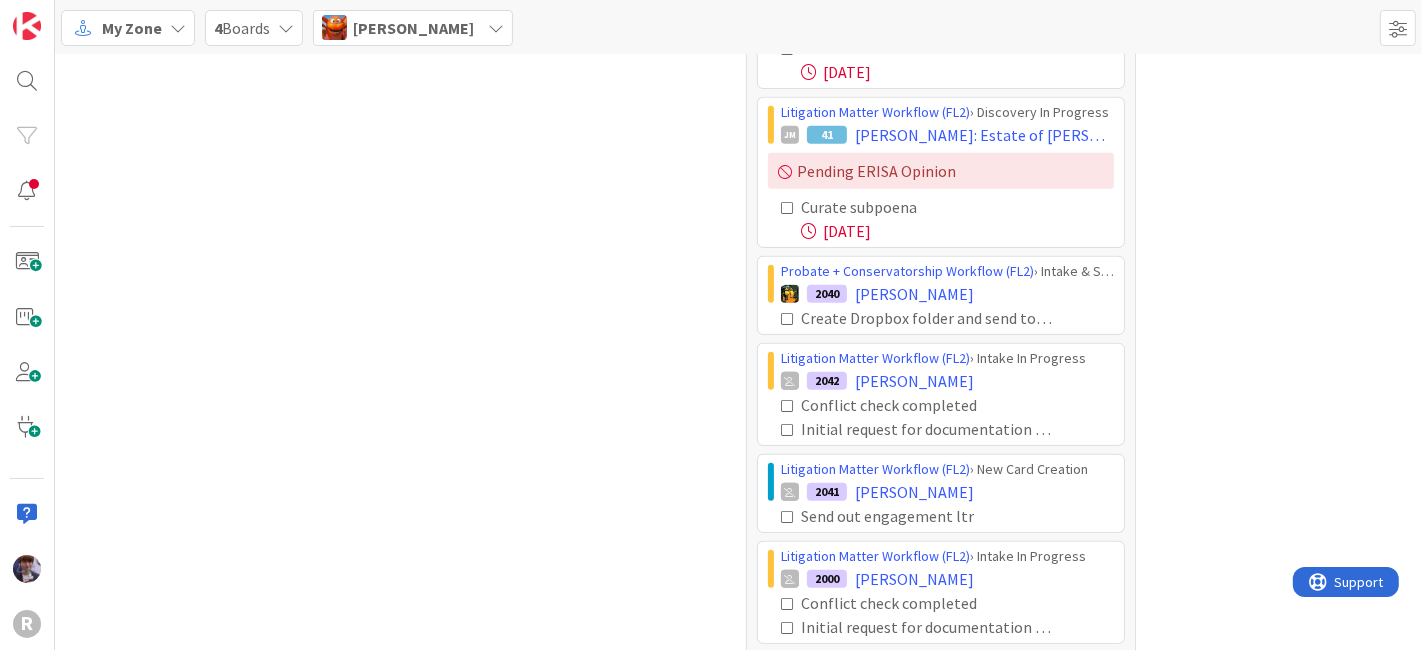 click at bounding box center [788, 319] 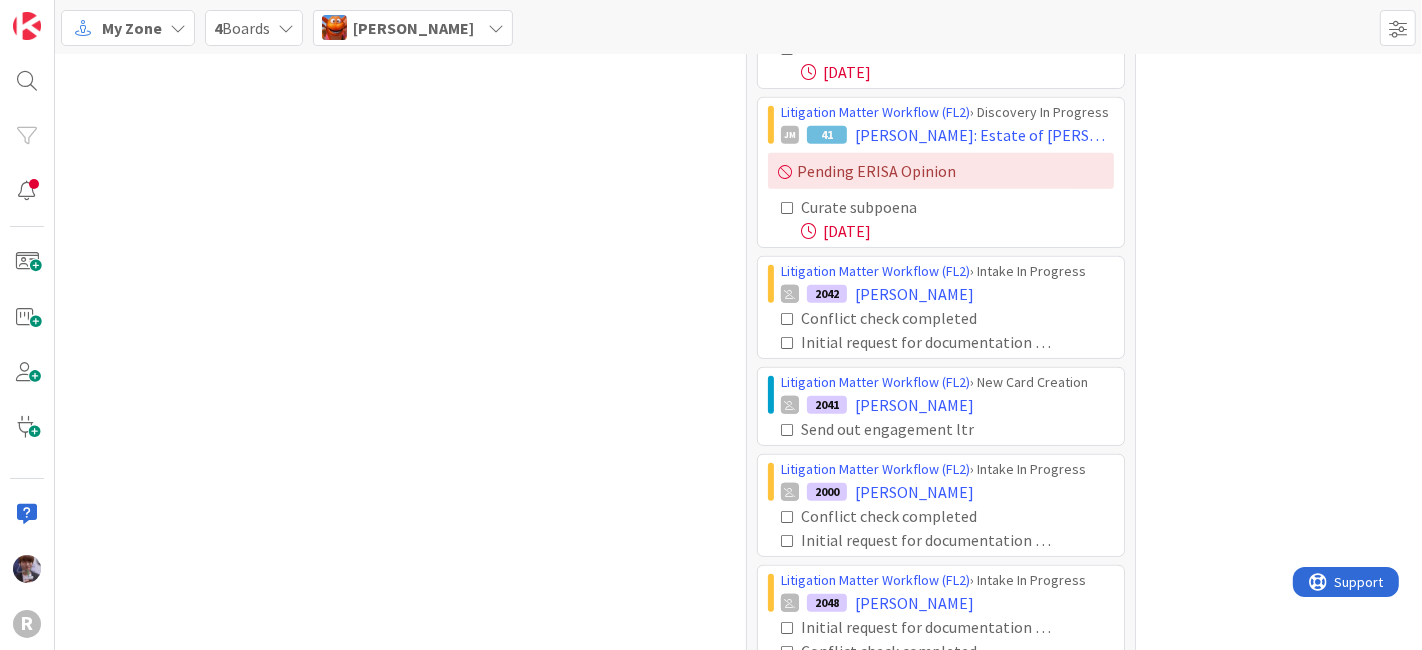 click at bounding box center (788, 319) 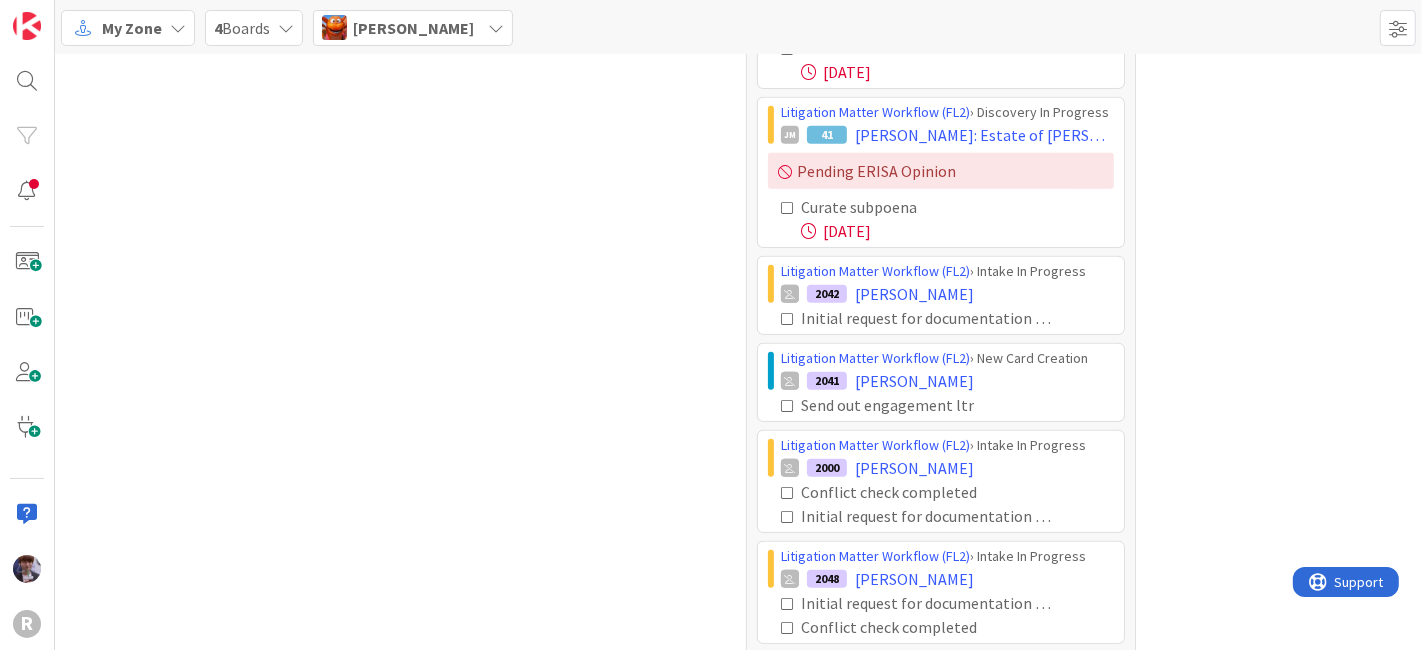 click at bounding box center [788, 319] 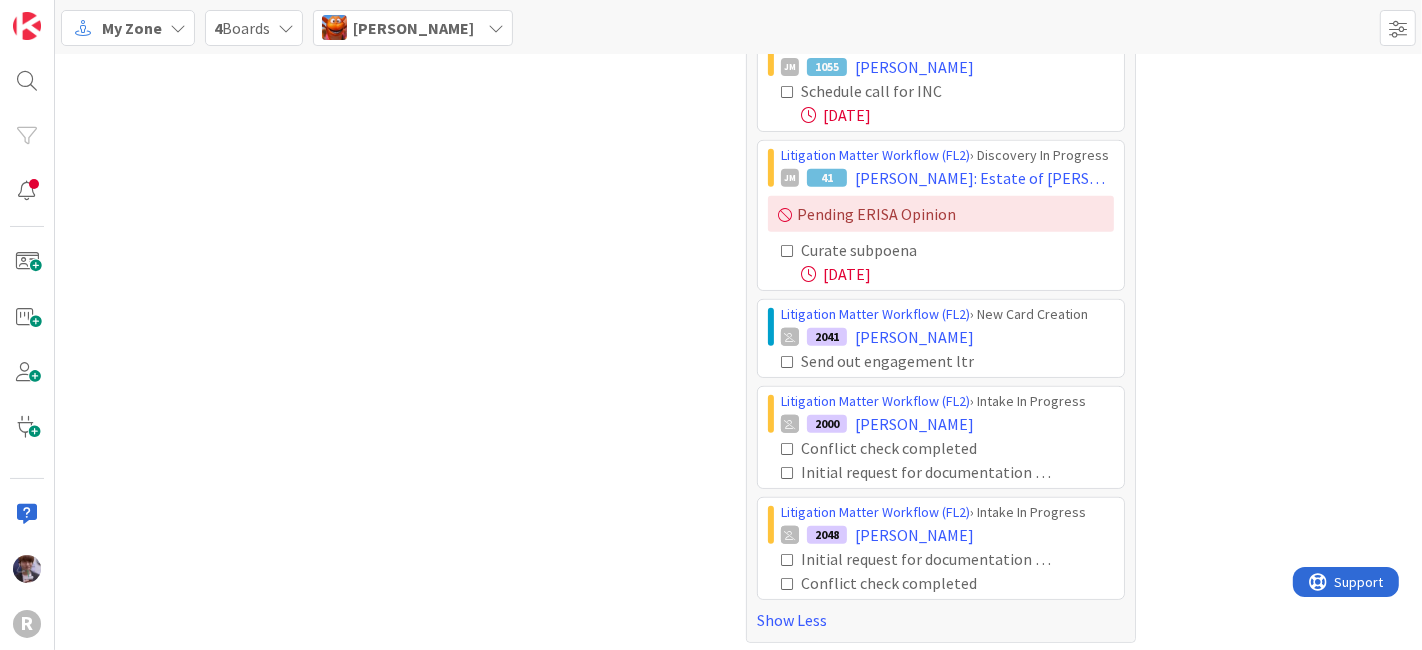 click at bounding box center [788, 362] 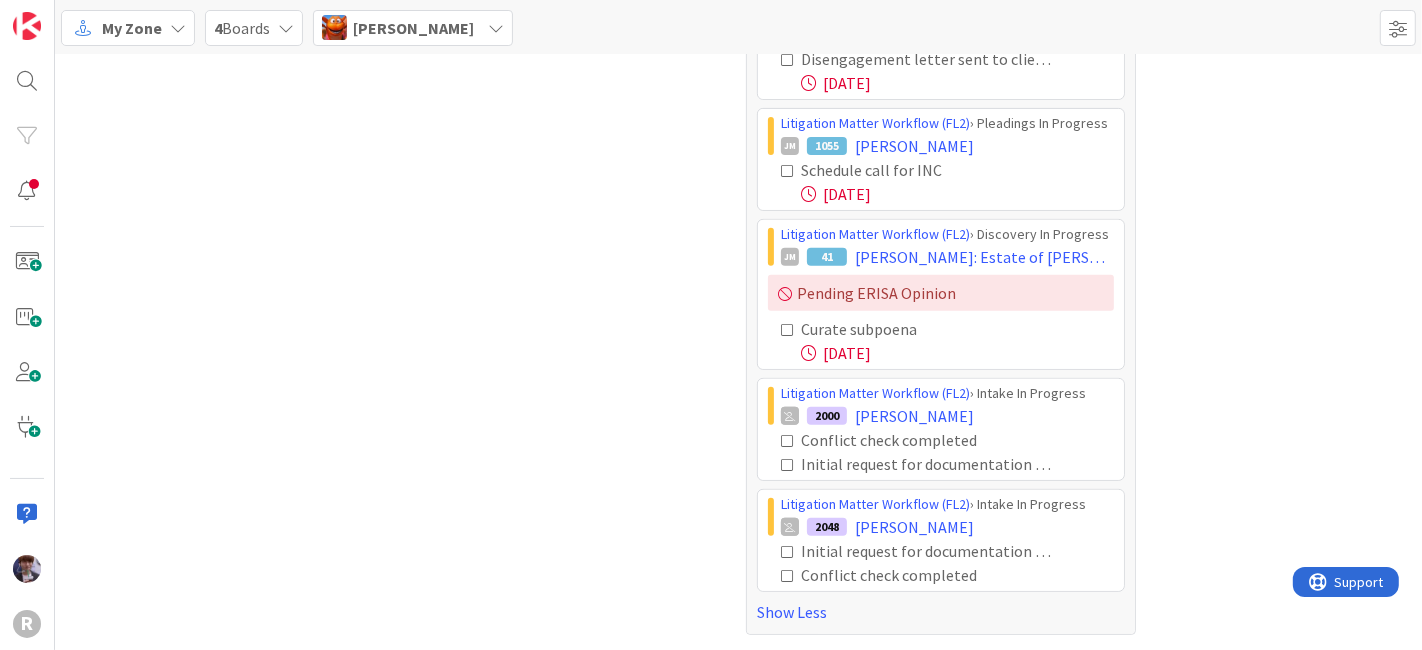 scroll, scrollTop: 645, scrollLeft: 0, axis: vertical 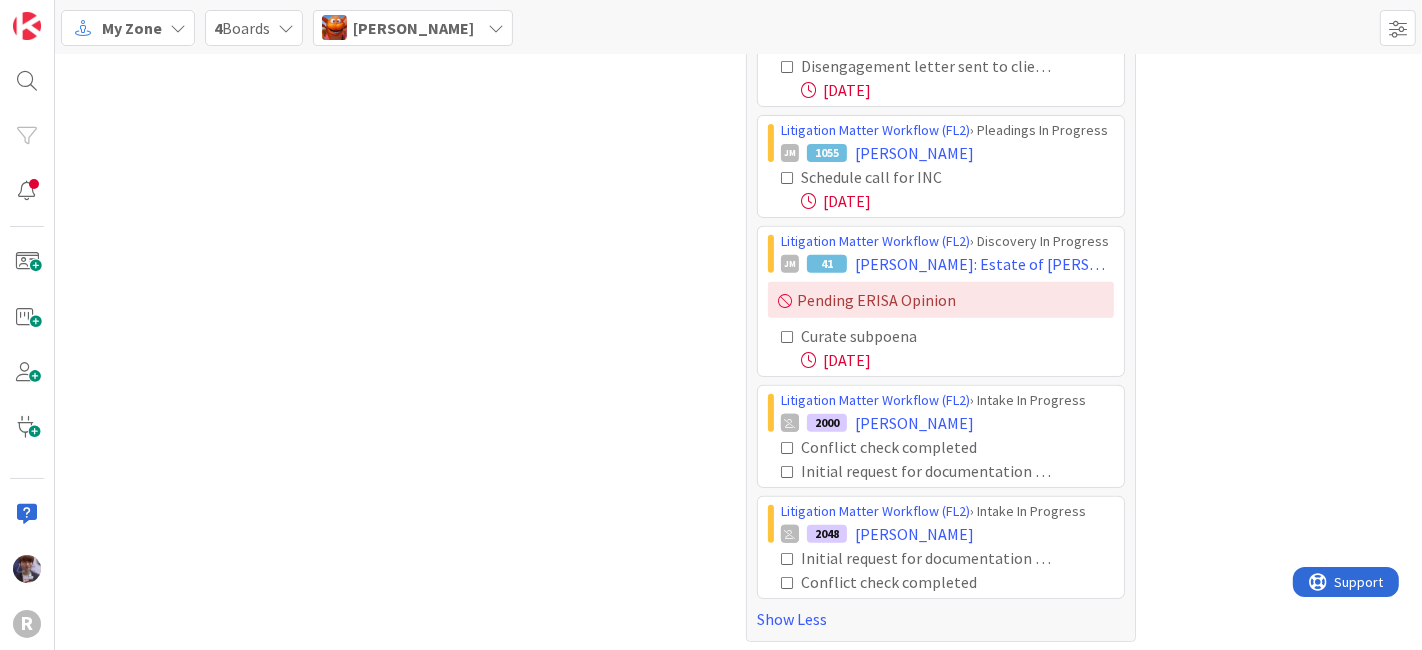 click at bounding box center [788, 448] 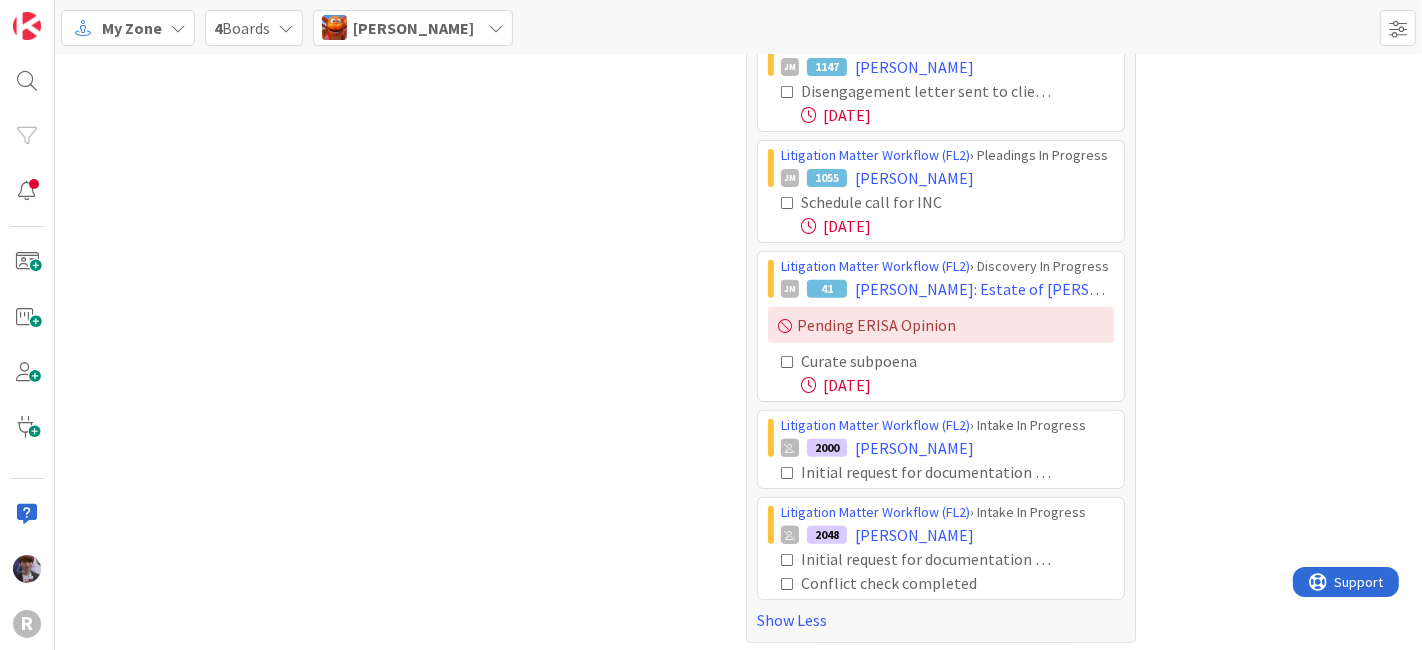 click at bounding box center [788, 473] 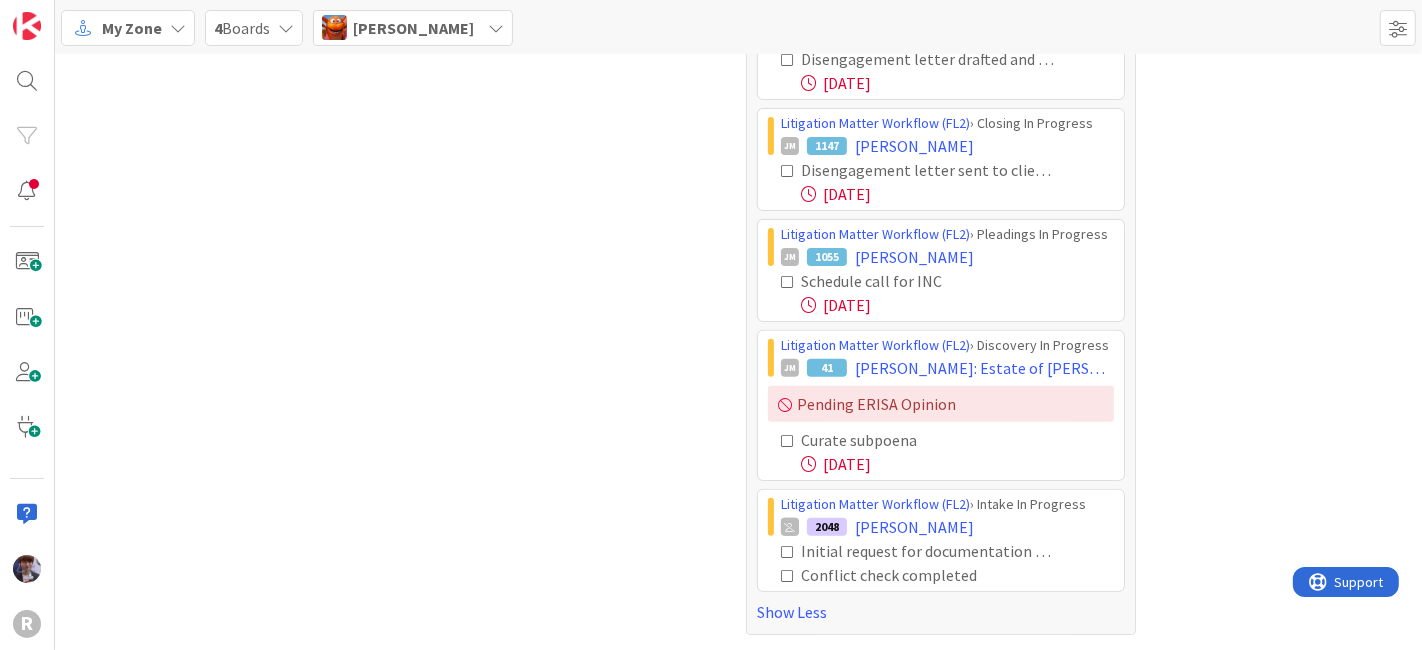 scroll, scrollTop: 534, scrollLeft: 0, axis: vertical 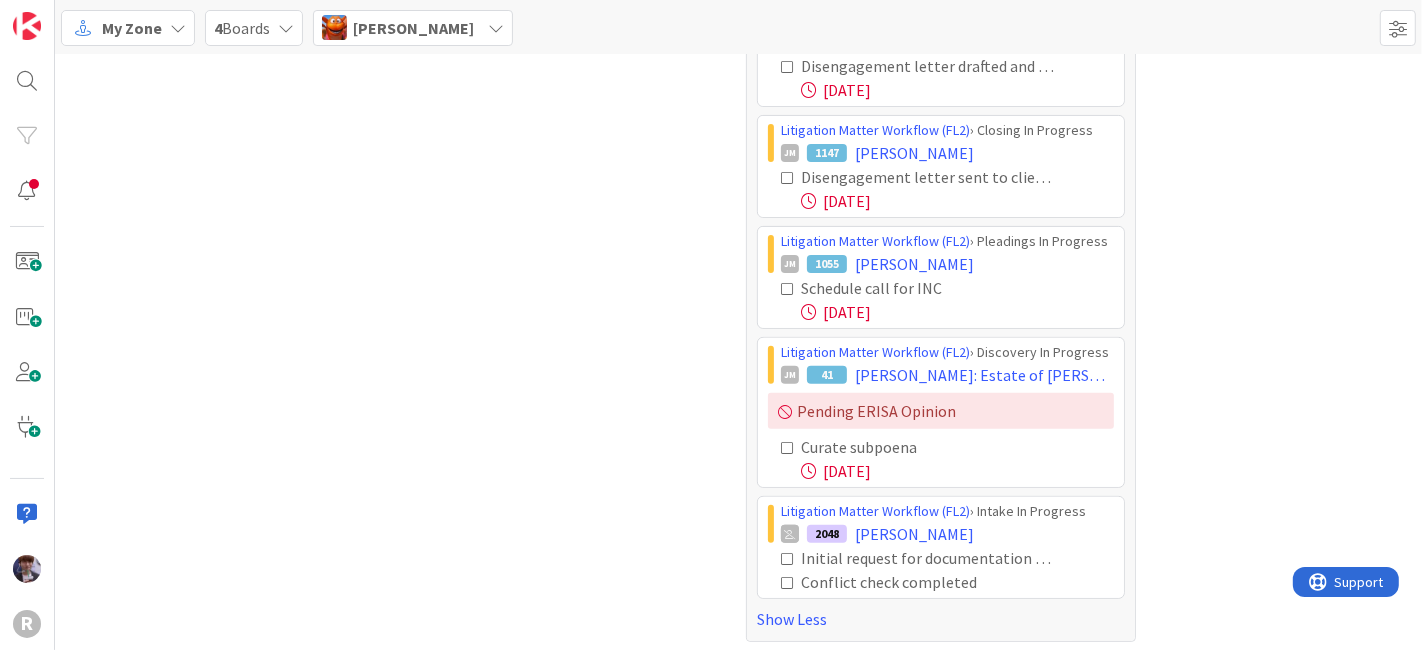 click at bounding box center [788, 559] 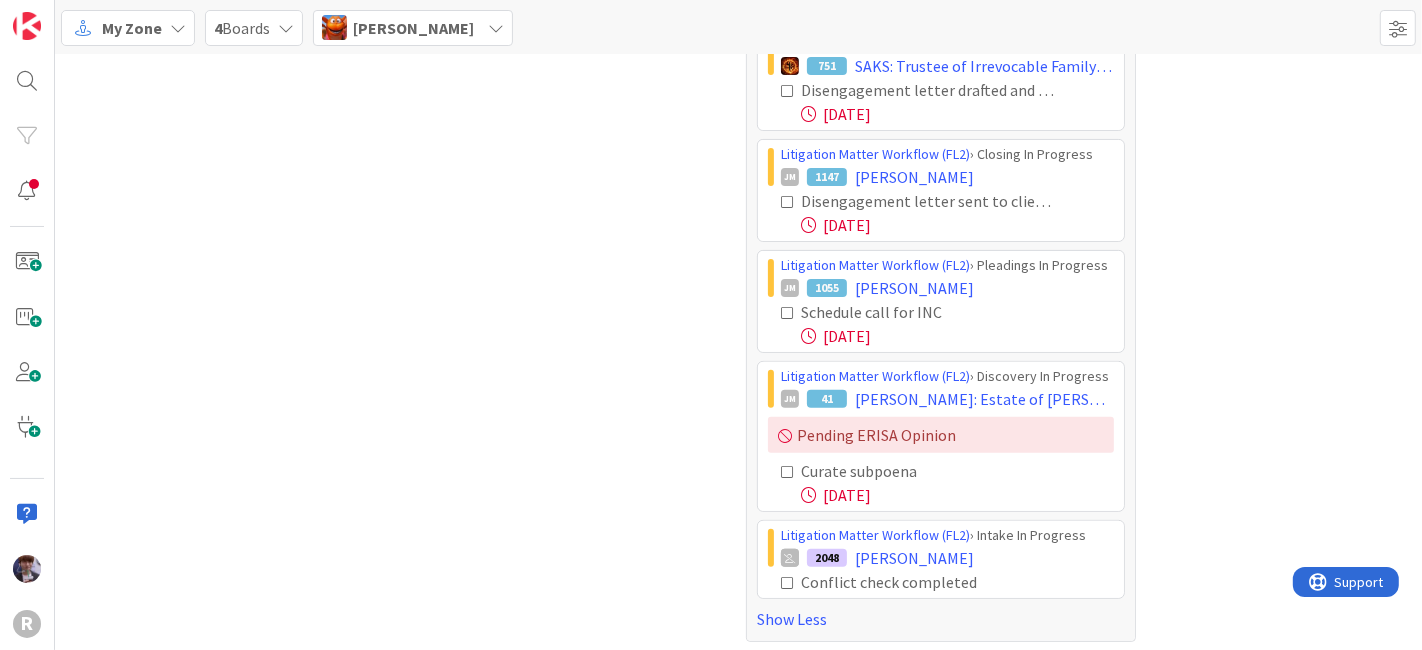 click at bounding box center (788, 583) 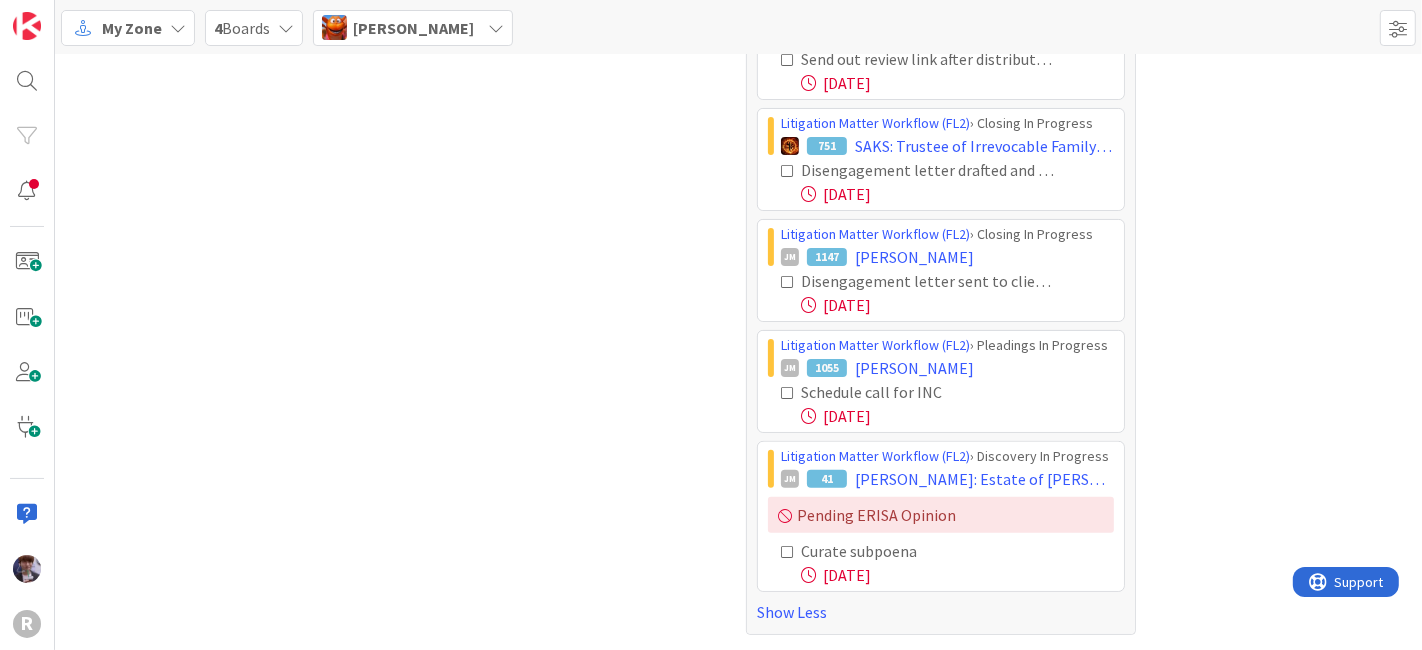 scroll, scrollTop: 424, scrollLeft: 0, axis: vertical 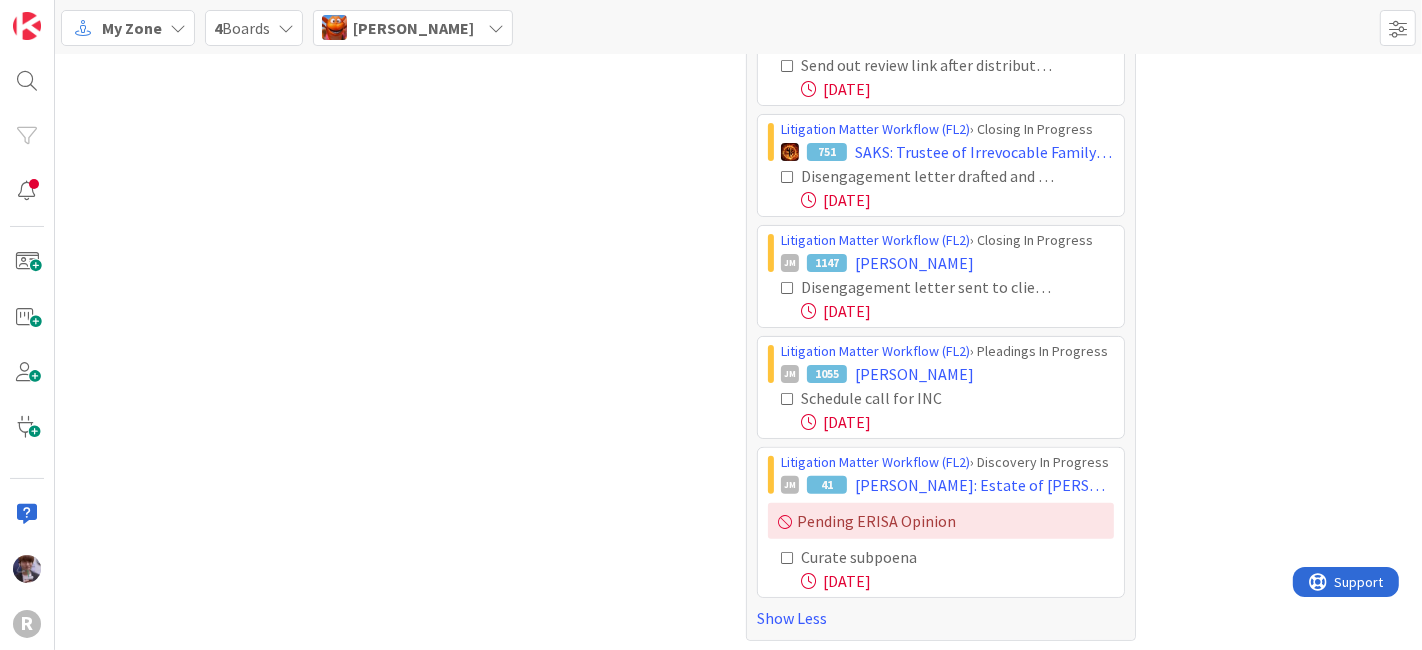 click on "Tasks 44" at bounding box center (536, 143) 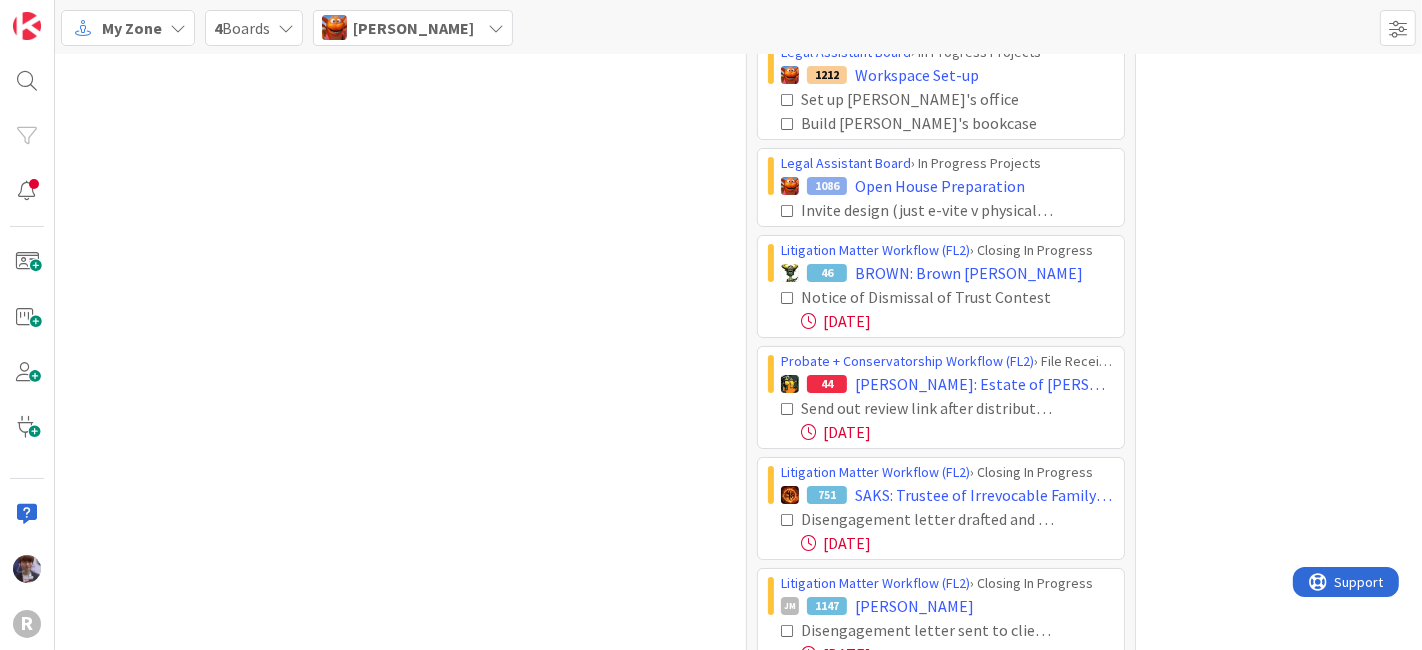 scroll, scrollTop: 0, scrollLeft: 0, axis: both 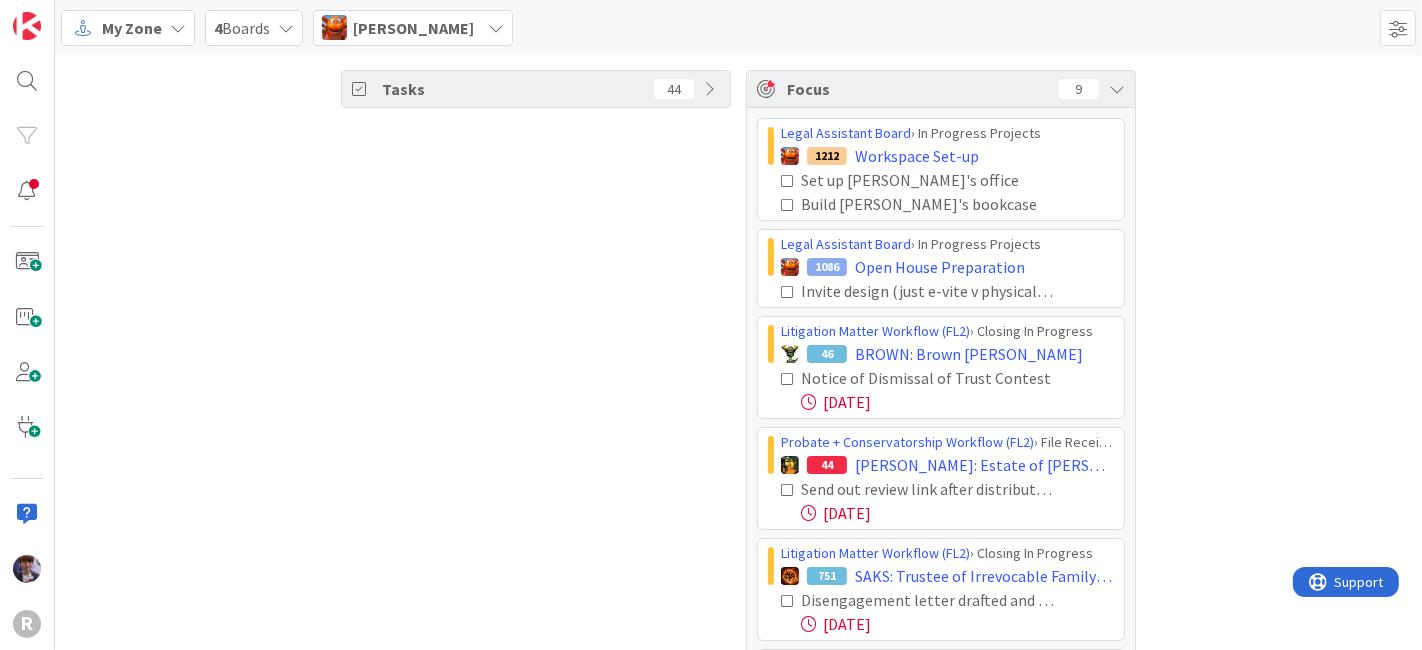 click on "[PERSON_NAME]" at bounding box center [413, 28] 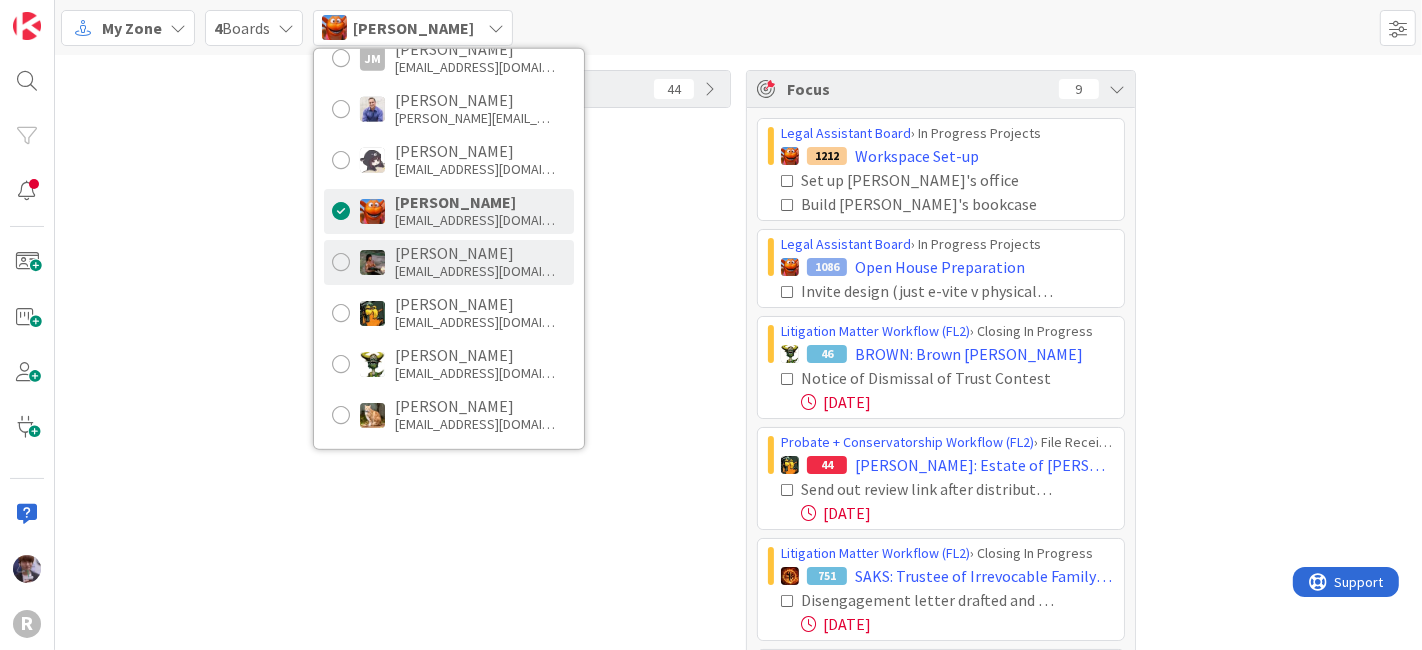 scroll, scrollTop: 220, scrollLeft: 0, axis: vertical 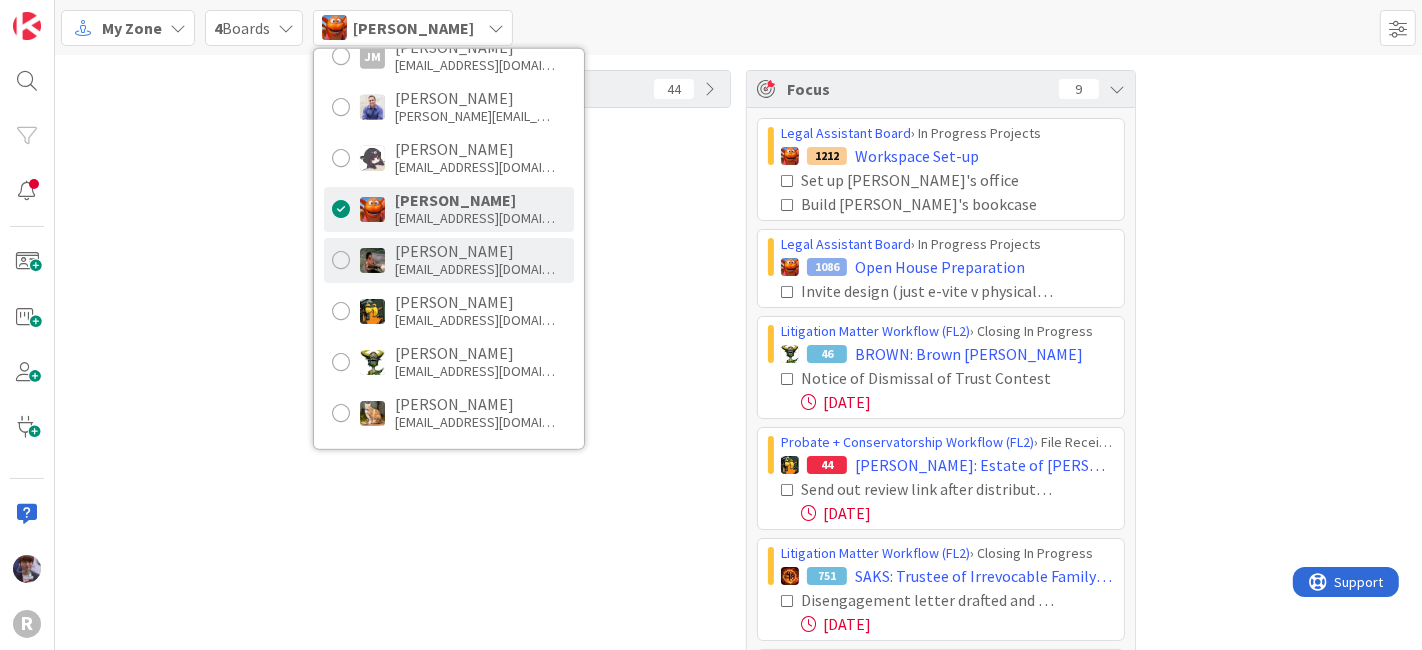 click on "[PERSON_NAME]" at bounding box center [475, 251] 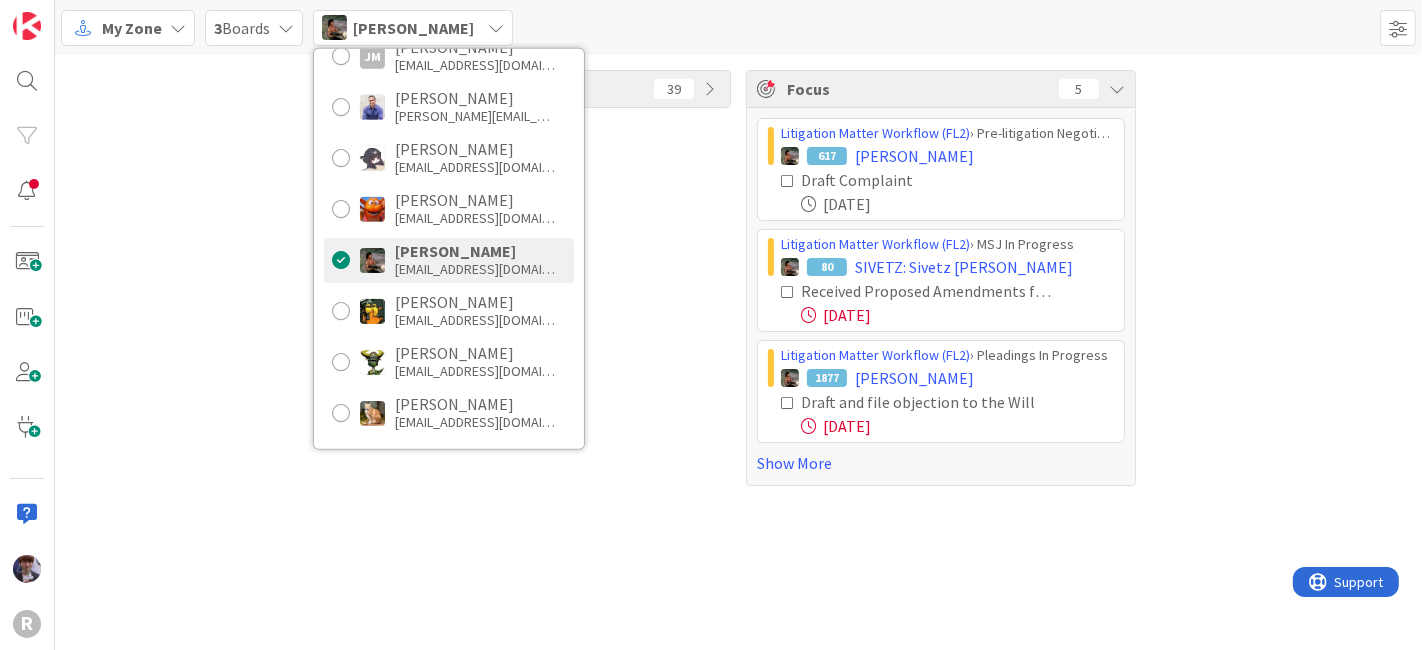 click on "Tasks 39" at bounding box center [536, 278] 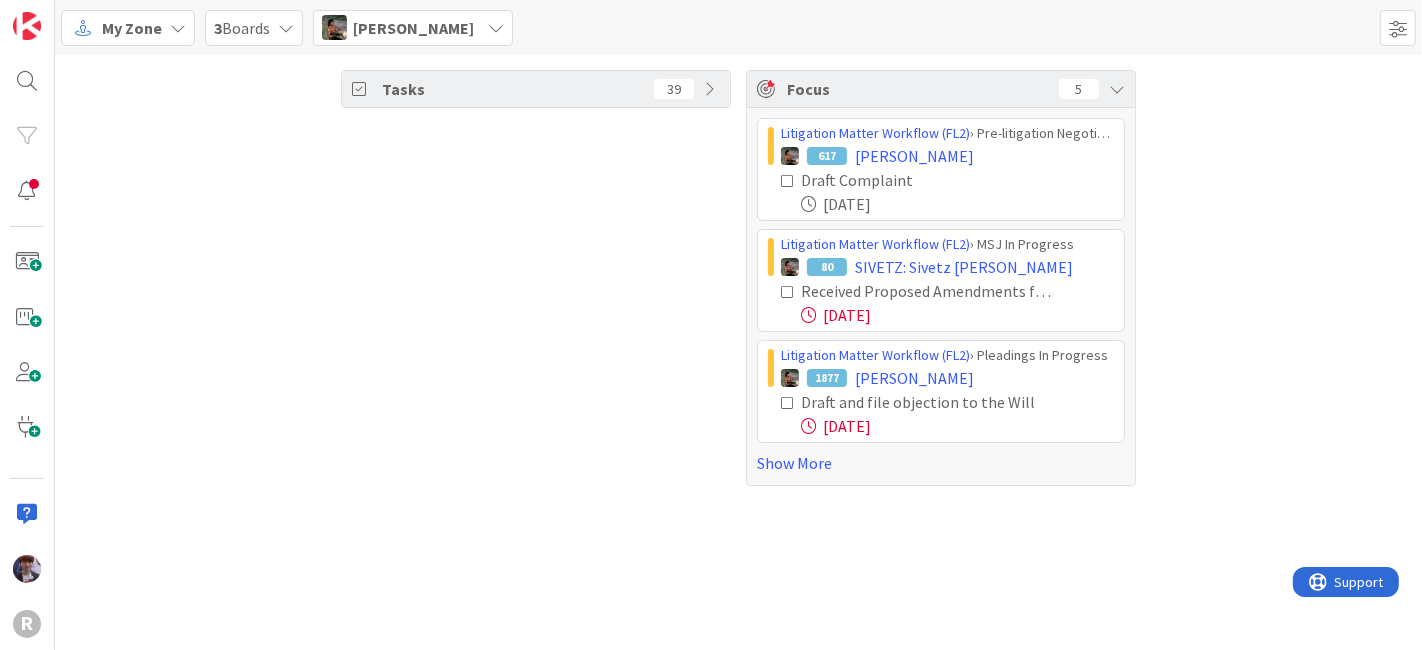 click on "Litigation Matter Workflow (FL2)  › Pre-litigation Negotiation 617 [PERSON_NAME] Draft Complaint [DATE] Litigation Matter Workflow (FL2)  › MSJ In Progress 80 SIVETZ: Sivetz [PERSON_NAME] Received Proposed Amendments from opposing counsel [DATE] Litigation Matter Workflow (FL2)  › Pleadings In Progress 1877 [GEOGRAPHIC_DATA][PERSON_NAME] Draft and file objection to the Will [DATE] Show More" at bounding box center (941, 296) 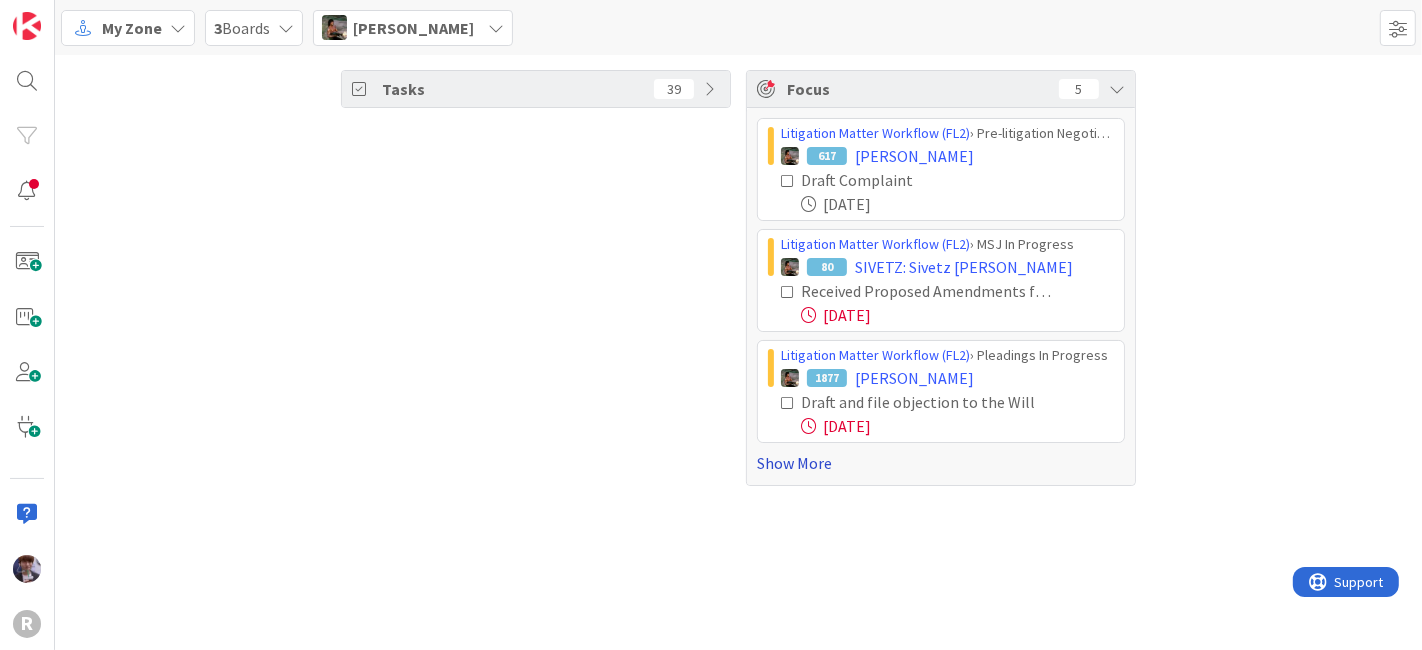 click on "Show More" at bounding box center [941, 463] 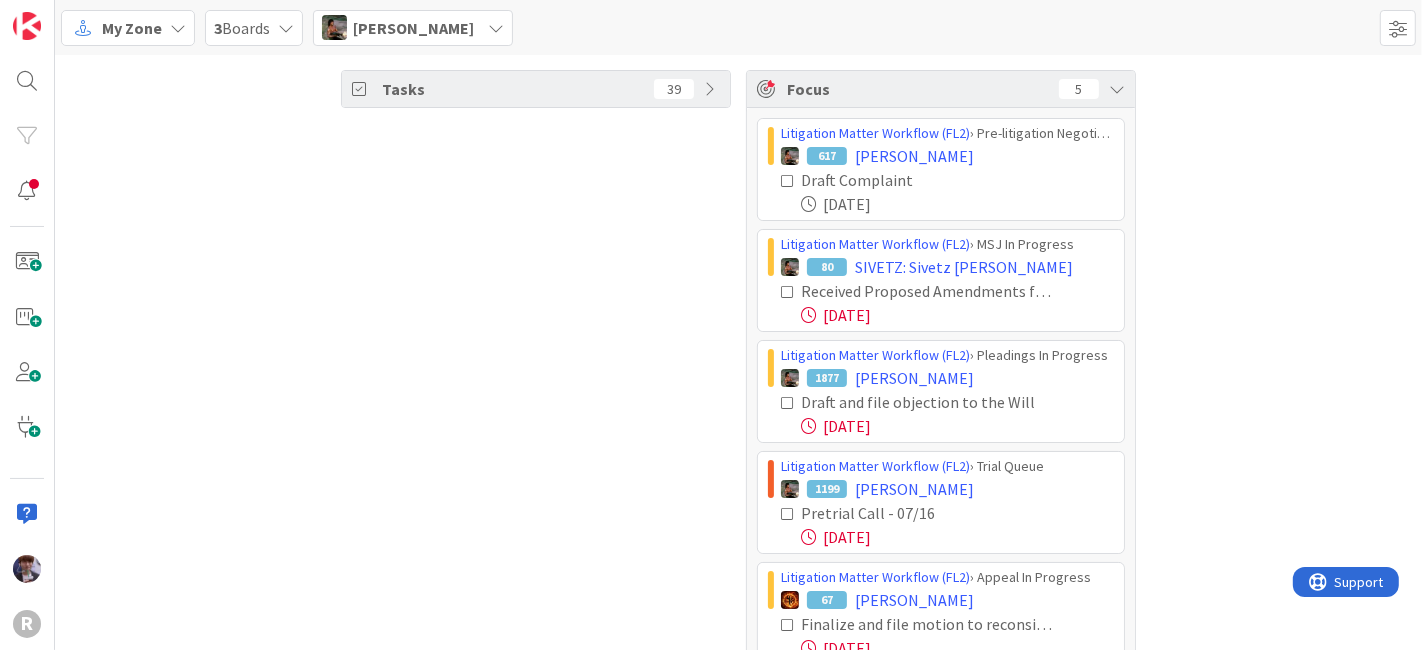 click on "Tasks 39" at bounding box center (536, 389) 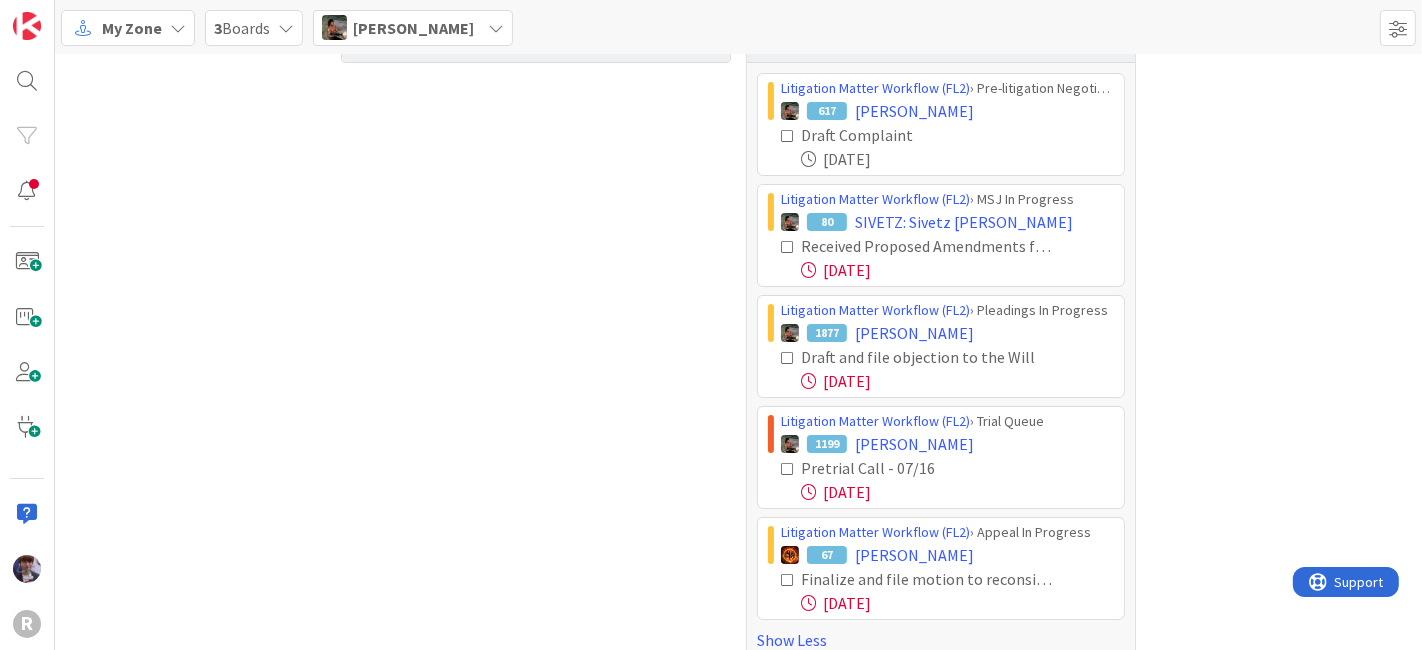 scroll, scrollTop: 68, scrollLeft: 0, axis: vertical 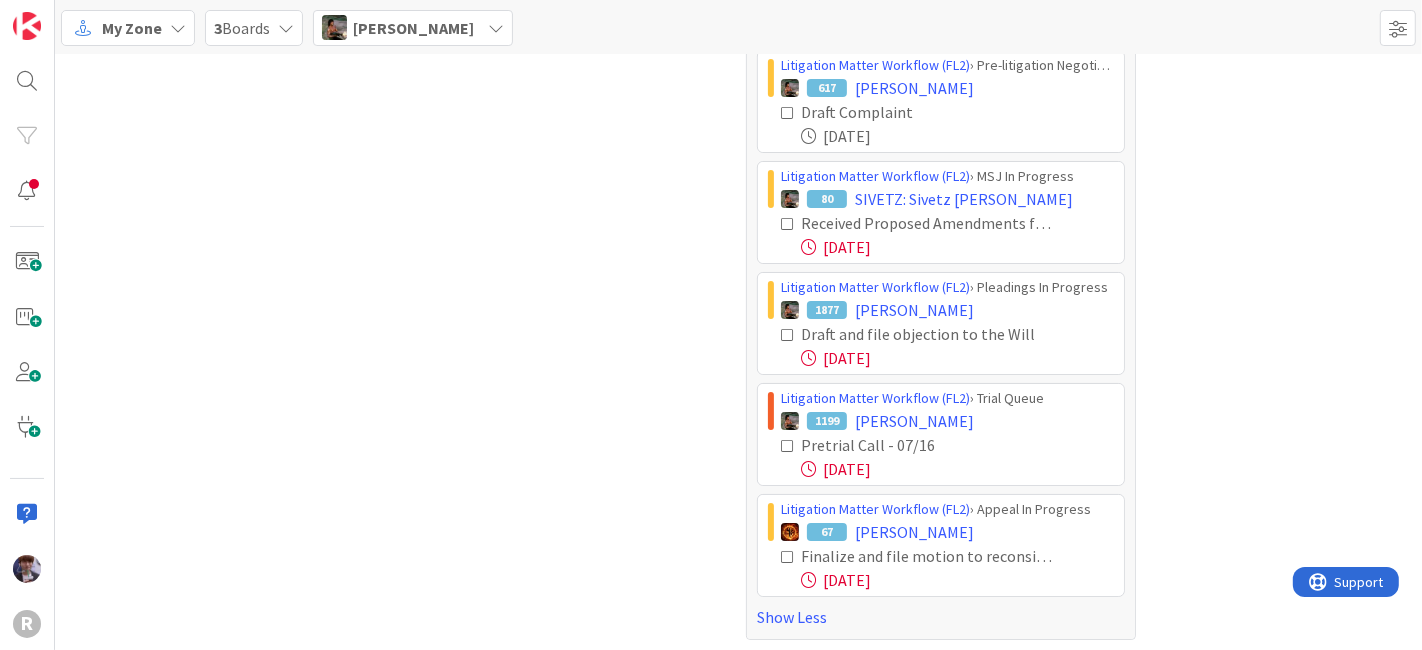 click at bounding box center (788, 557) 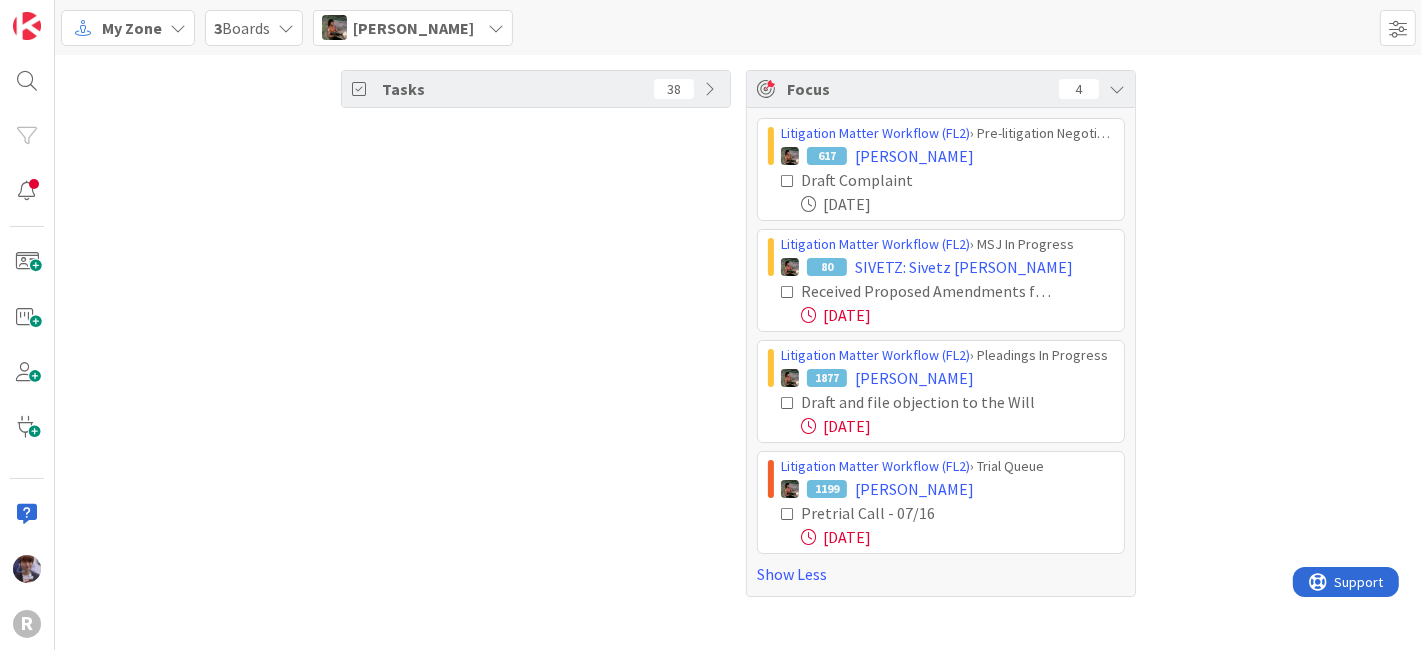 click at bounding box center (788, 514) 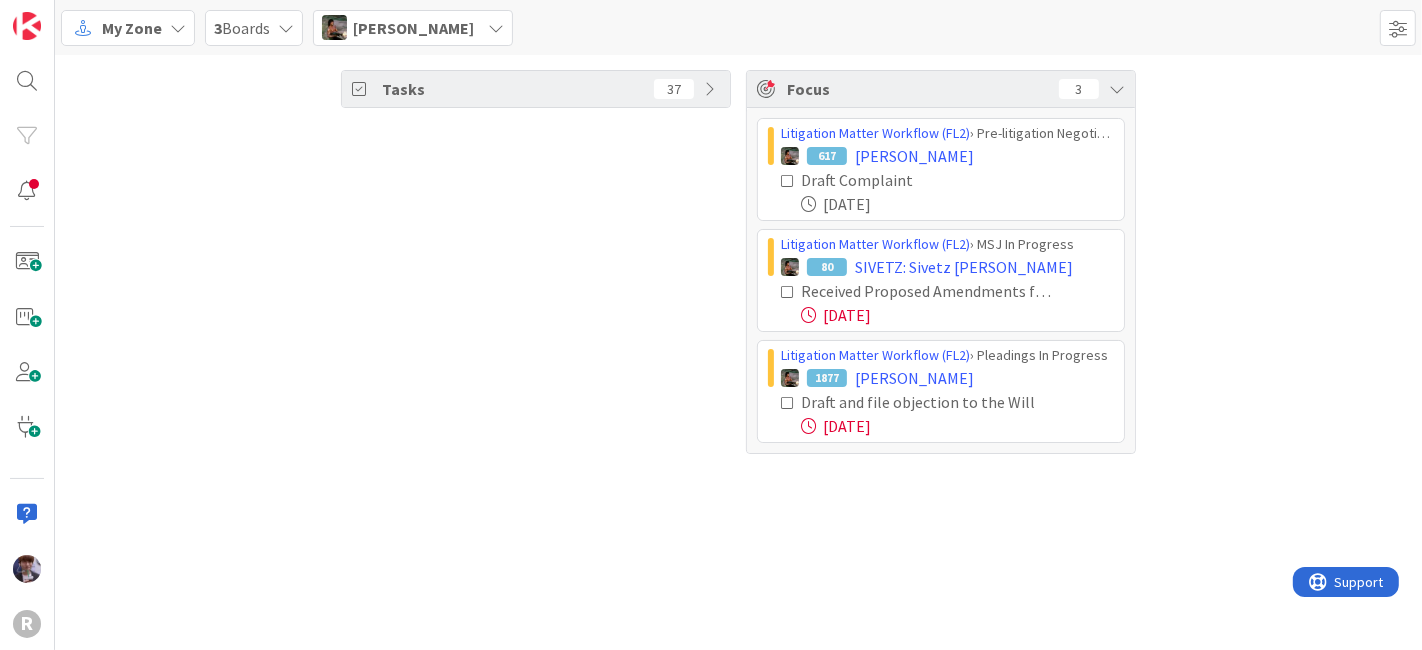 click on "[PERSON_NAME]" at bounding box center (413, 28) 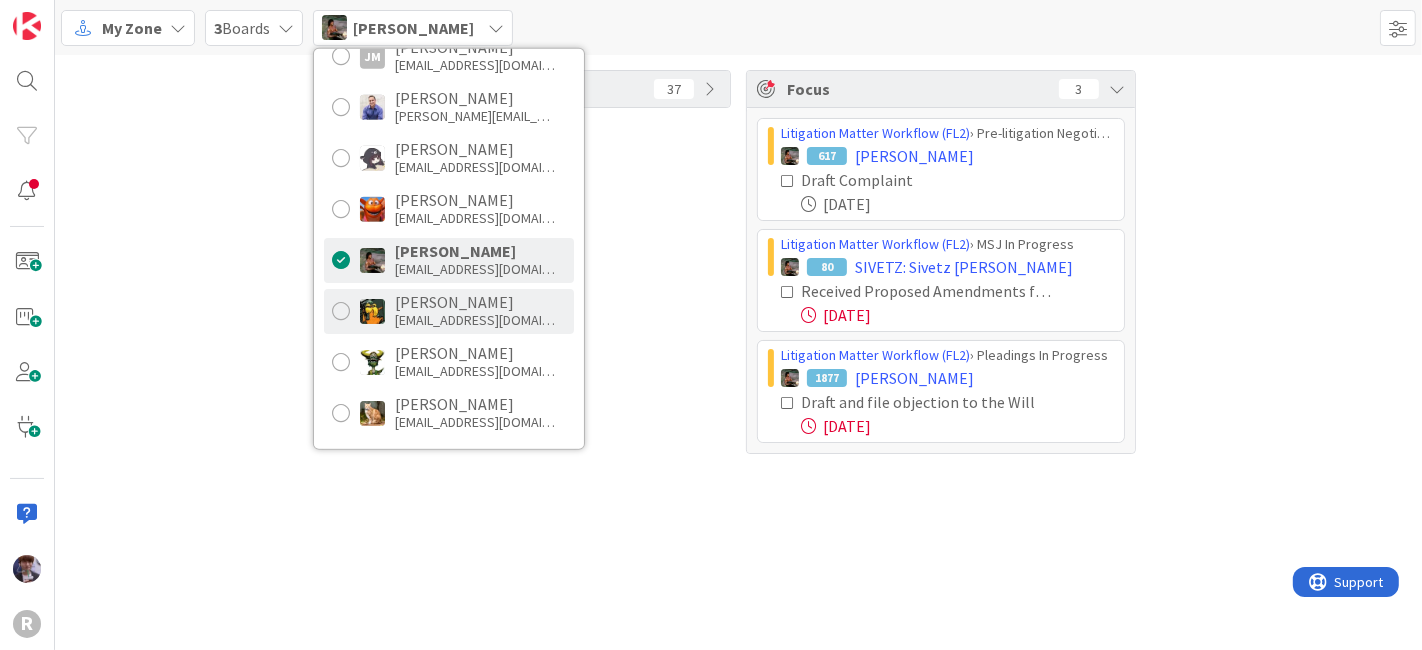 click on "[EMAIL_ADDRESS][DOMAIN_NAME]" at bounding box center (475, 320) 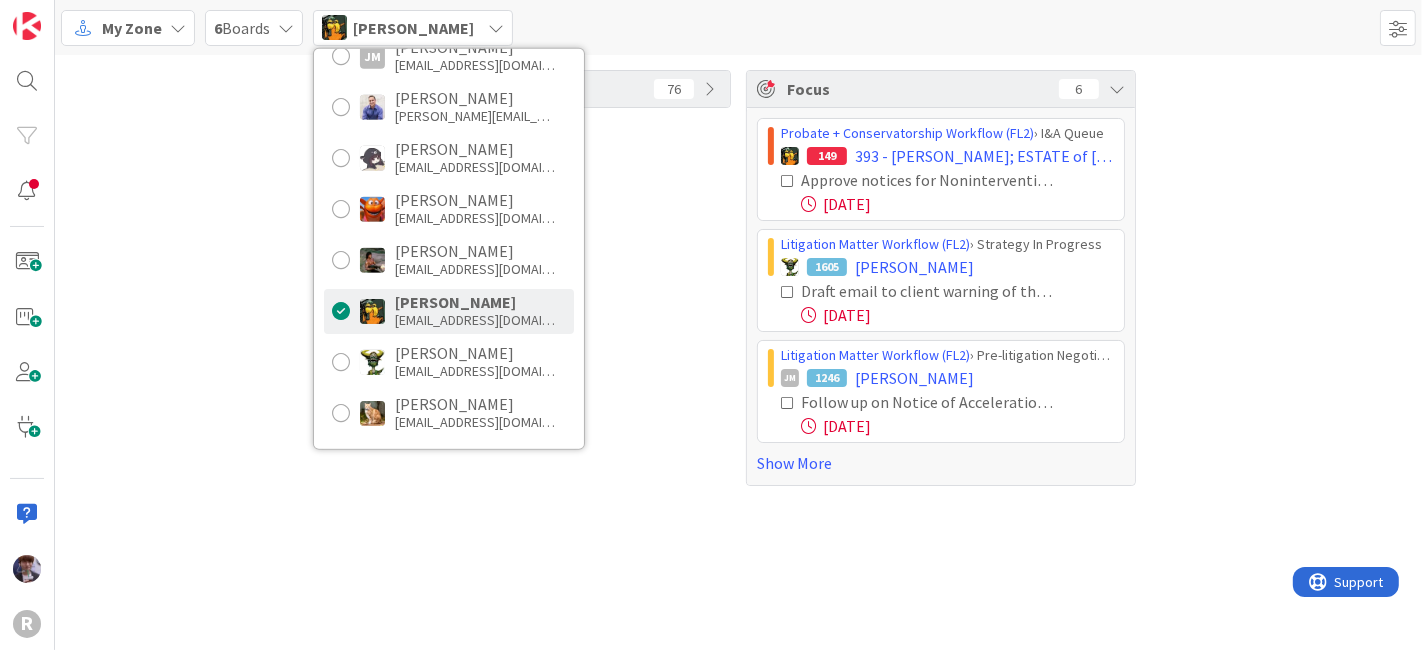 click on "Tasks 76" at bounding box center (536, 278) 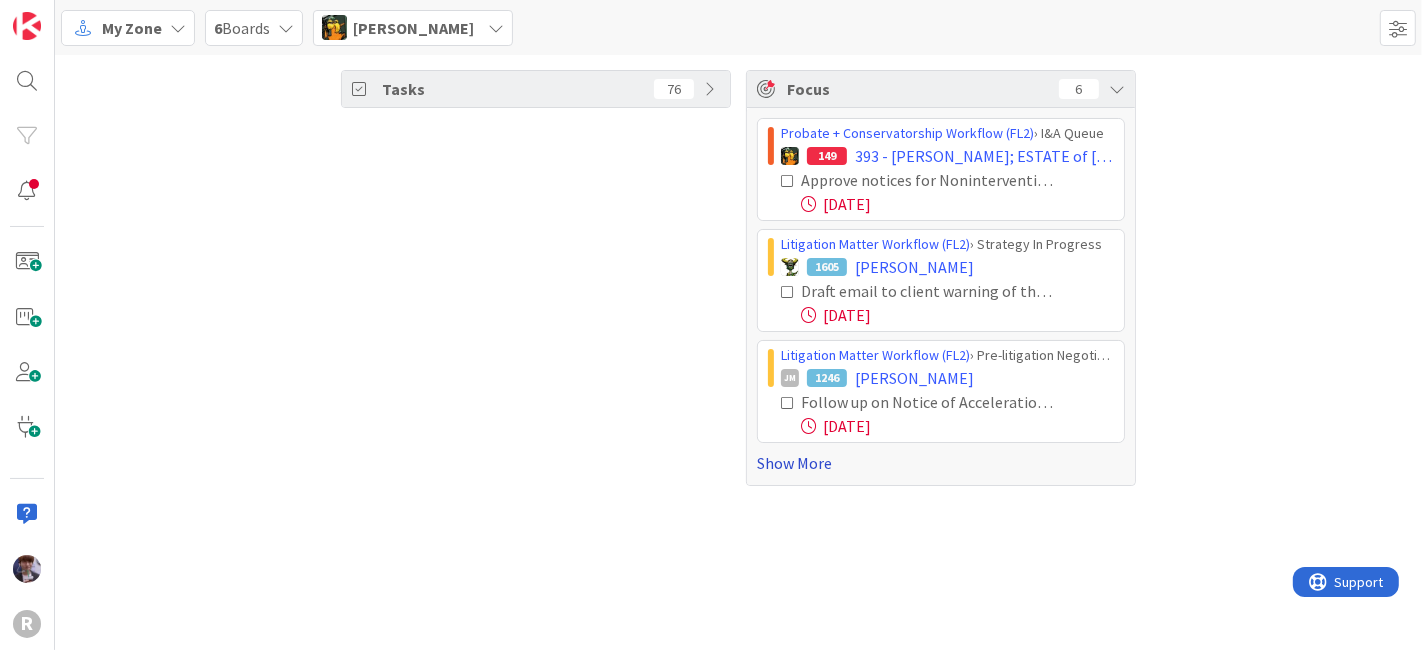 click on "Show More" at bounding box center [941, 463] 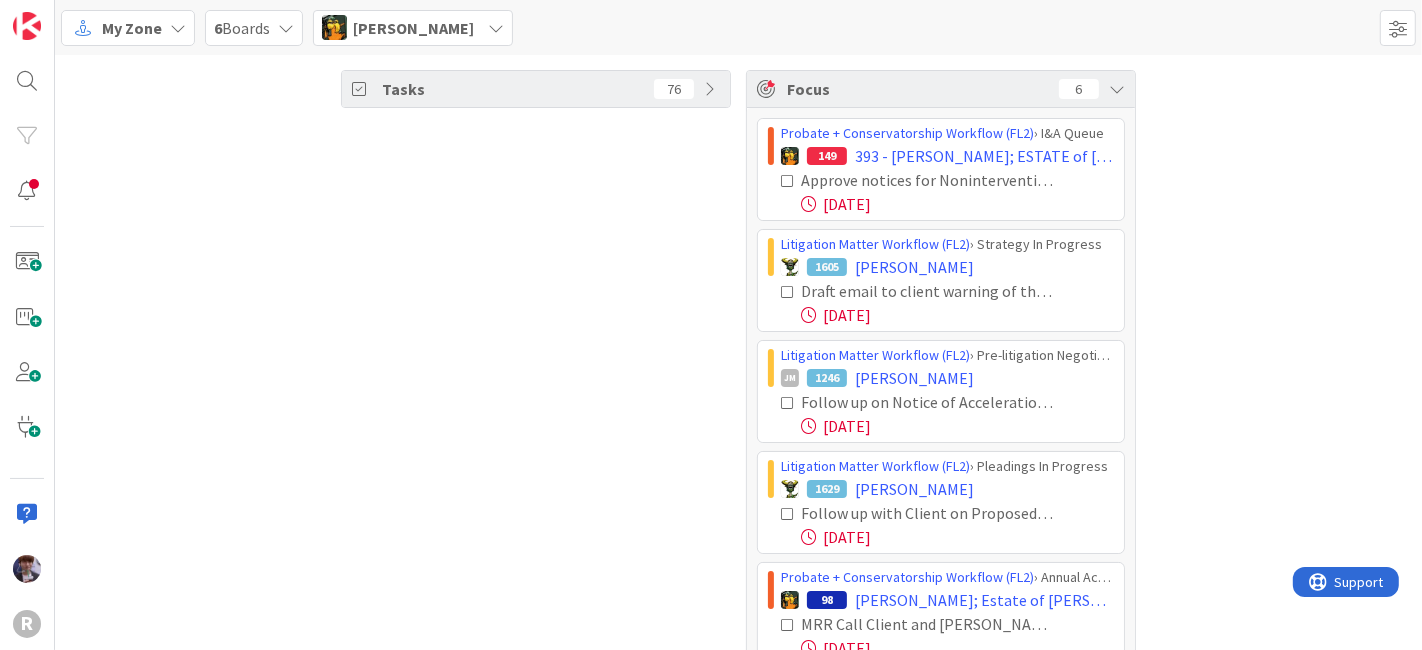 click on "Tasks 76" at bounding box center (536, 444) 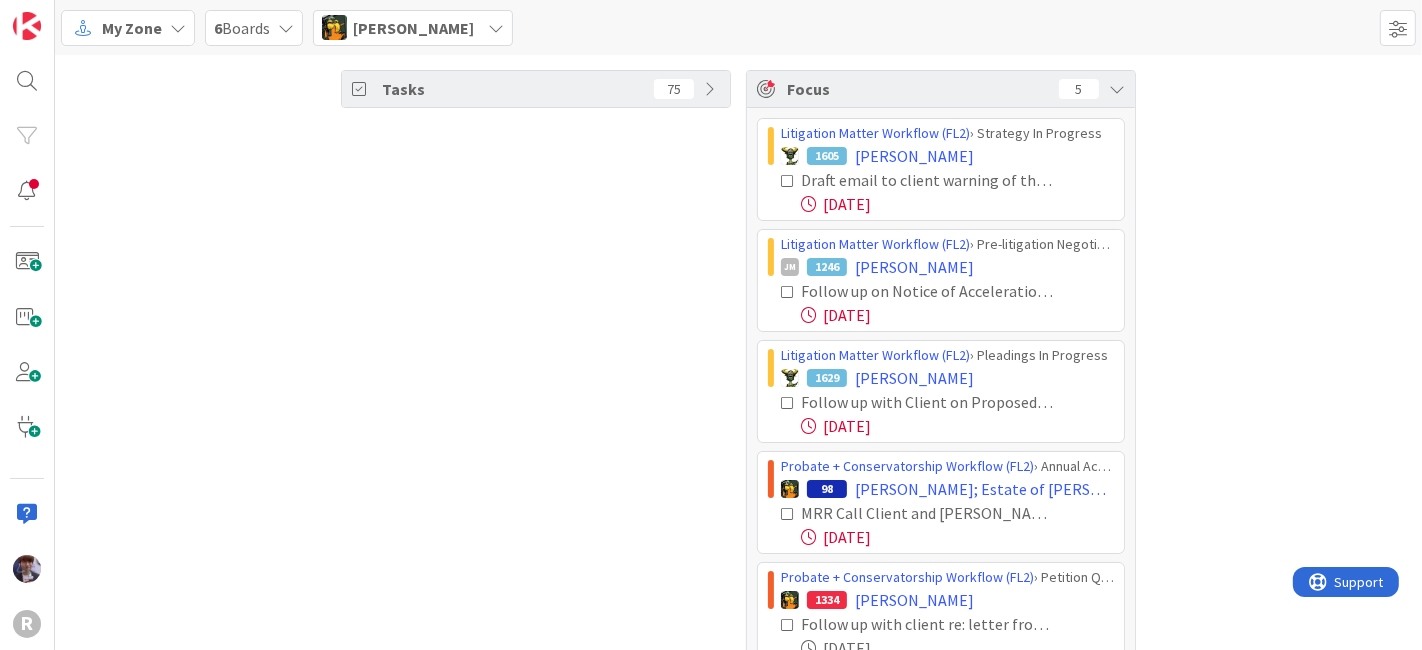 click at bounding box center [788, 181] 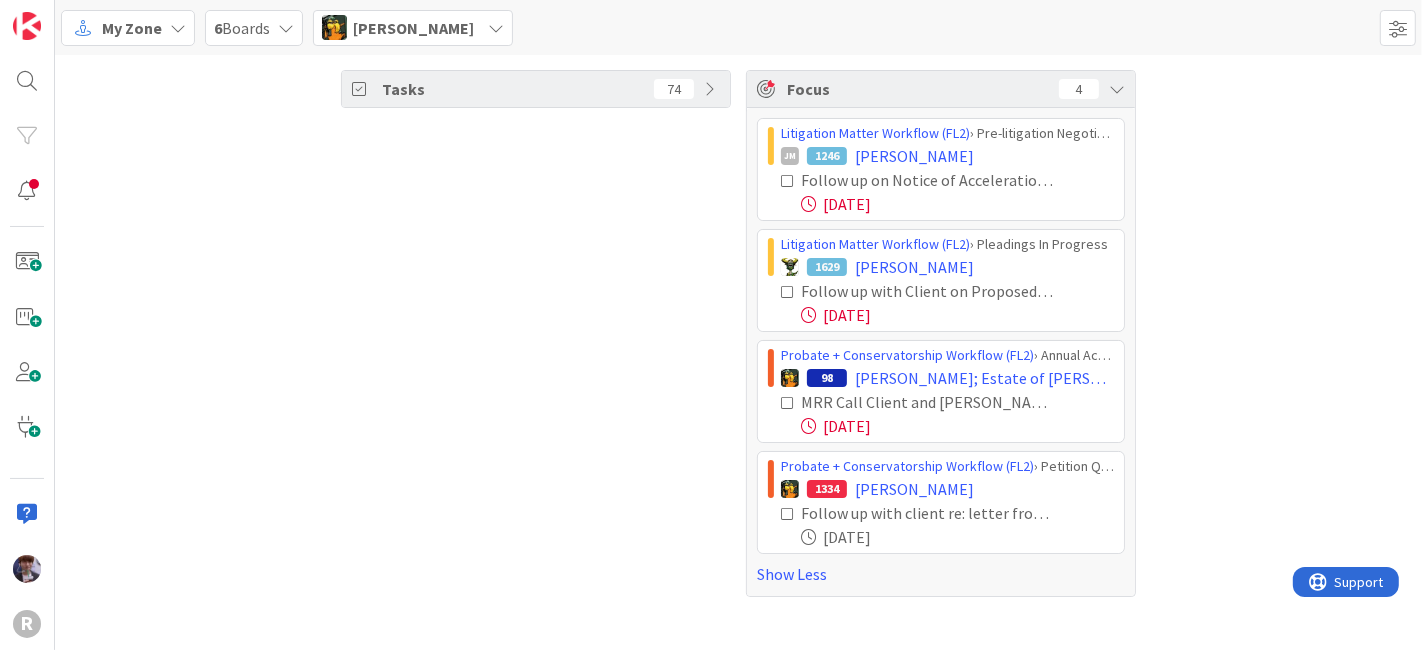 click at bounding box center [788, 403] 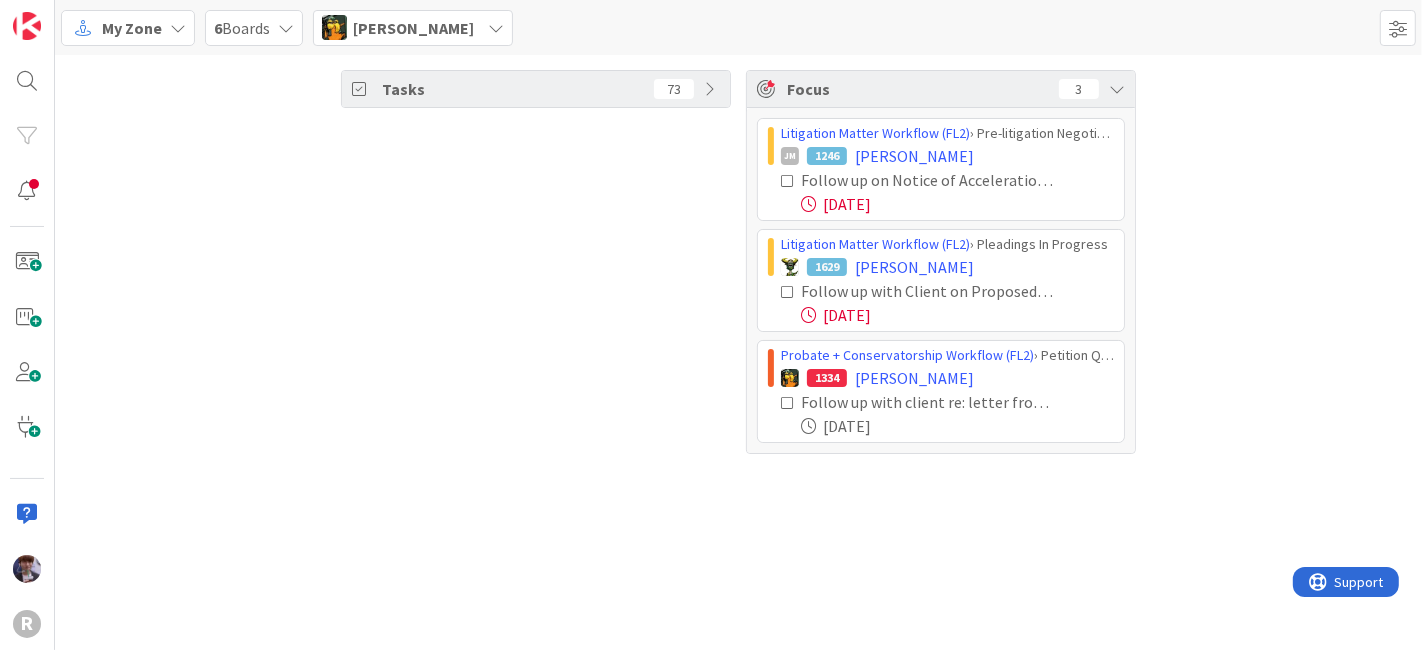 click on "[PERSON_NAME]" at bounding box center (413, 28) 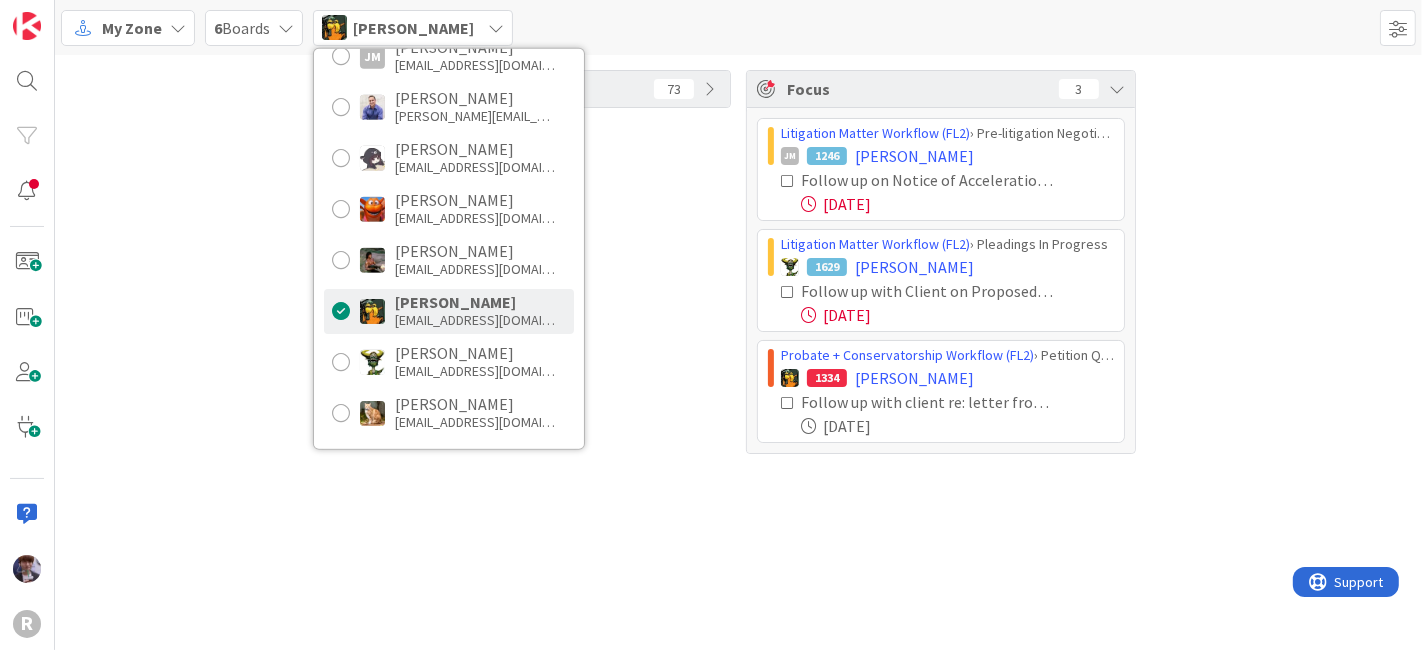click on "[PERSON_NAME]" at bounding box center (413, 28) 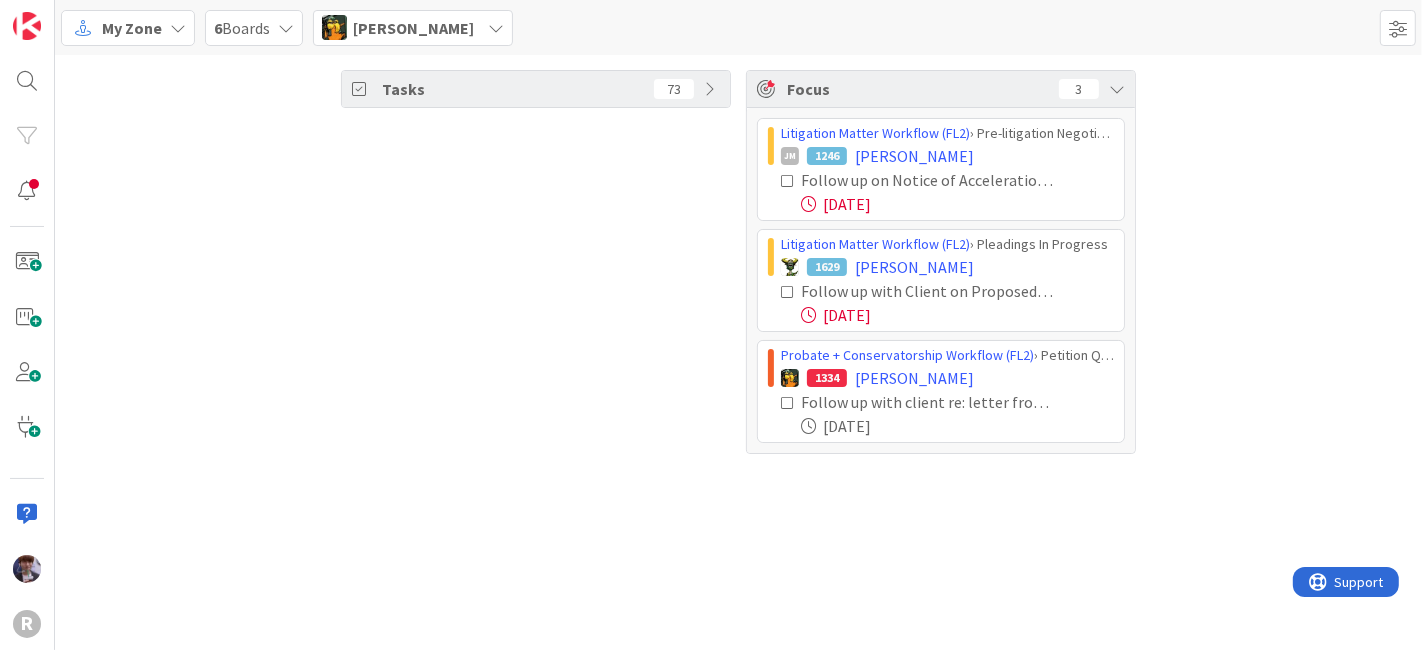 click at bounding box center (712, 89) 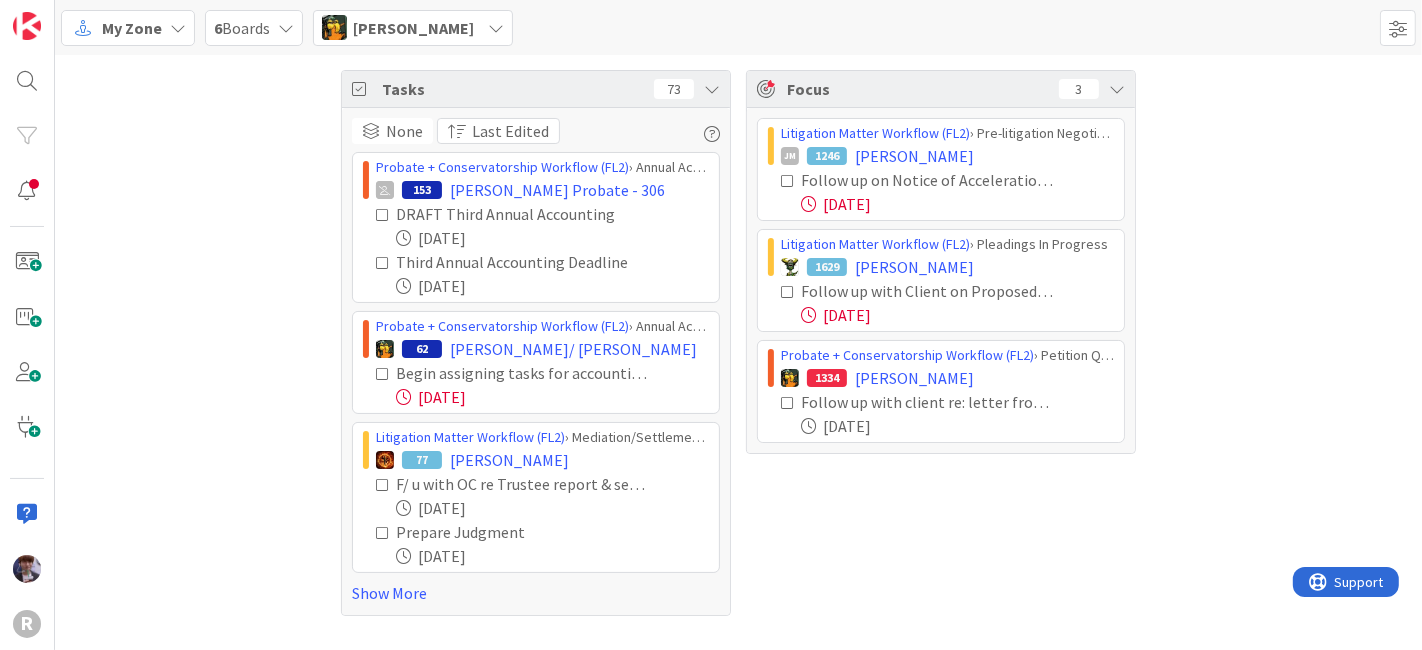 click at bounding box center (712, 89) 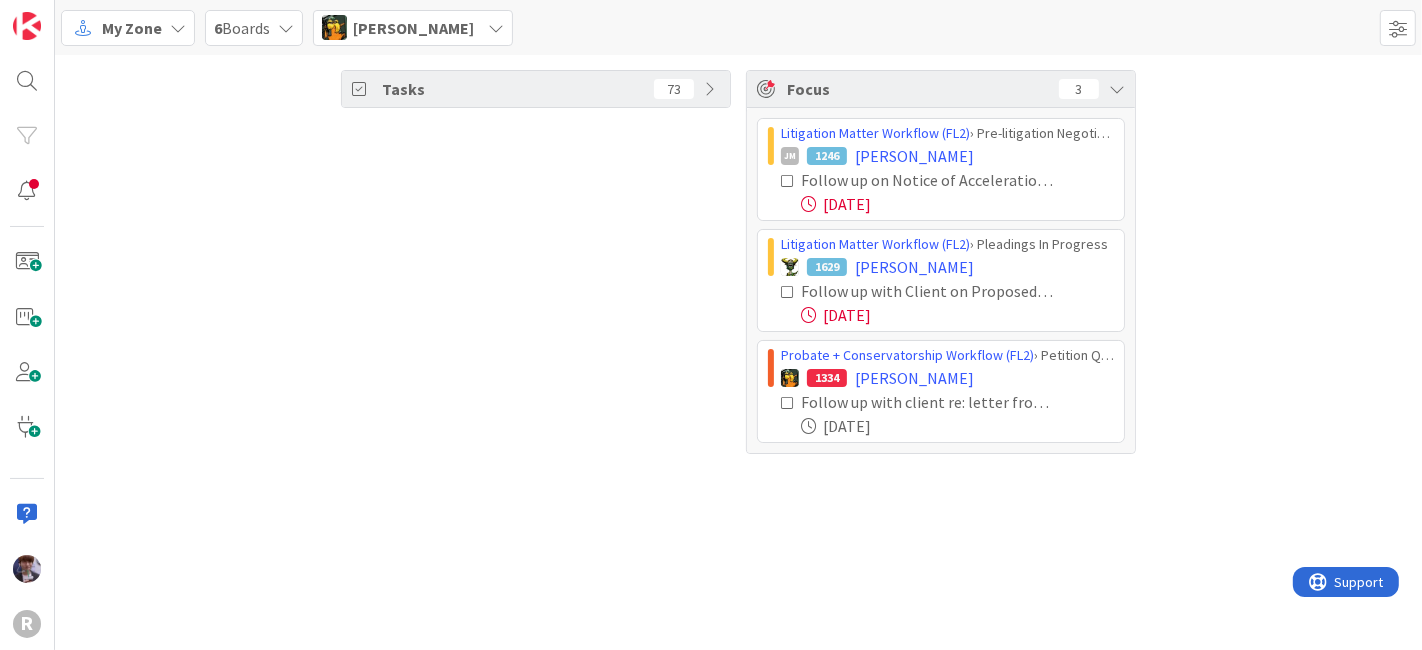 click on "[PERSON_NAME]" at bounding box center [413, 28] 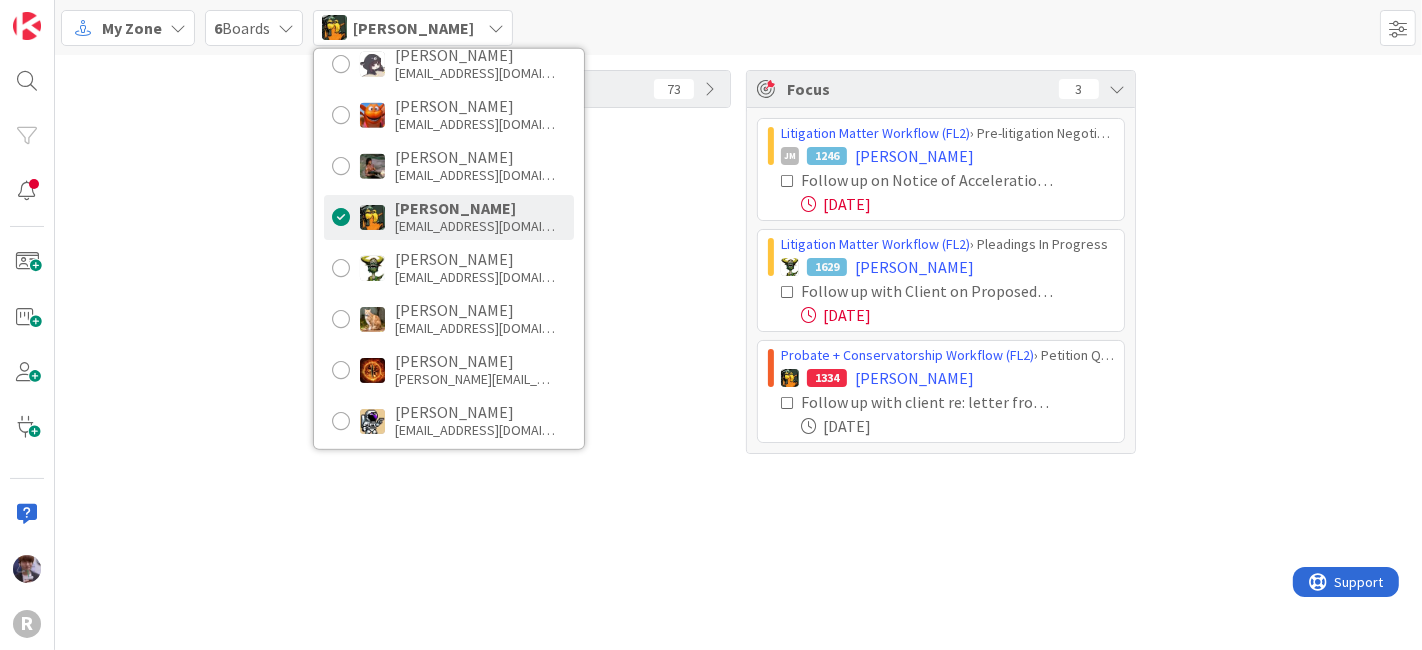scroll, scrollTop: 346, scrollLeft: 0, axis: vertical 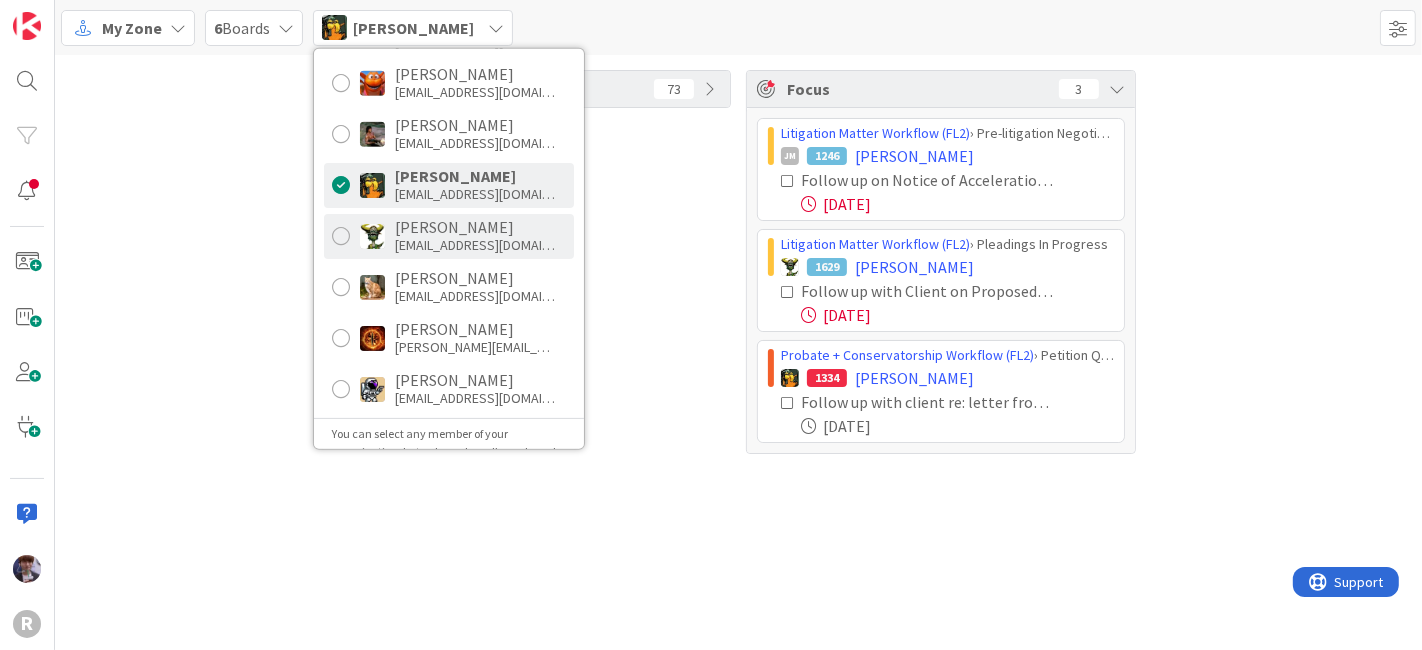 click on "[EMAIL_ADDRESS][DOMAIN_NAME]" at bounding box center [475, 245] 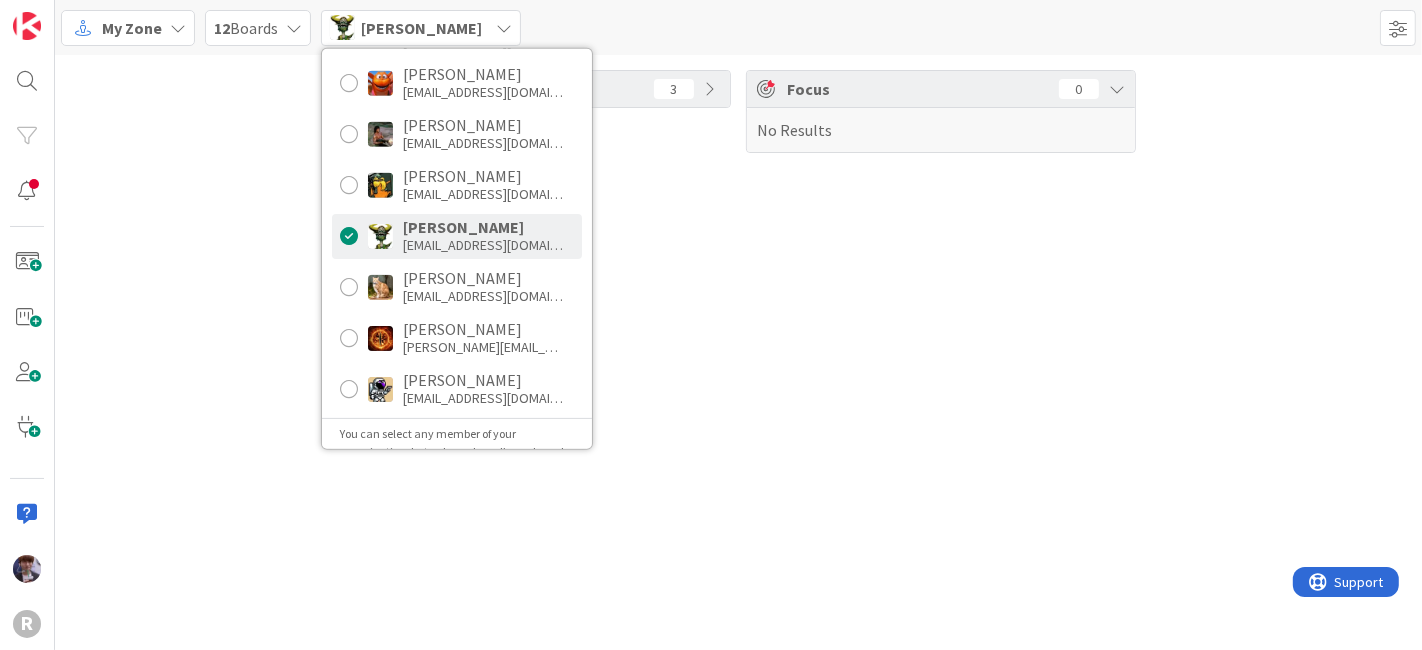 click on "Tasks 3 Focus 0 No Results" at bounding box center (738, 352) 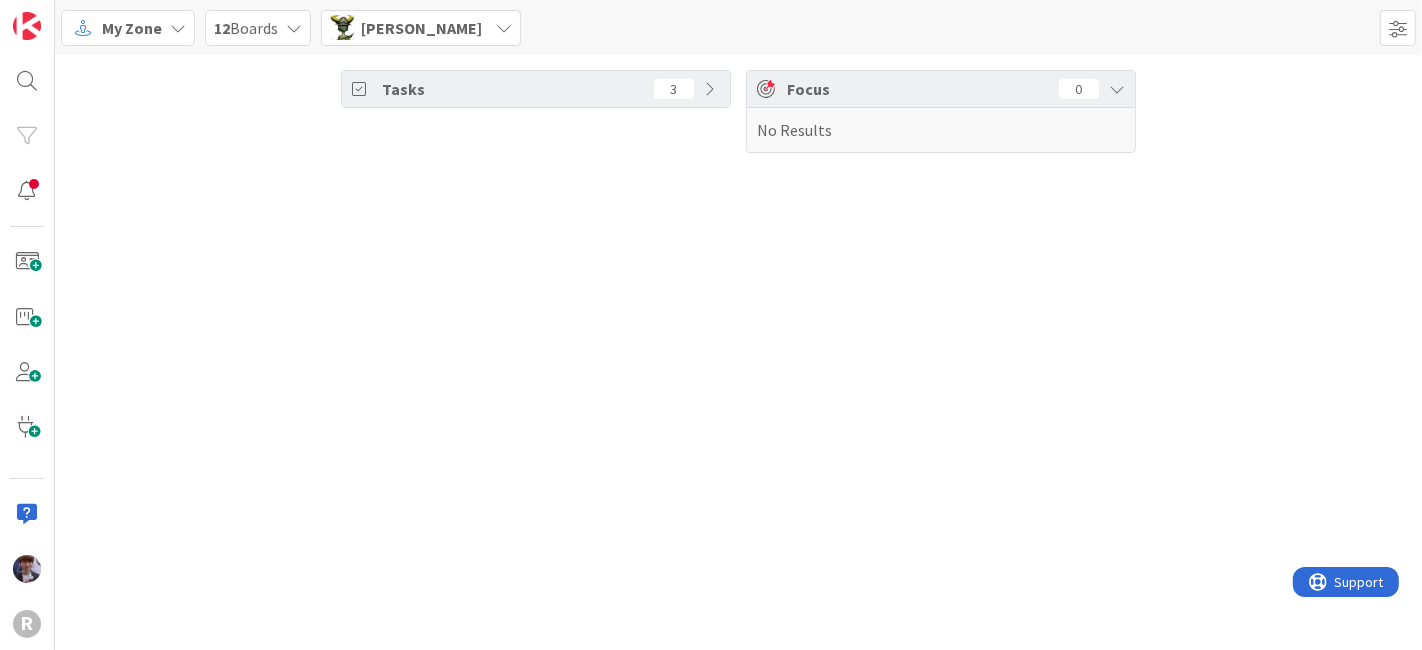 click on "Tasks 3" at bounding box center [536, 89] 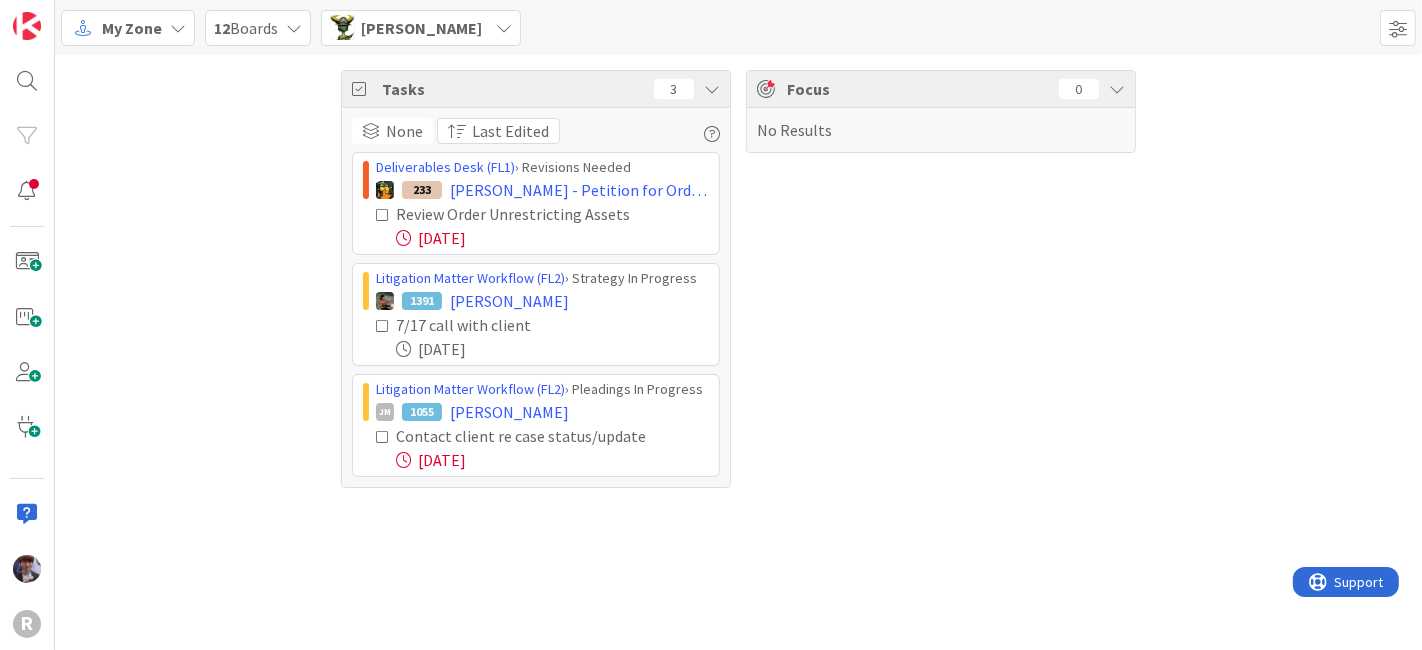 click on "[PERSON_NAME]" at bounding box center [421, 28] 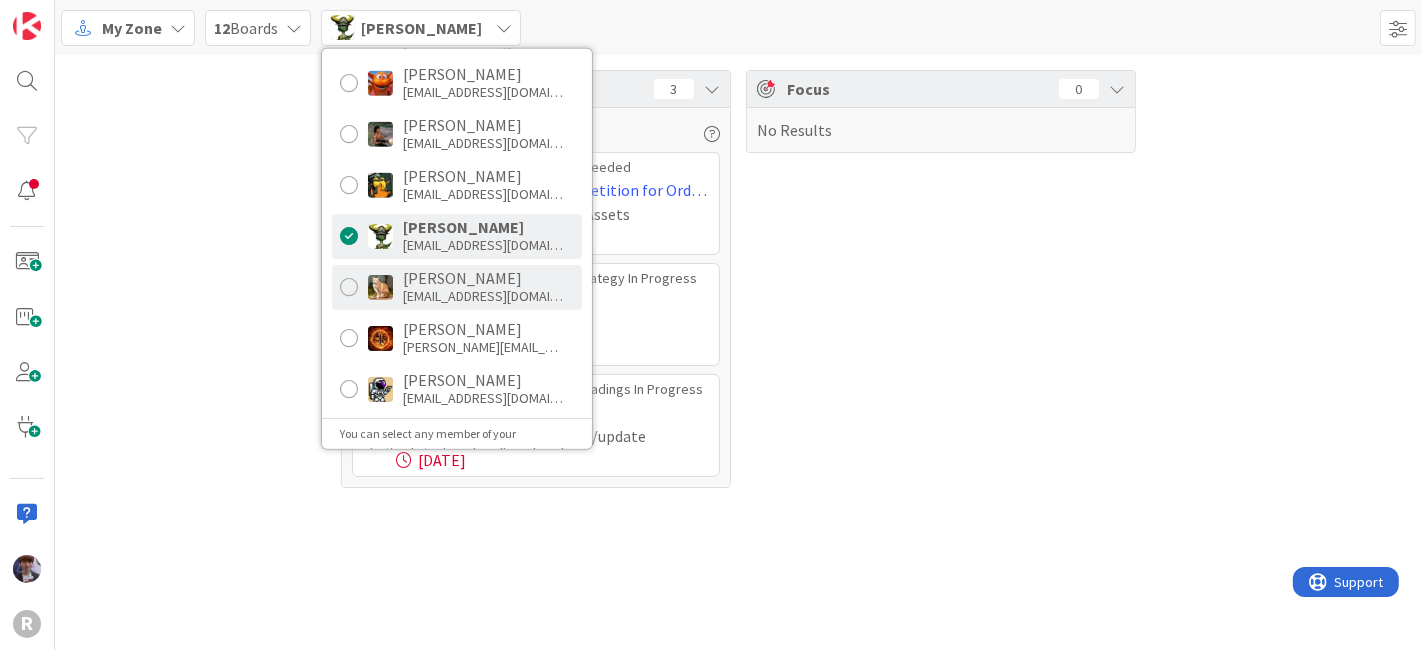 click on "[PERSON_NAME]" at bounding box center (483, 278) 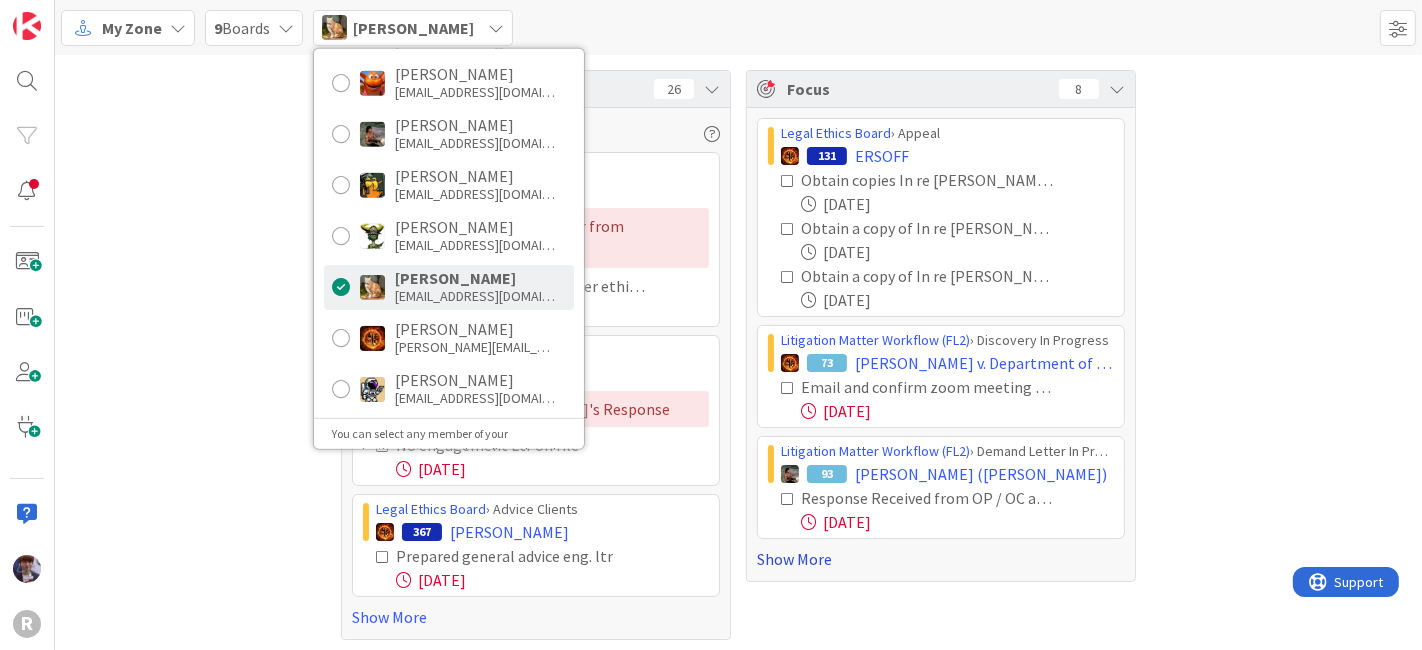 click on "Show More" at bounding box center (941, 559) 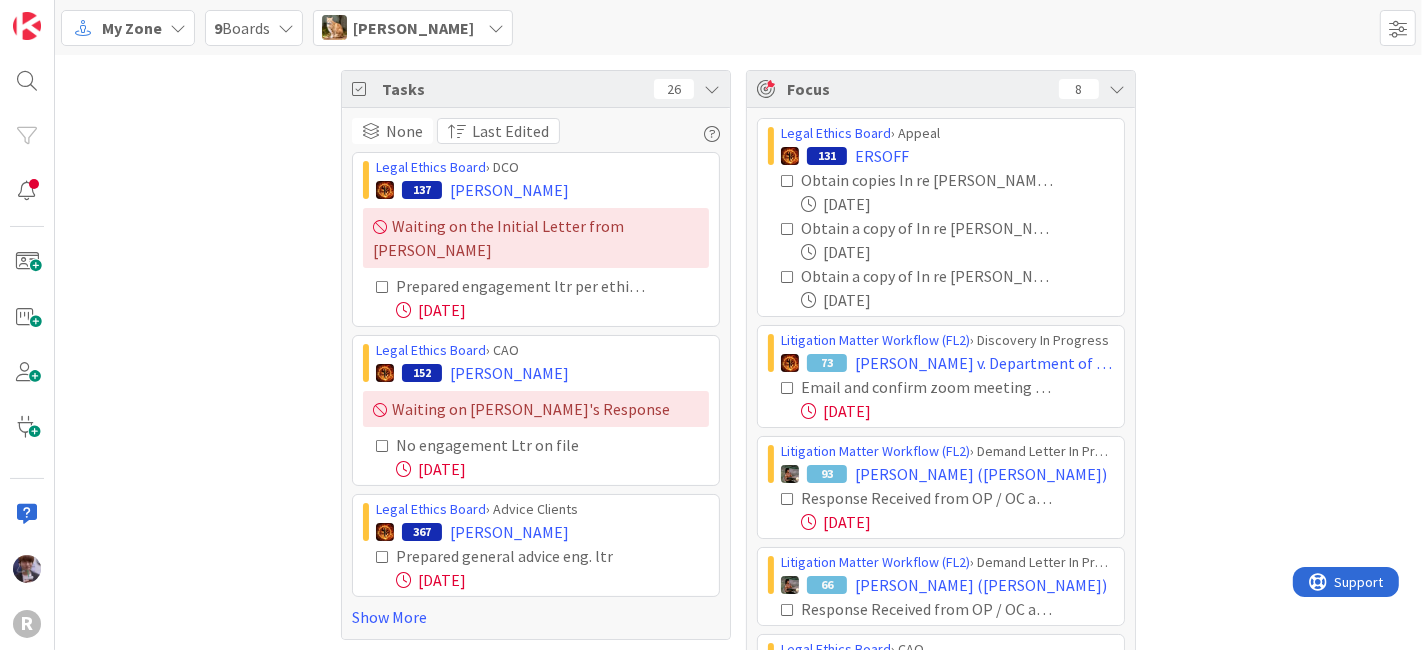 click at bounding box center [712, 89] 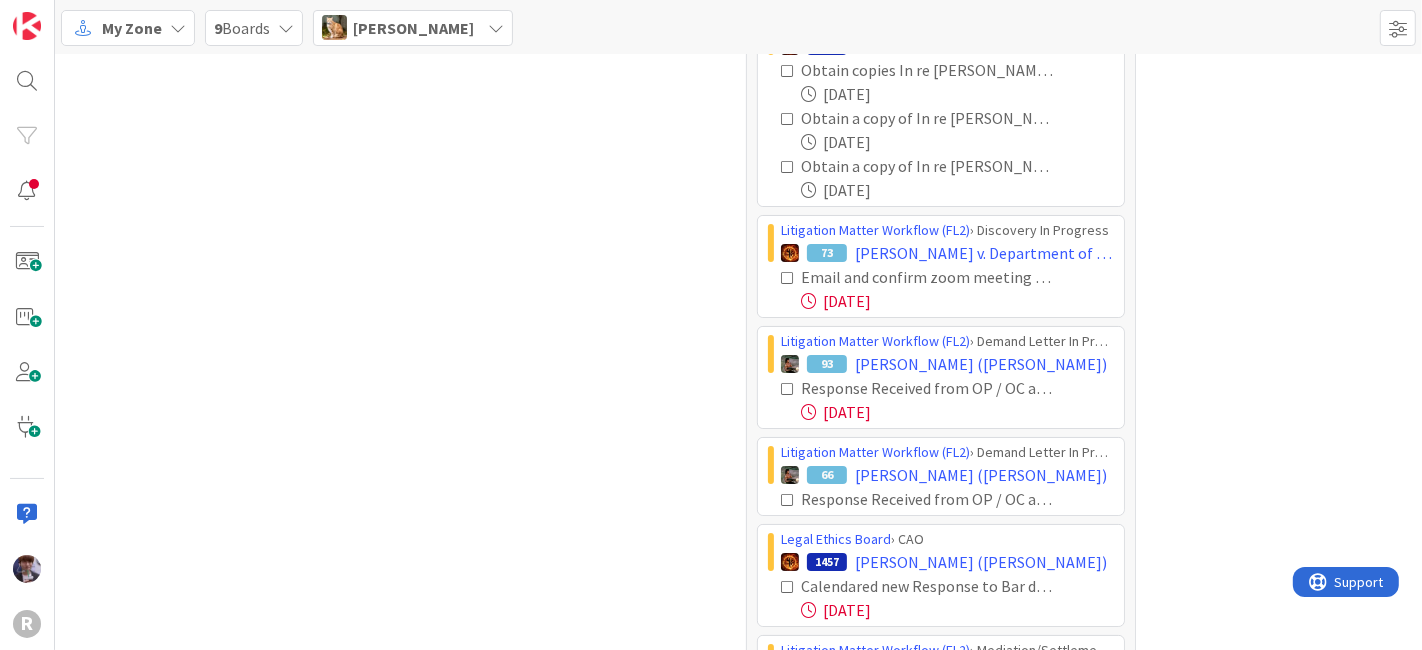 scroll, scrollTop: 111, scrollLeft: 0, axis: vertical 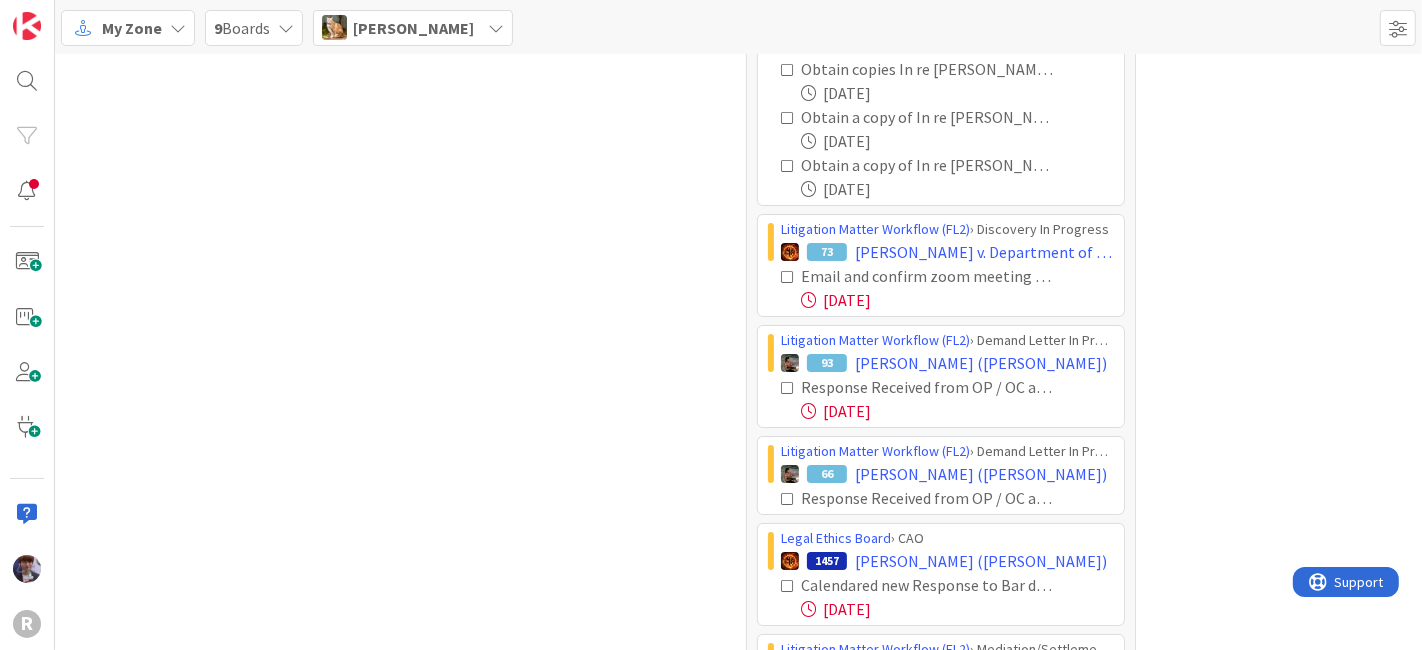 click at bounding box center (788, 277) 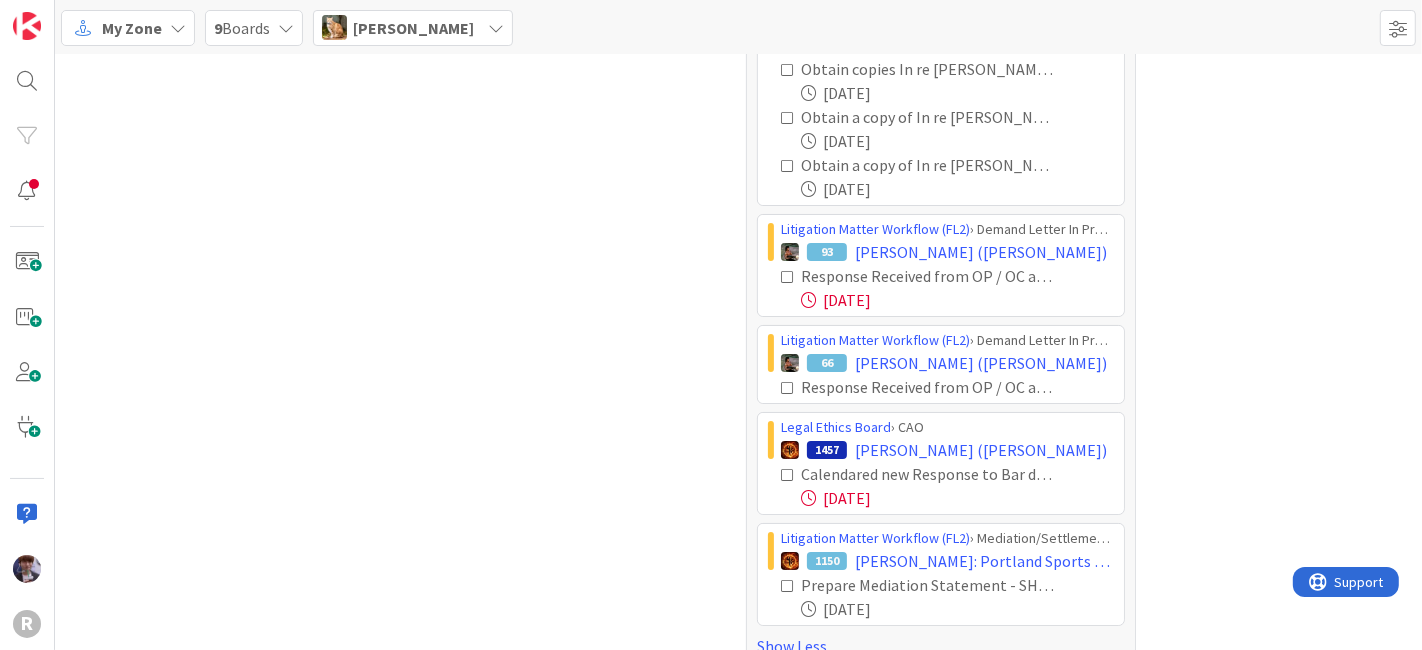 click at bounding box center (788, 277) 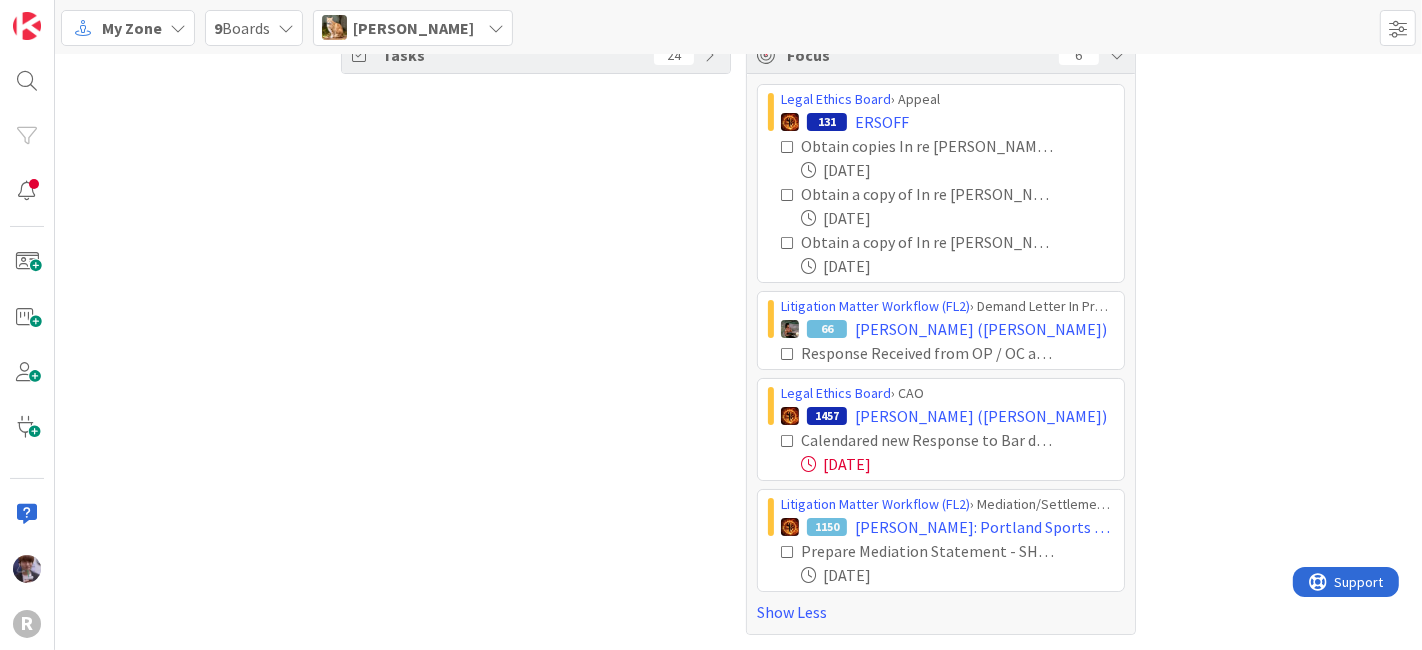 scroll, scrollTop: 30, scrollLeft: 0, axis: vertical 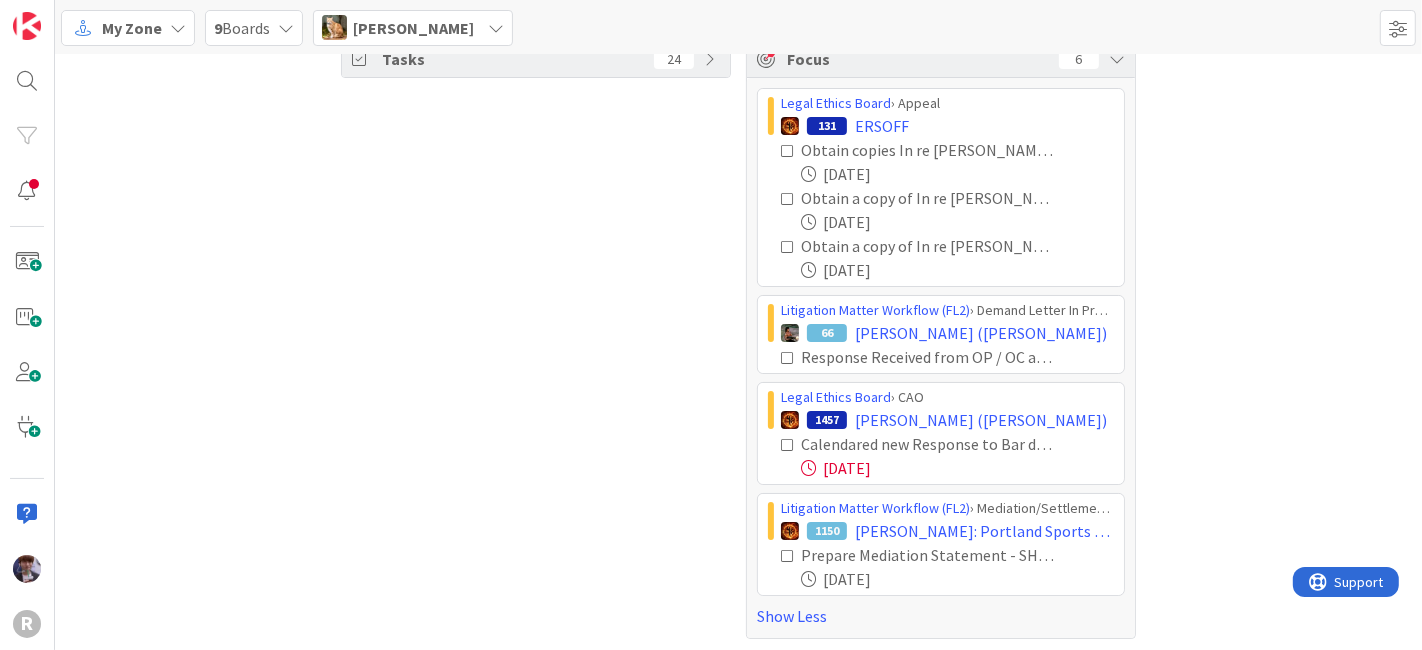 click at bounding box center (788, 358) 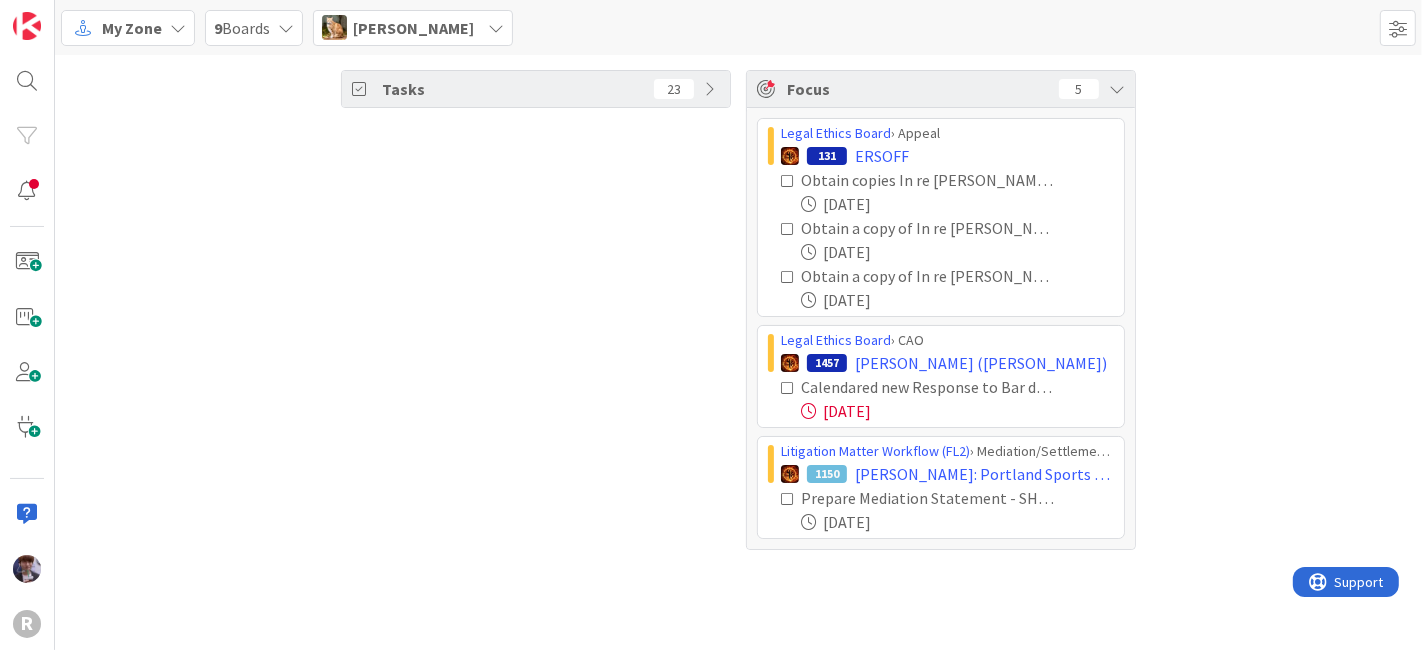 click at bounding box center (788, 388) 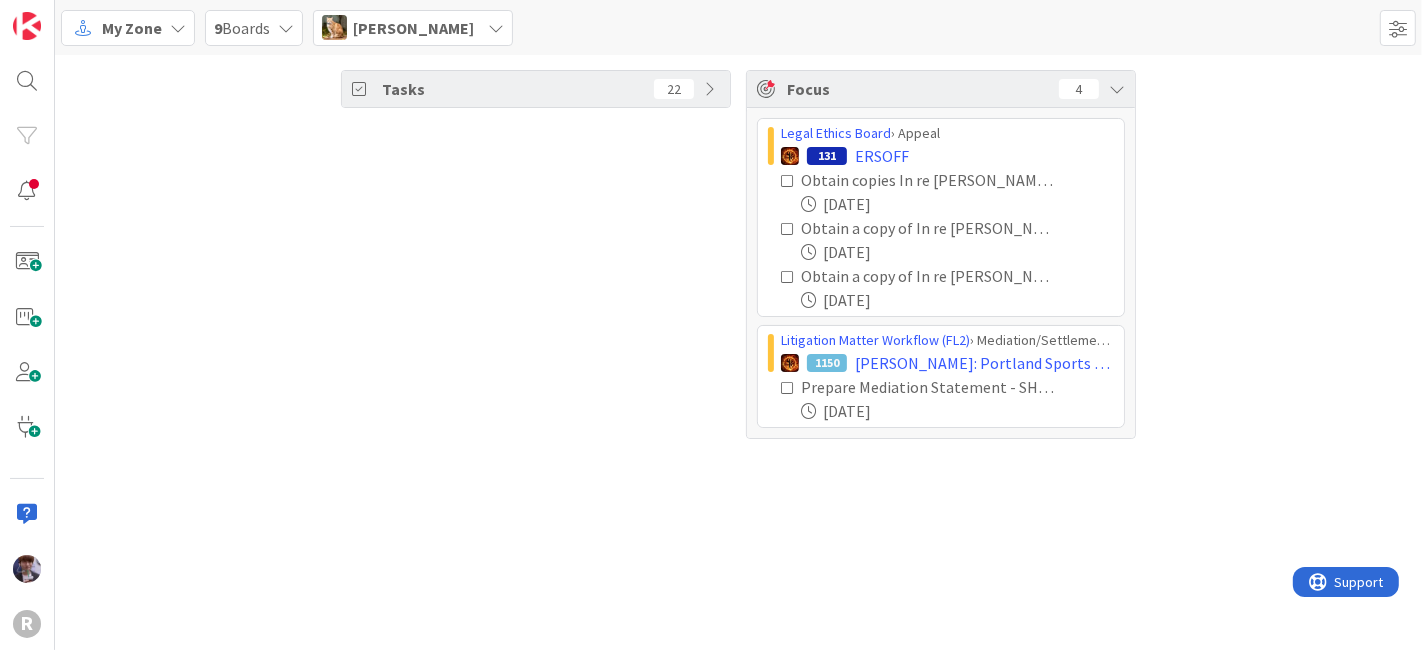 click at bounding box center (788, 388) 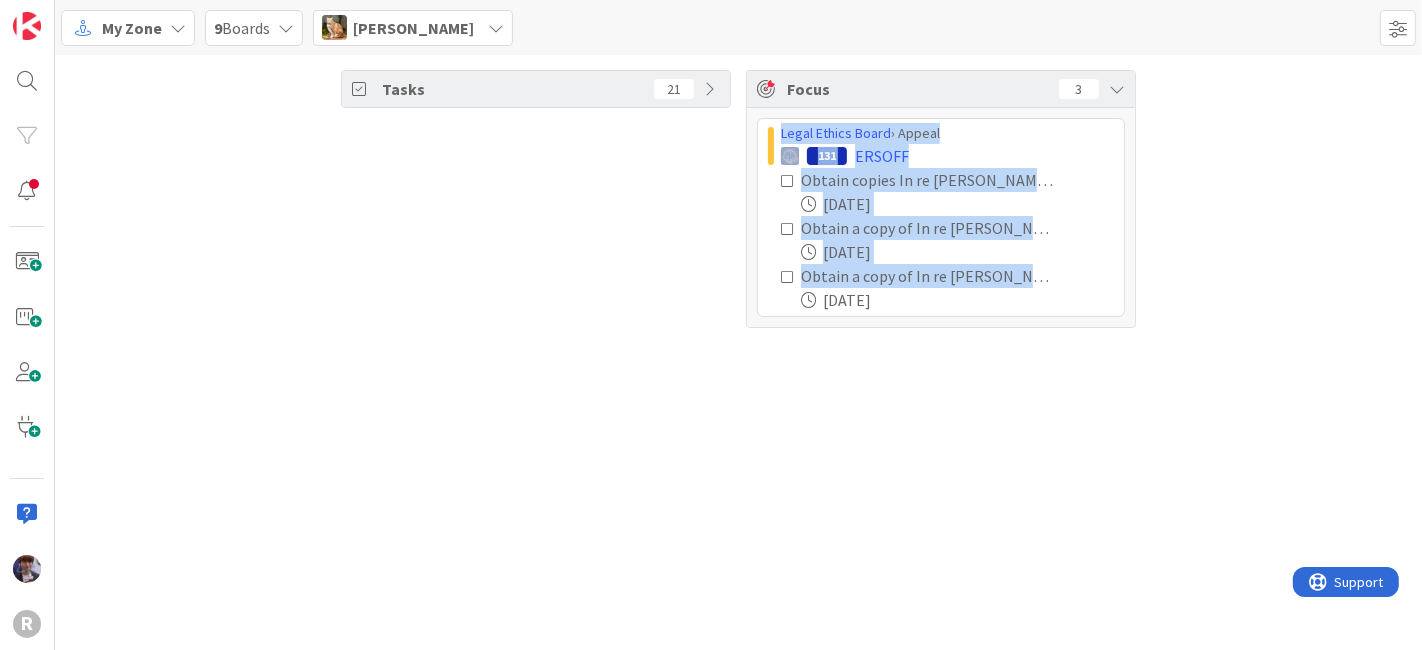 drag, startPoint x: 740, startPoint y: 398, endPoint x: 728, endPoint y: 381, distance: 20.808653 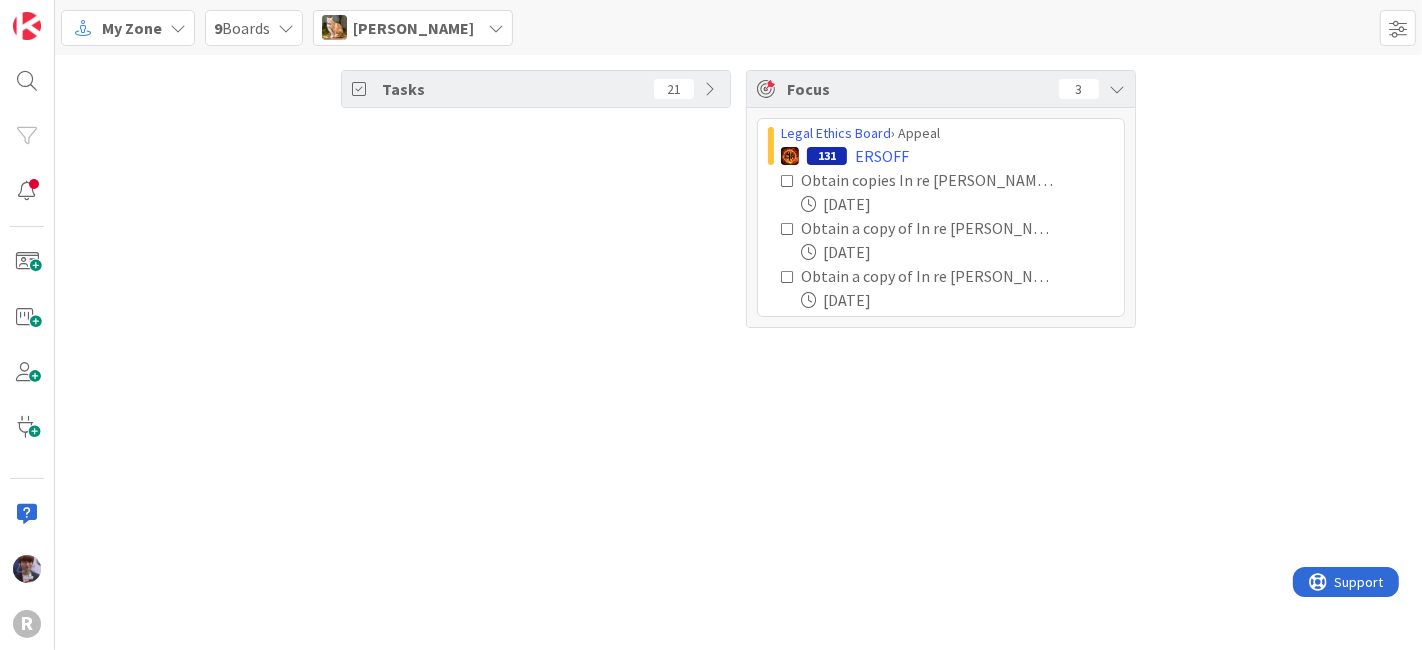 click on "Tasks 21" at bounding box center (536, 199) 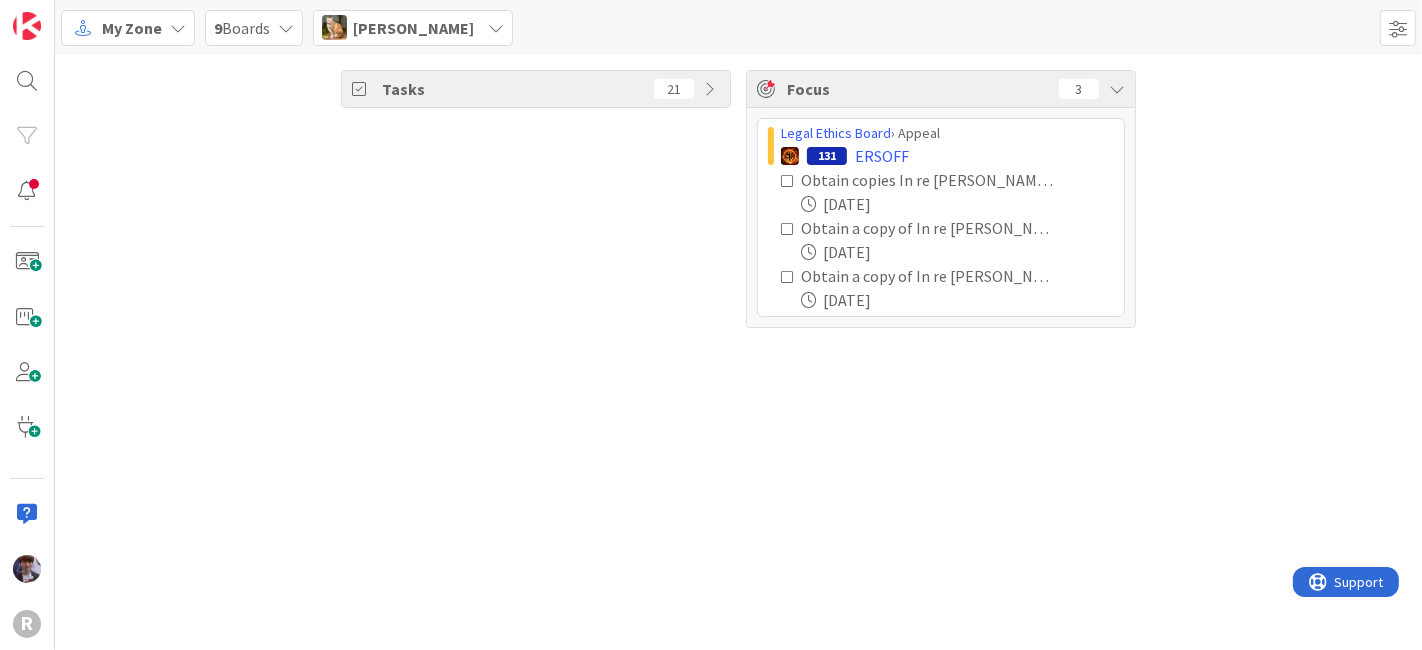 click on "[PERSON_NAME]" at bounding box center [413, 28] 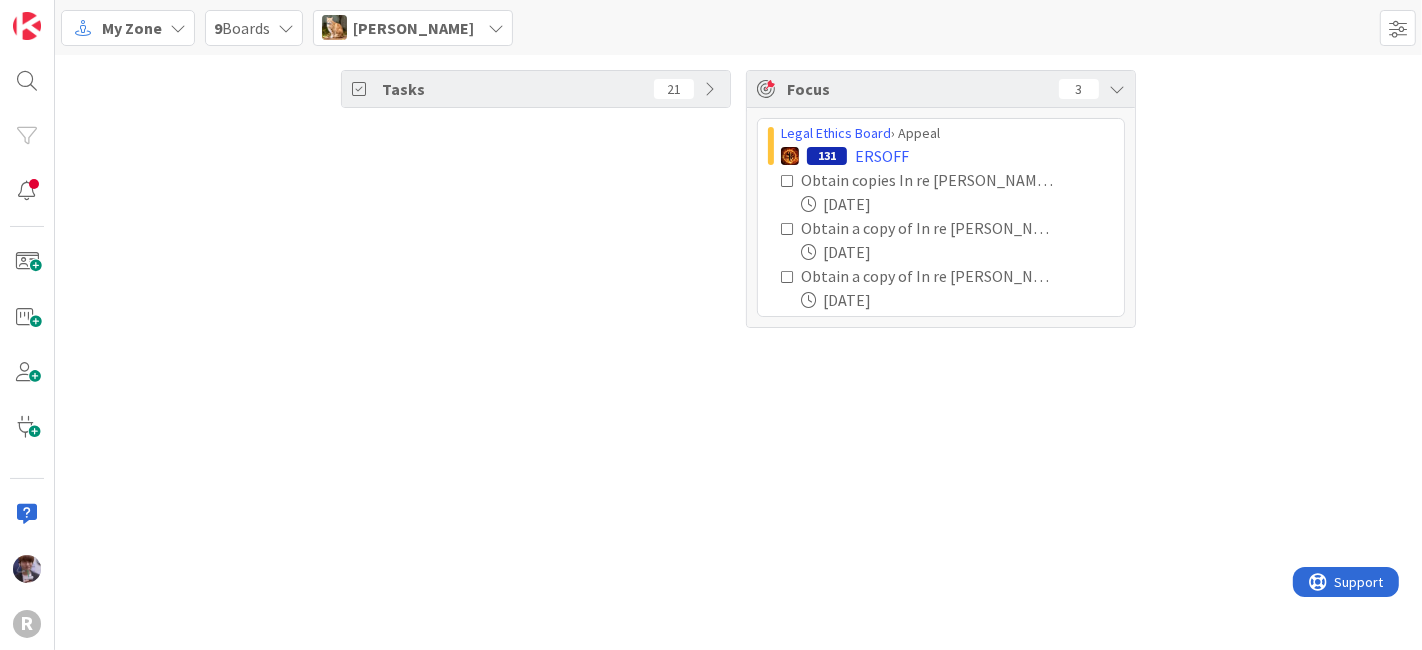 click on "[PERSON_NAME]" at bounding box center [413, 28] 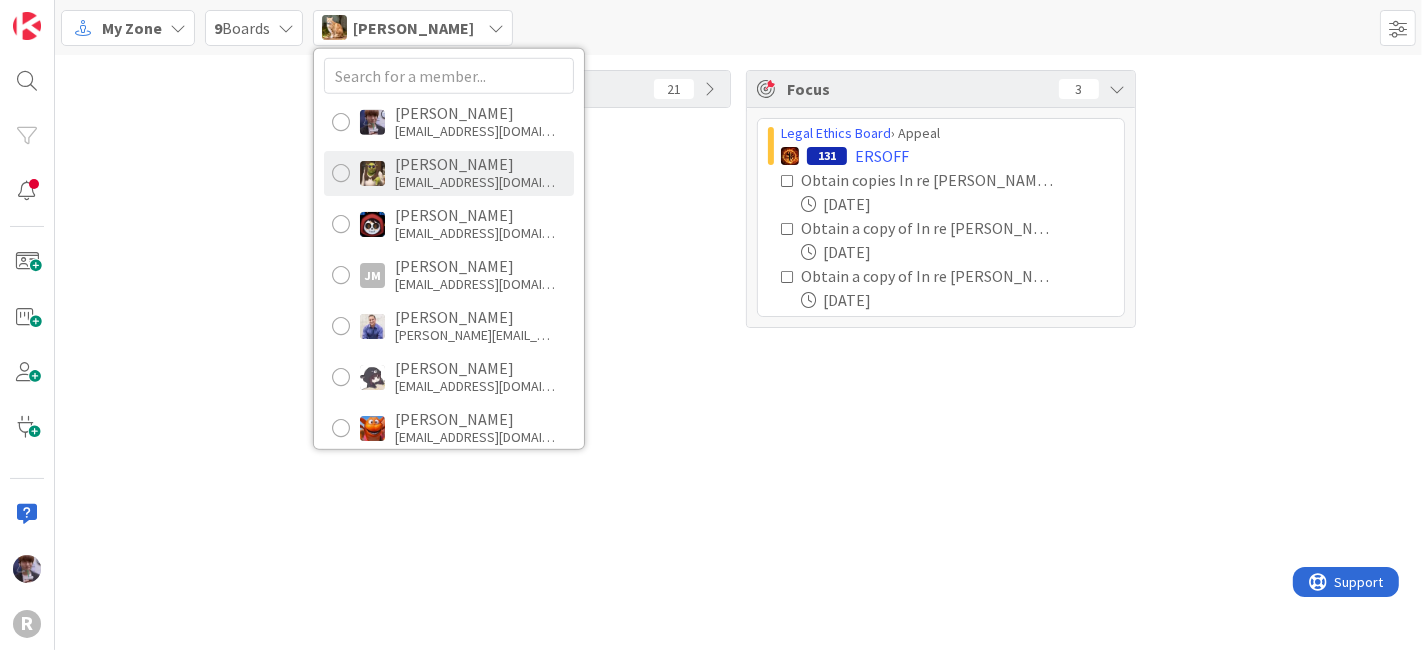 scroll, scrollTop: 0, scrollLeft: 0, axis: both 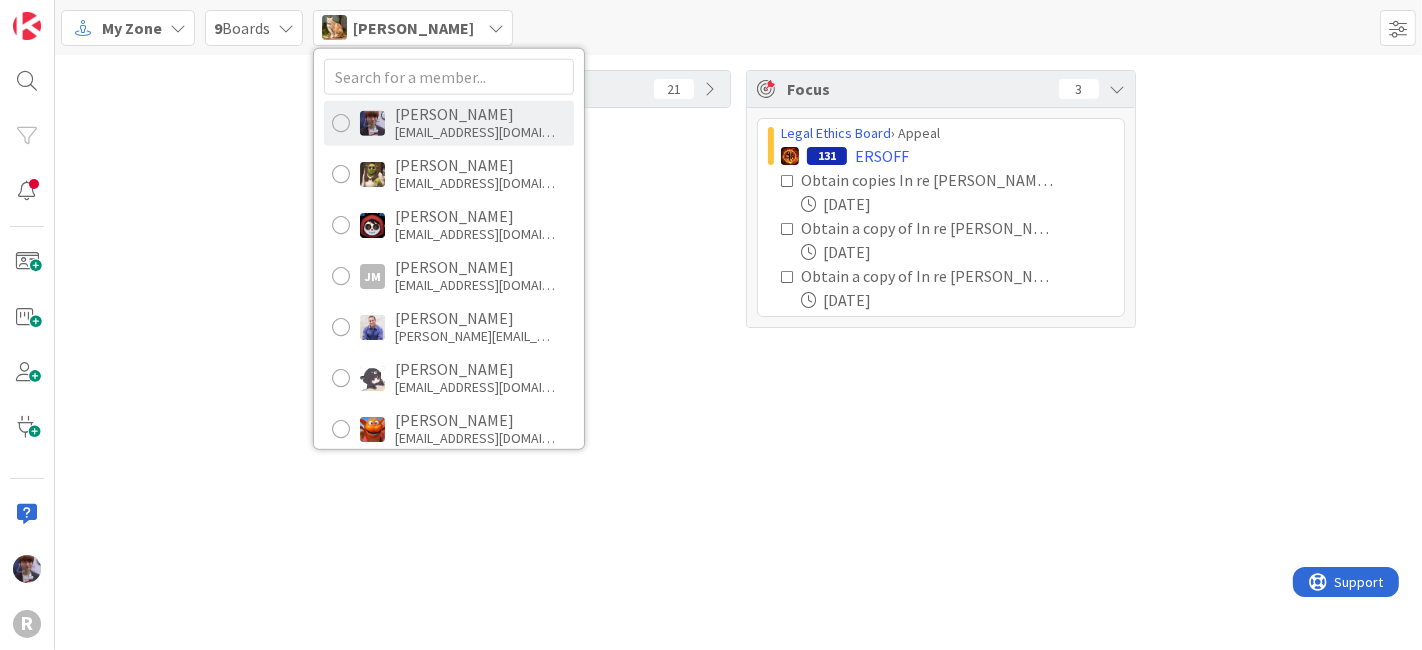 click on "[PERSON_NAME]" at bounding box center (475, 114) 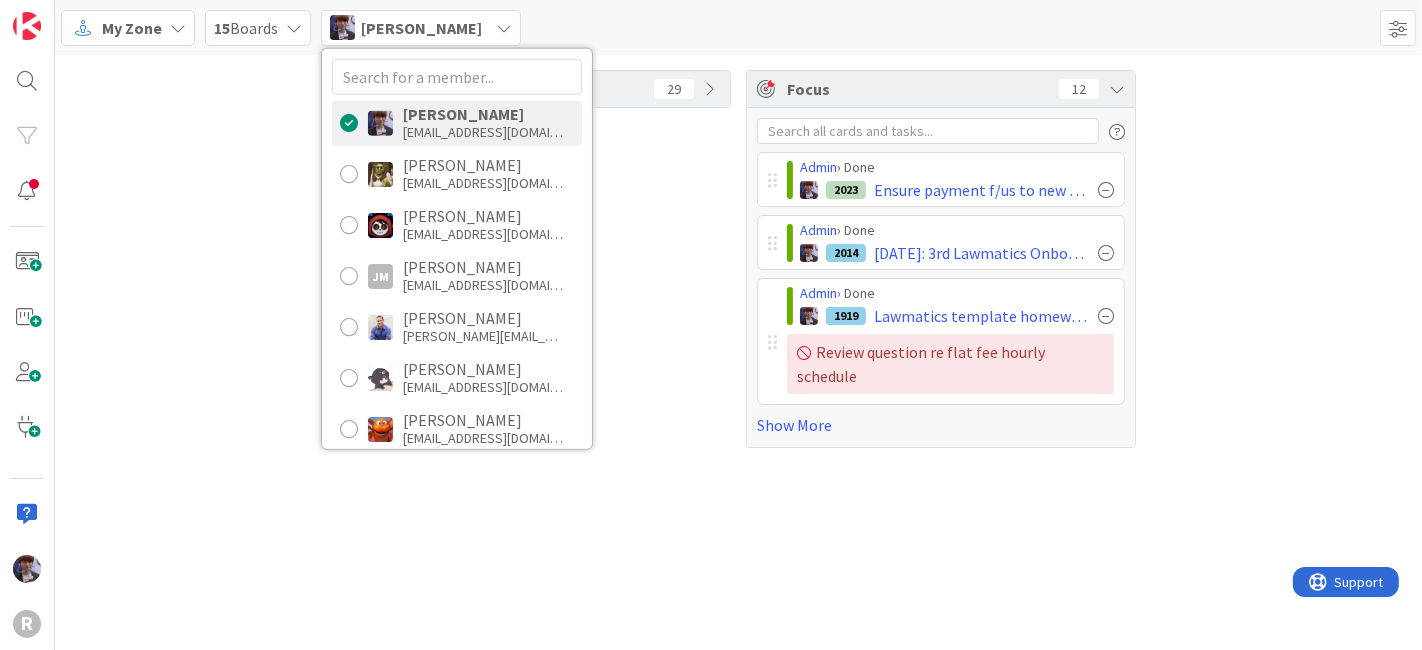 click on "Tasks 29" at bounding box center [536, 259] 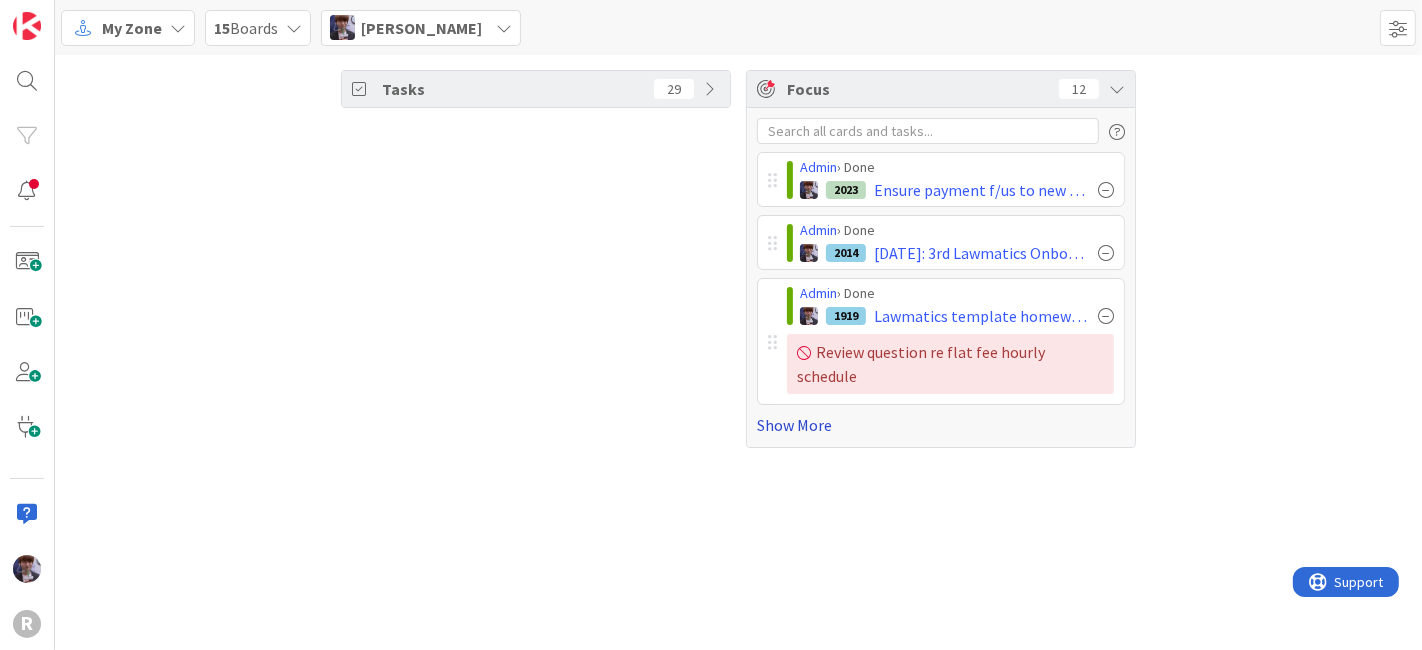click on "Show More" at bounding box center (941, 425) 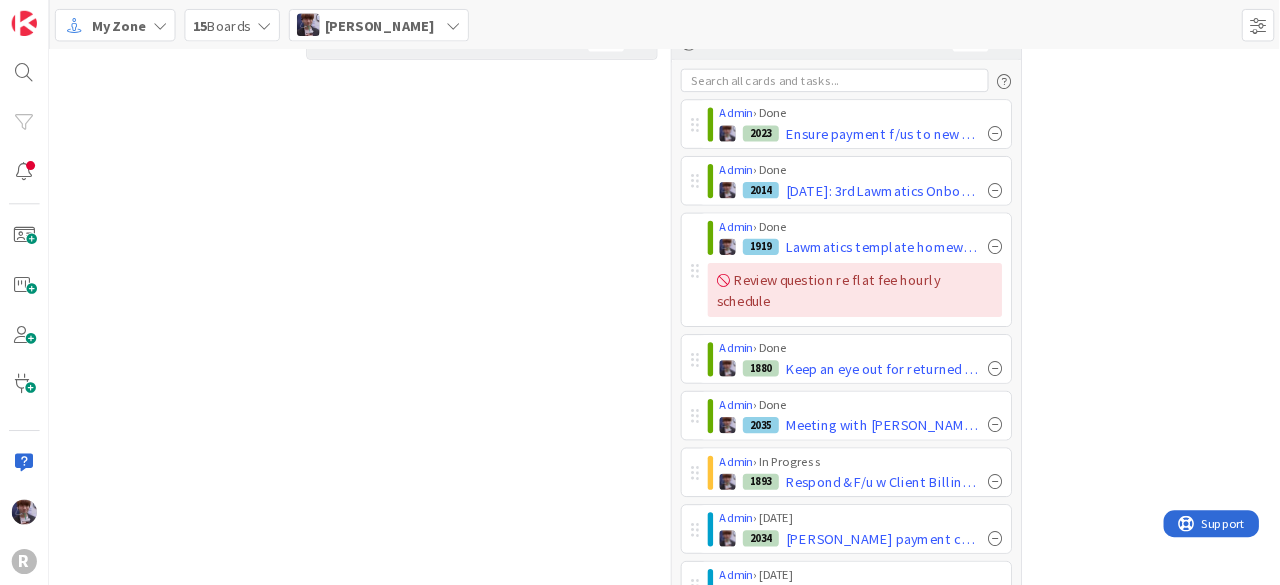 scroll, scrollTop: 0, scrollLeft: 0, axis: both 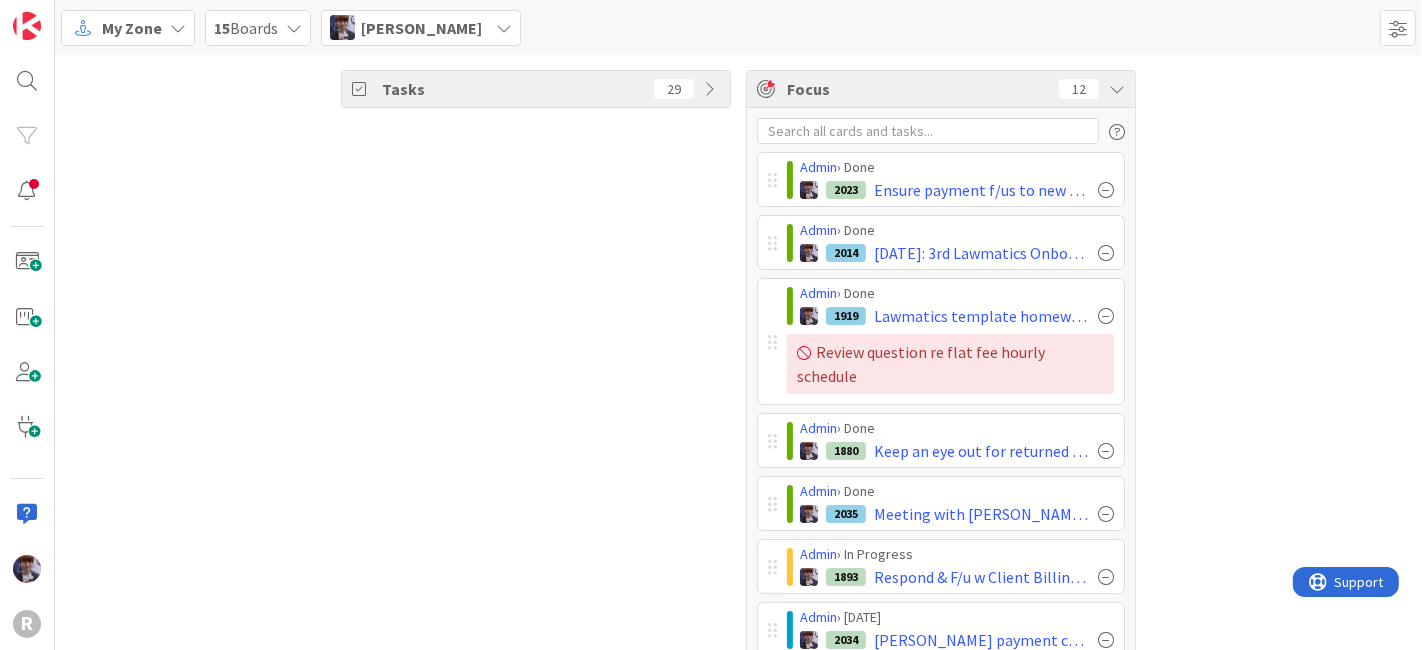 click on "Tasks 29" at bounding box center (536, 578) 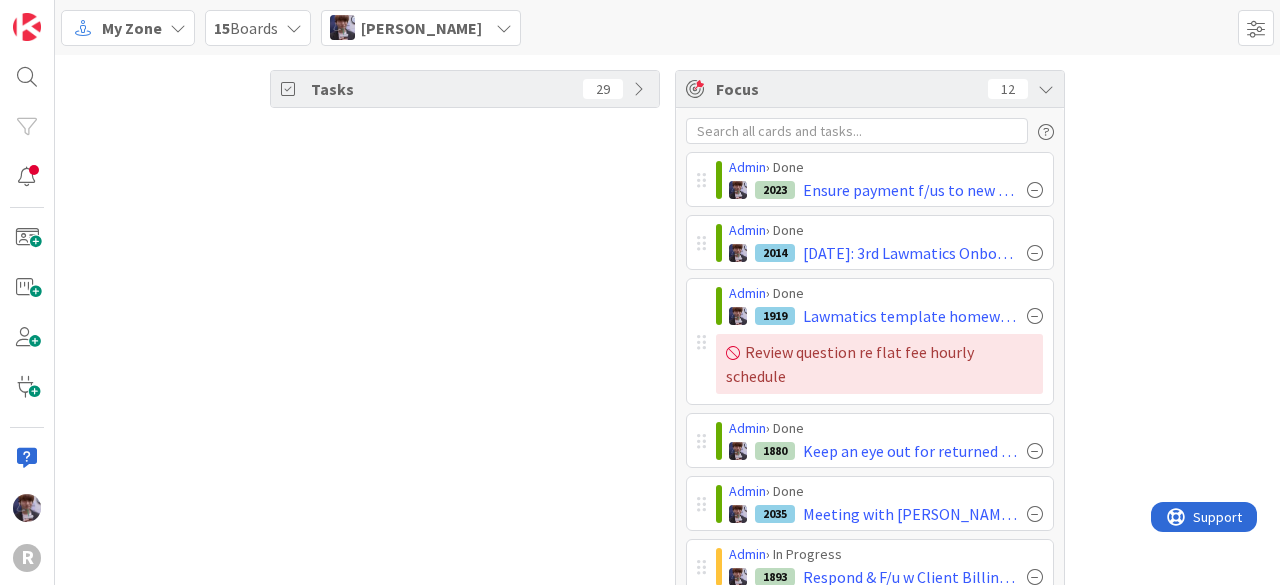 click on "Tasks 29 Focus 12 Admin  › Done 2023 Ensure payment f/us to new clients happened Admin  › Done [DATE]: 3rd Lawmatics Onboarding @10 am Admin  › Done 1919 Lawmatics template homework - edit flat fee ltr directly on the platform & add contingency once finished Review question re flat fee hourly schedule Admin  › Done 1880 Keep an eye out for returned check - [PERSON_NAME]. Then mail back to same address per client instructions n- potentially Kiara f/u USPS Admin  › Done 2035 Meeting with [PERSON_NAME] @ 2pm: Review Data entry on Google sheet & next steps Admin  › In Progress 1893 Respond & F/u w Client Billing Questions Admin  › [DATE] 2034 [PERSON_NAME] payment call after client meeting @3.30 pm Admin  › [DATE] 2036 Return [PERSON_NAME]' call Admin  › [DATE] 1804 how much money to sponsor mba/osbar - look up how much it costs for different levels of sponsorships - Try Calling again Waiting for calls back: [PERSON_NAME] & [PERSON_NAME] Admin  › [DATE] 2037 Update collections report - f/u with MRR re probates" at bounding box center (667, 578) 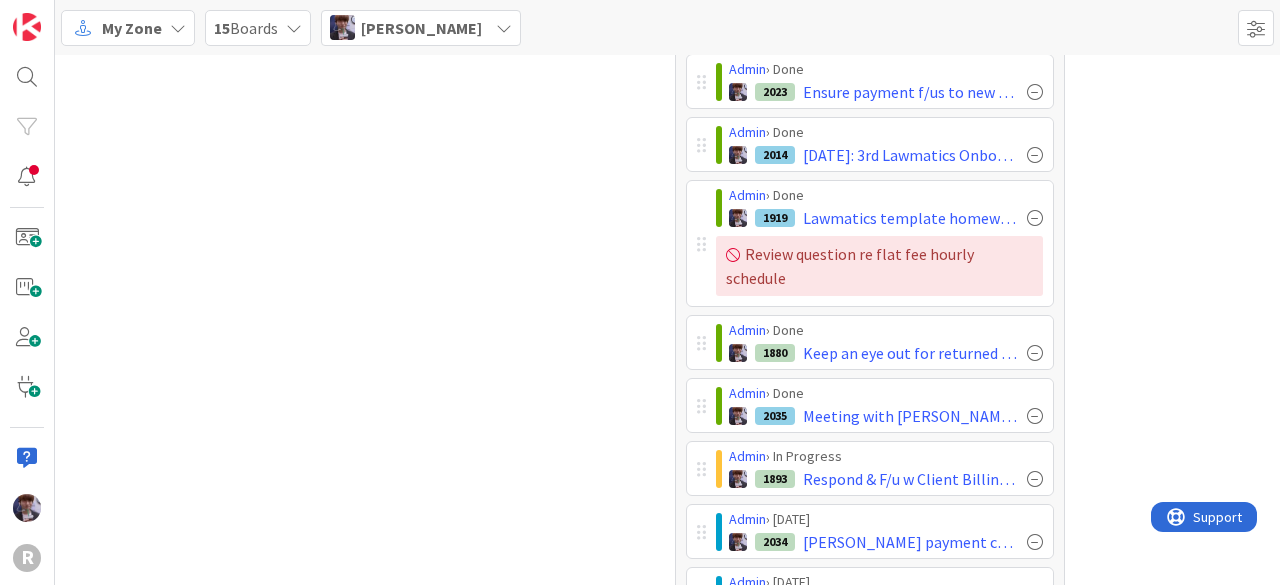 scroll, scrollTop: 98, scrollLeft: 0, axis: vertical 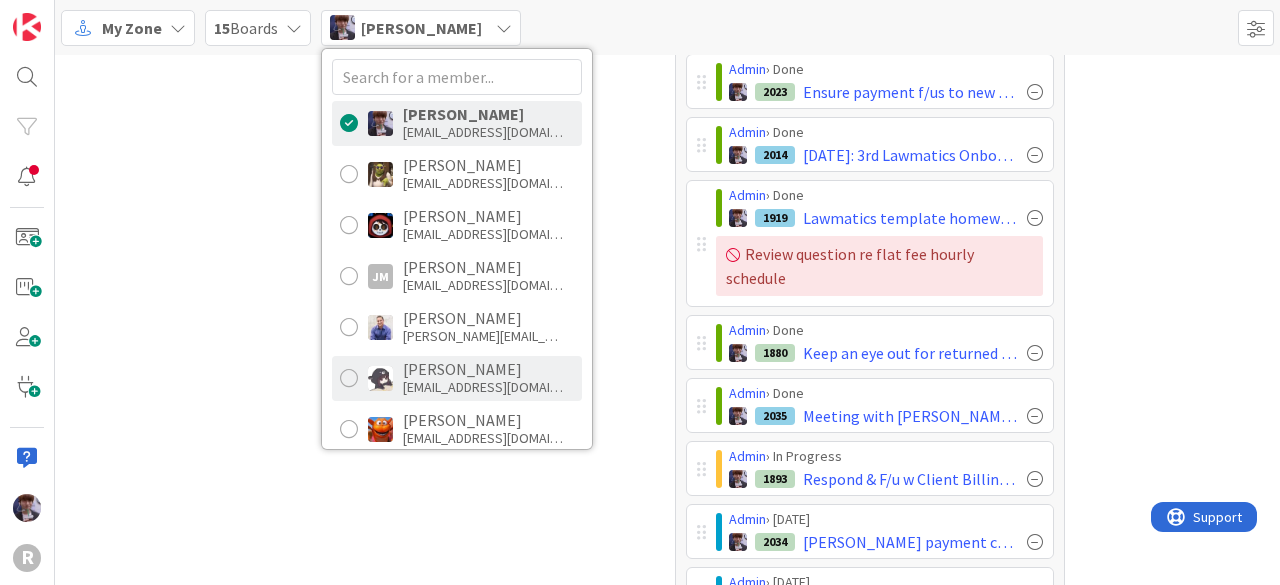 click on "[PERSON_NAME]" at bounding box center [483, 369] 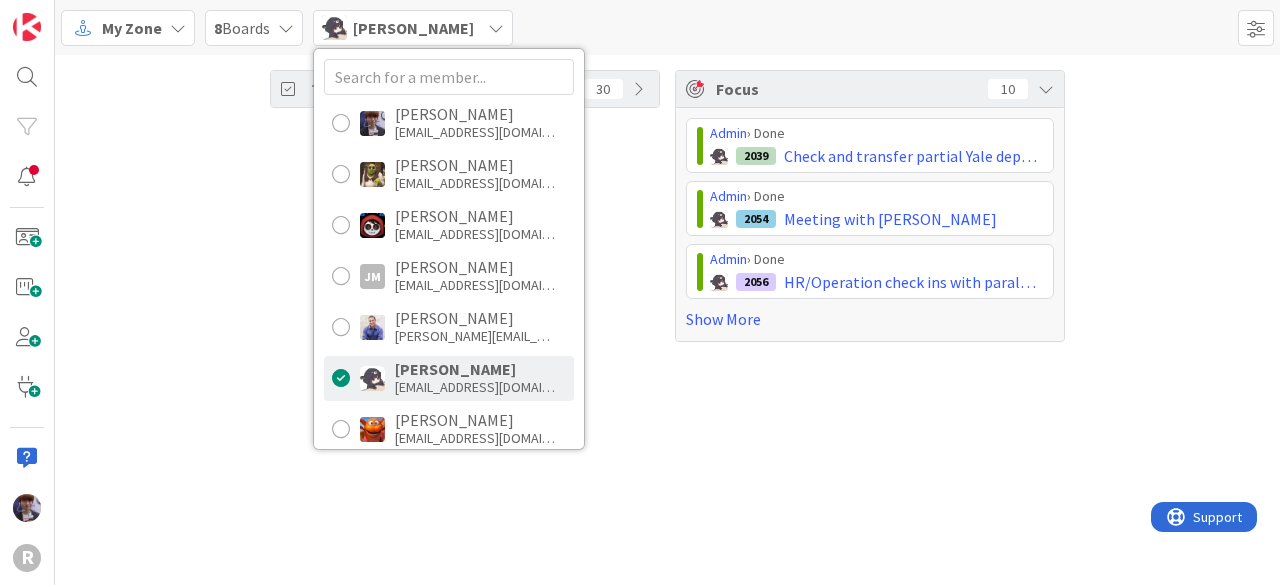 click on "Admin  › Done 2039 Check and transfer partial Yale deposit to trust Admin  › Done 2054 Meeting with [PERSON_NAME] Admin  › Done 2056 HR/Operation check ins with paralegals and attorneys Show More" at bounding box center [870, 224] 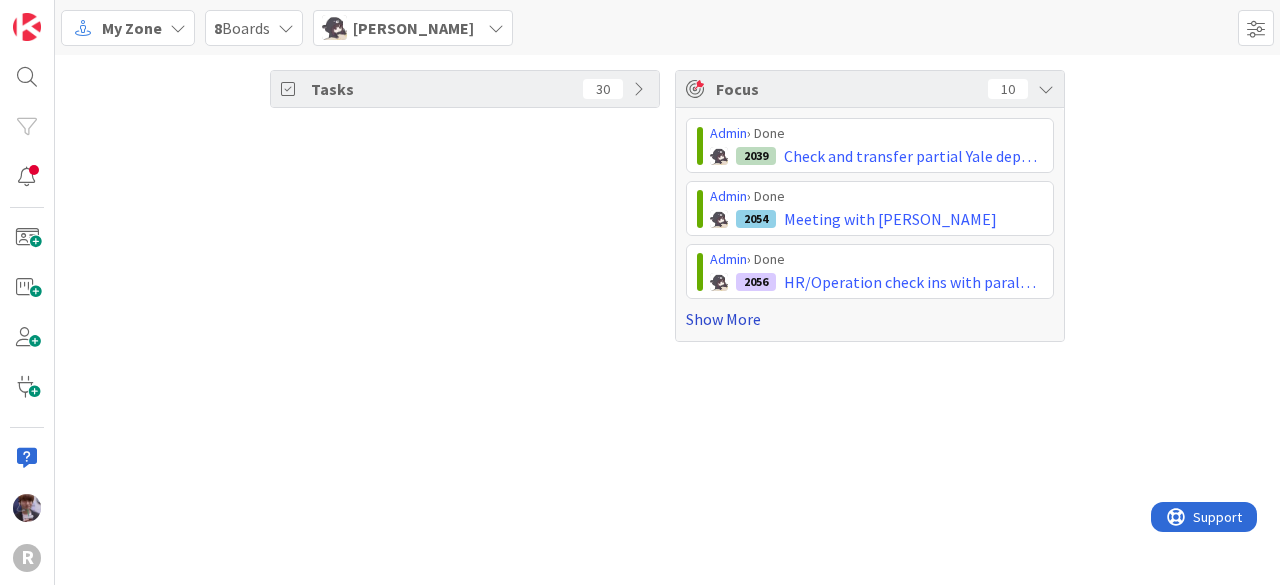 click on "Show More" at bounding box center [870, 319] 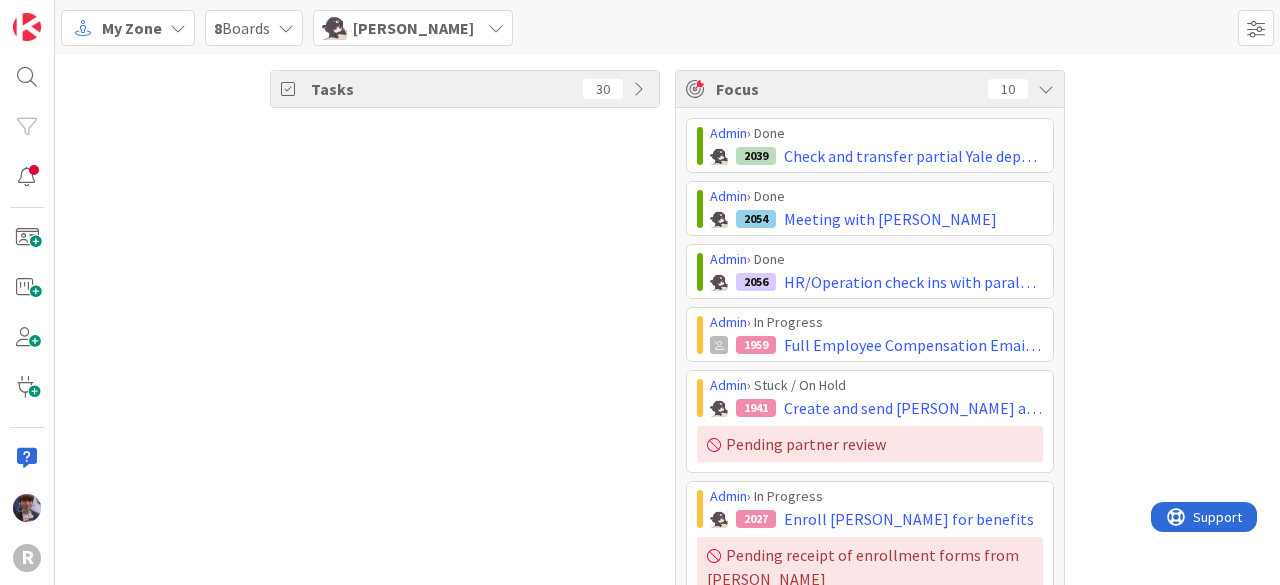 click on "Tasks 30 Focus 10 Admin  › Done 2039 Check and transfer partial Yale deposit to trust Admin  › Done 2054 Meeting with [PERSON_NAME] Admin  › Done 2056 HR/Operation check ins with paralegals and attorneys Admin  › In Progress 1959 Full Employee Compensation Email - Max Admin  › Stuck / On Hold 1941 Create and send [PERSON_NAME] an org chart Pending partner review Admin  › In Progress 2027 Enroll [PERSON_NAME] for benefits Pending receipt of enrollment forms from [PERSON_NAME] Admin  › [DATE] 2012 Payroll Admin  › [DATE] 2010 Call [PERSON_NAME] re SEO with WA office Admin  › [DATE] 1866 Call ADP to cancel handbook Admin  › [DATE] 2055 Call with [PERSON_NAME]  Show Less" at bounding box center [667, 486] 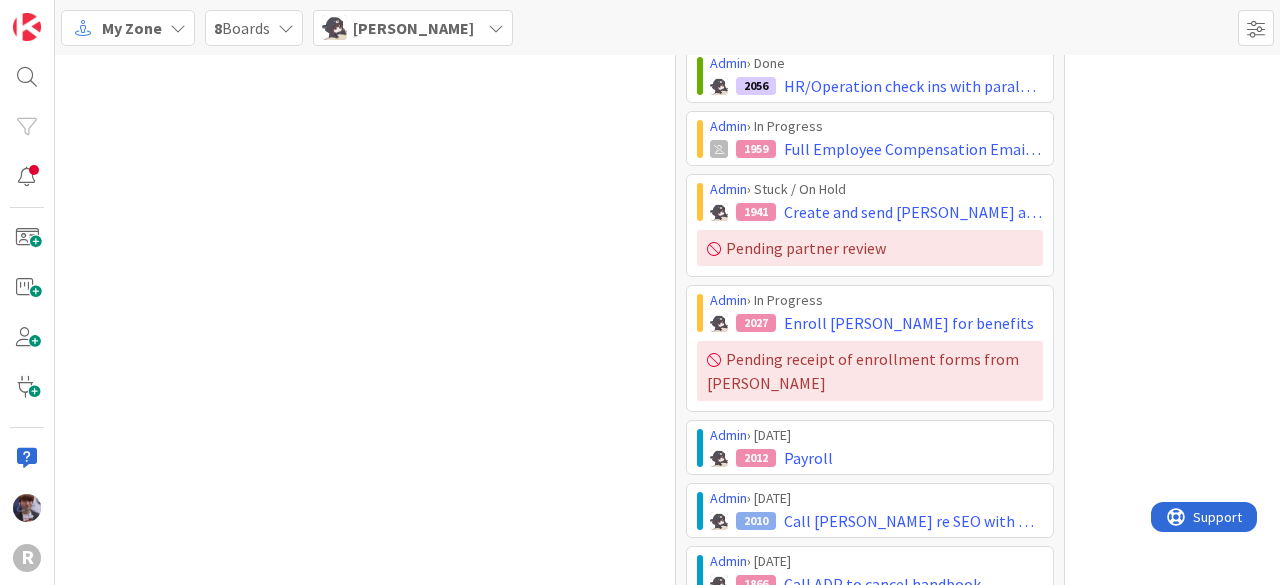 scroll, scrollTop: 0, scrollLeft: 0, axis: both 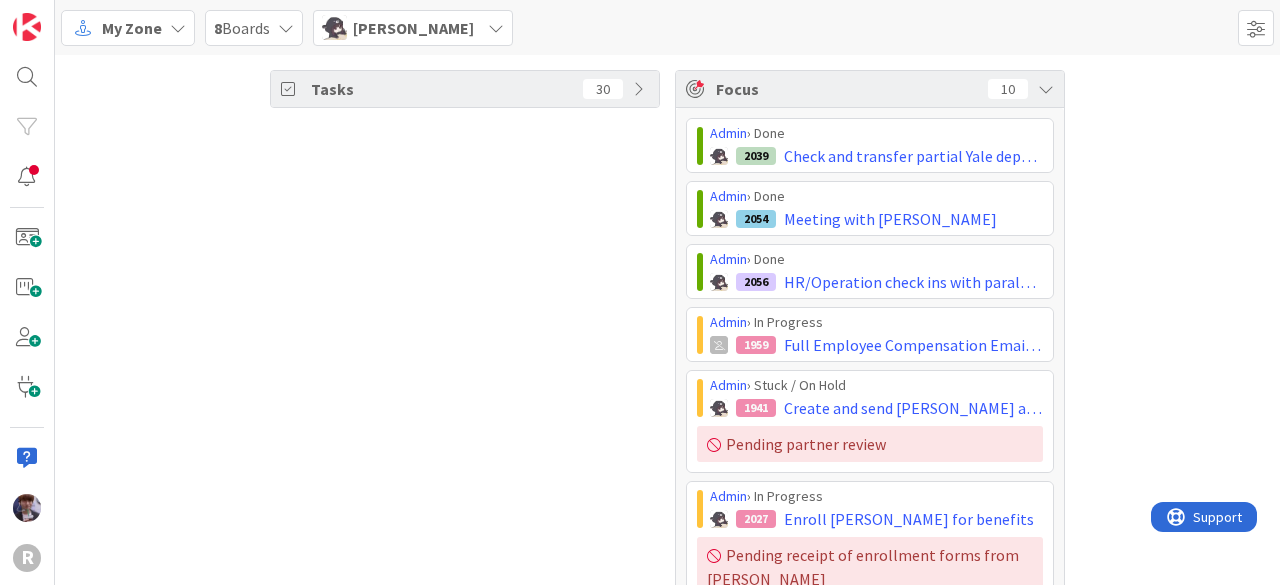 click on "Tasks 30 Focus 10 Admin  › Done 2039 Check and transfer partial Yale deposit to trust Admin  › Done 2054 Meeting with [PERSON_NAME] Admin  › Done 2056 HR/Operation check ins with paralegals and attorneys Admin  › In Progress 1959 Full Employee Compensation Email - Max Admin  › Stuck / On Hold 1941 Create and send [PERSON_NAME] an org chart Pending partner review Admin  › In Progress 2027 Enroll [PERSON_NAME] for benefits Pending receipt of enrollment forms from [PERSON_NAME] Admin  › [DATE] 2012 Payroll Admin  › [DATE] 2010 Call [PERSON_NAME] re SEO with WA office Admin  › [DATE] 1866 Call ADP to cancel handbook Admin  › [DATE] 2055 Call with [PERSON_NAME]  Show Less" at bounding box center [667, 486] 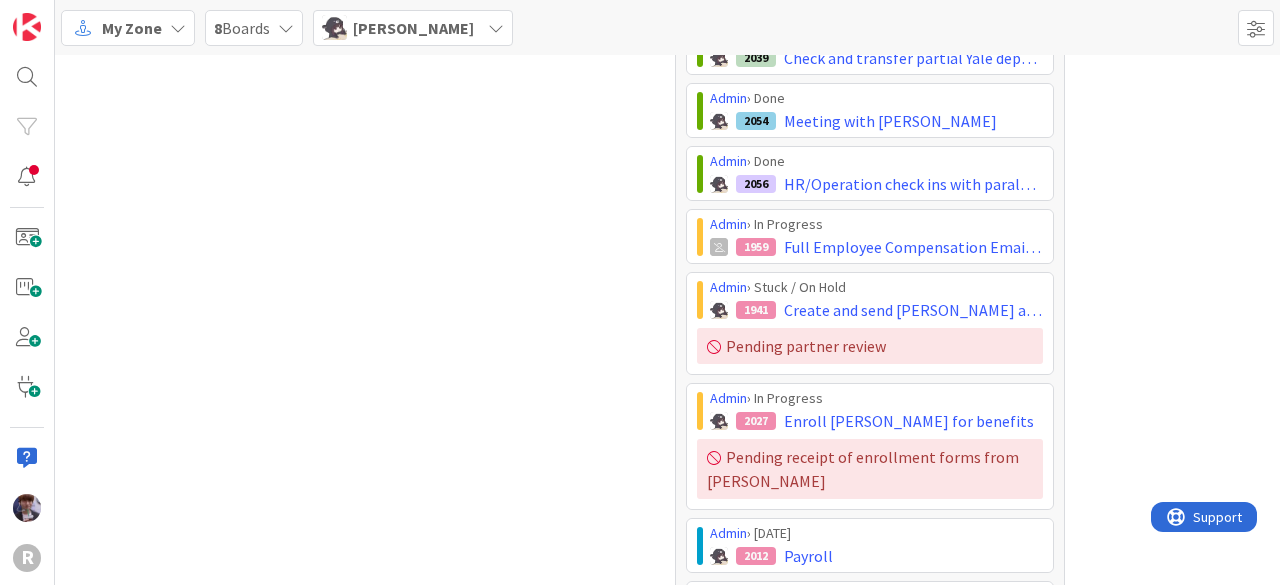 scroll, scrollTop: 99, scrollLeft: 0, axis: vertical 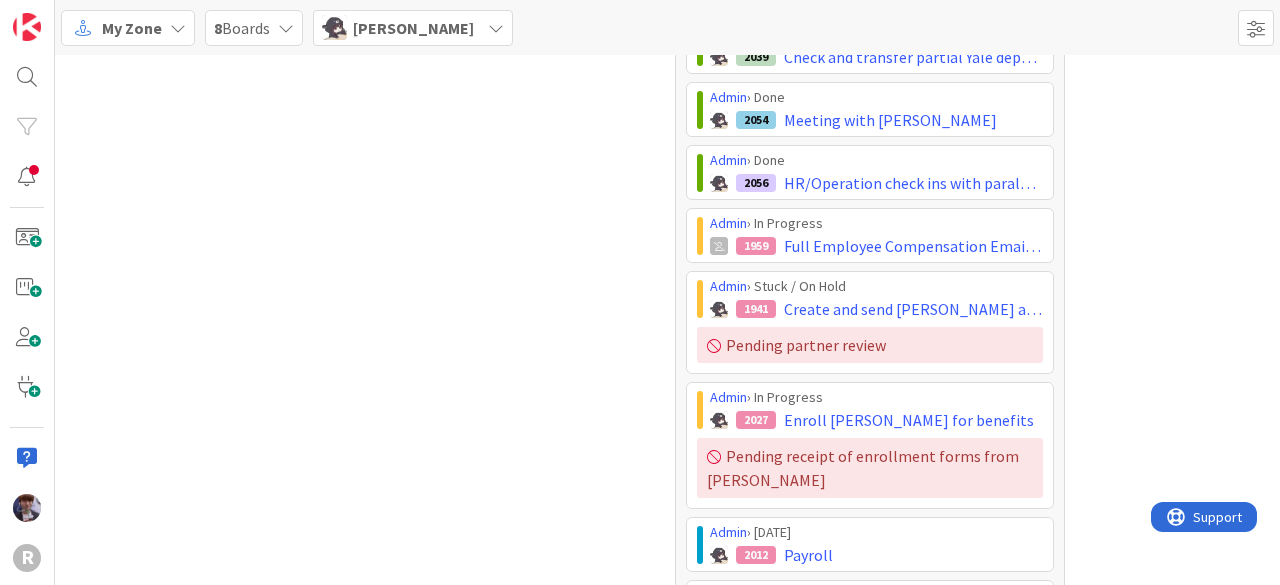click on "Tasks 30 Focus 10 Admin  › Done 2039 Check and transfer partial Yale deposit to trust Admin  › Done 2054 Meeting with [PERSON_NAME] Admin  › Done 2056 HR/Operation check ins with paralegals and attorneys Admin  › In Progress 1959 Full Employee Compensation Email - Max Admin  › Stuck / On Hold 1941 Create and send [PERSON_NAME] an org chart Pending partner review Admin  › In Progress 2027 Enroll [PERSON_NAME] for benefits Pending receipt of enrollment forms from [PERSON_NAME] Admin  › [DATE] 2012 Payroll Admin  › [DATE] 2010 Call [PERSON_NAME] re SEO with WA office Admin  › [DATE] 1866 Call ADP to cancel handbook Admin  › [DATE] 2055 Call with [PERSON_NAME]  Show Less" at bounding box center (667, 387) 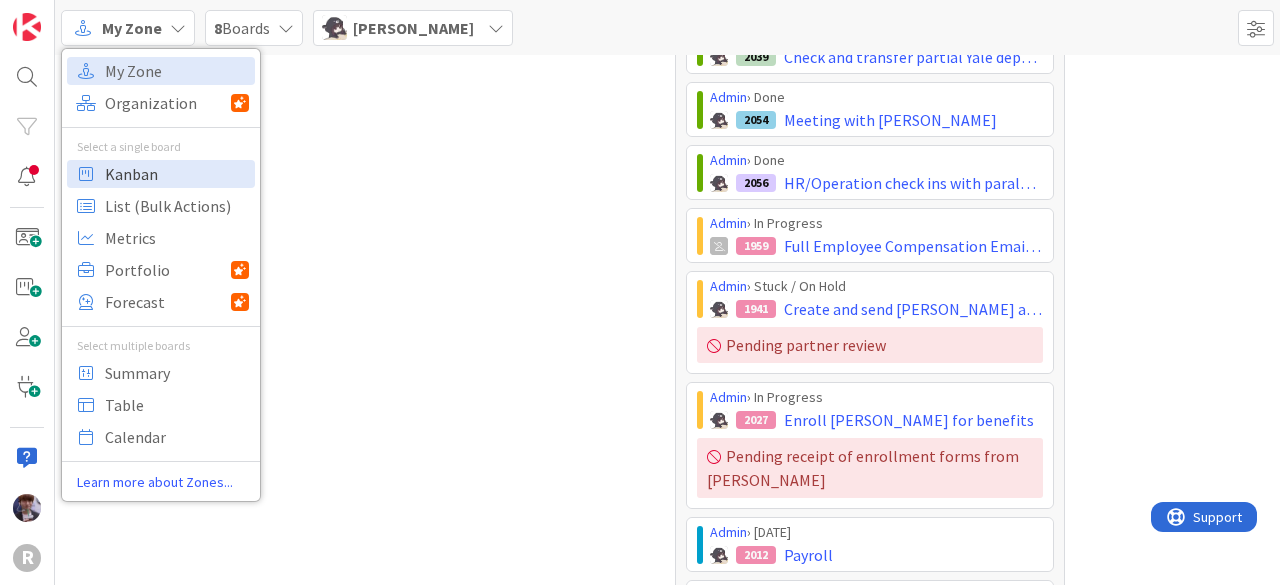 click on "Kanban" at bounding box center (177, 174) 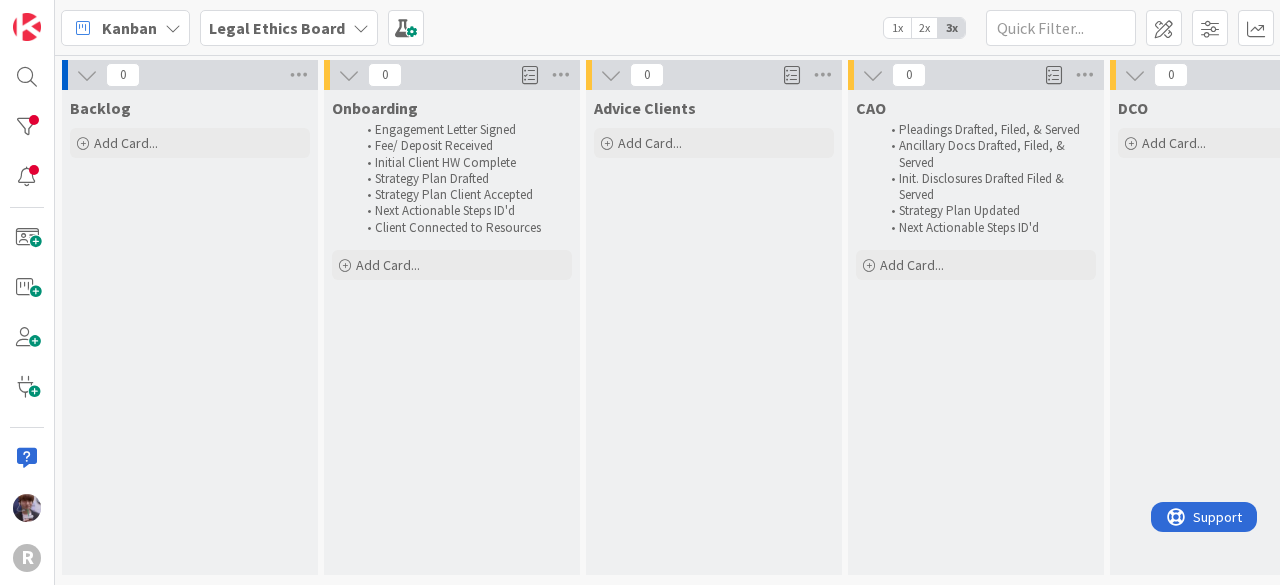 scroll, scrollTop: 0, scrollLeft: 0, axis: both 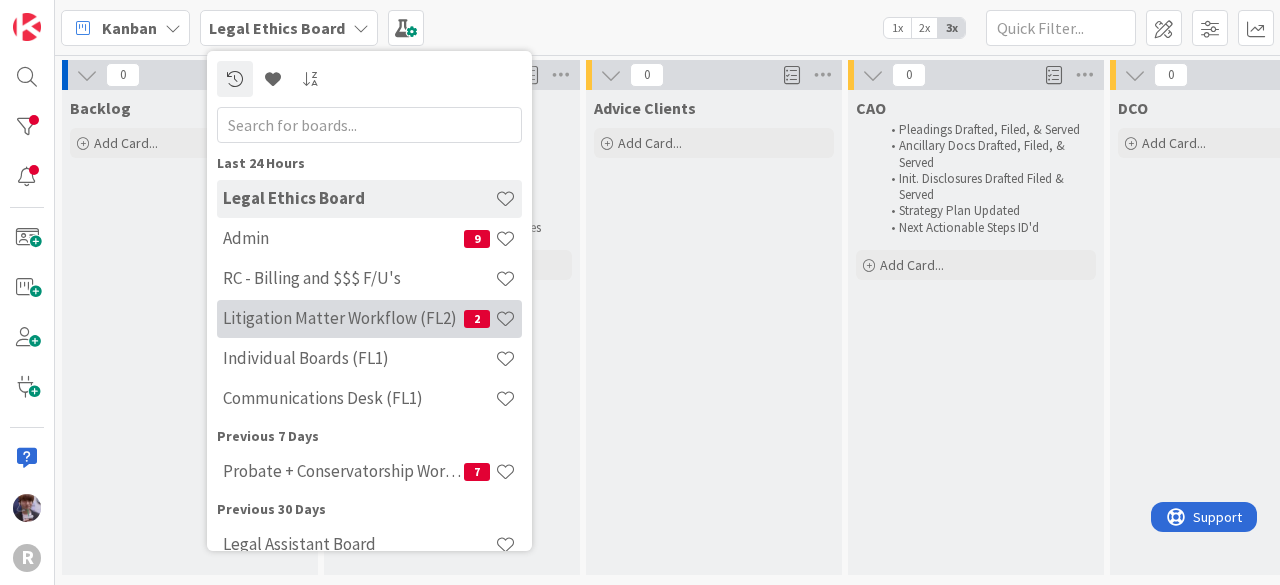 click on "Litigation Matter Workflow (FL2)" at bounding box center [343, 318] 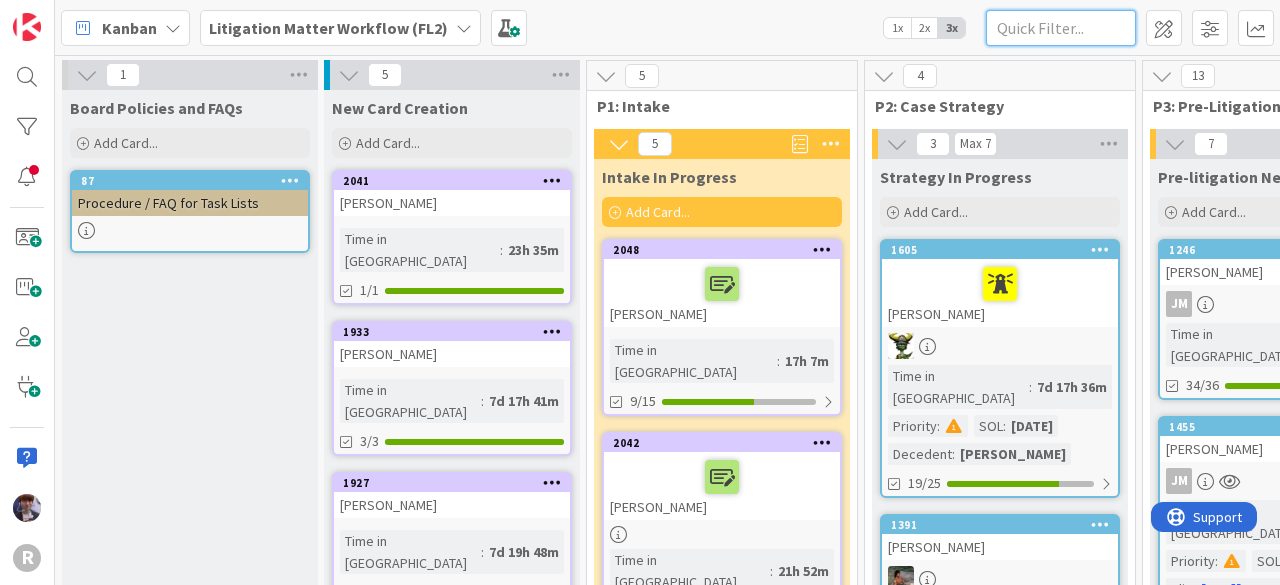 click at bounding box center [1061, 28] 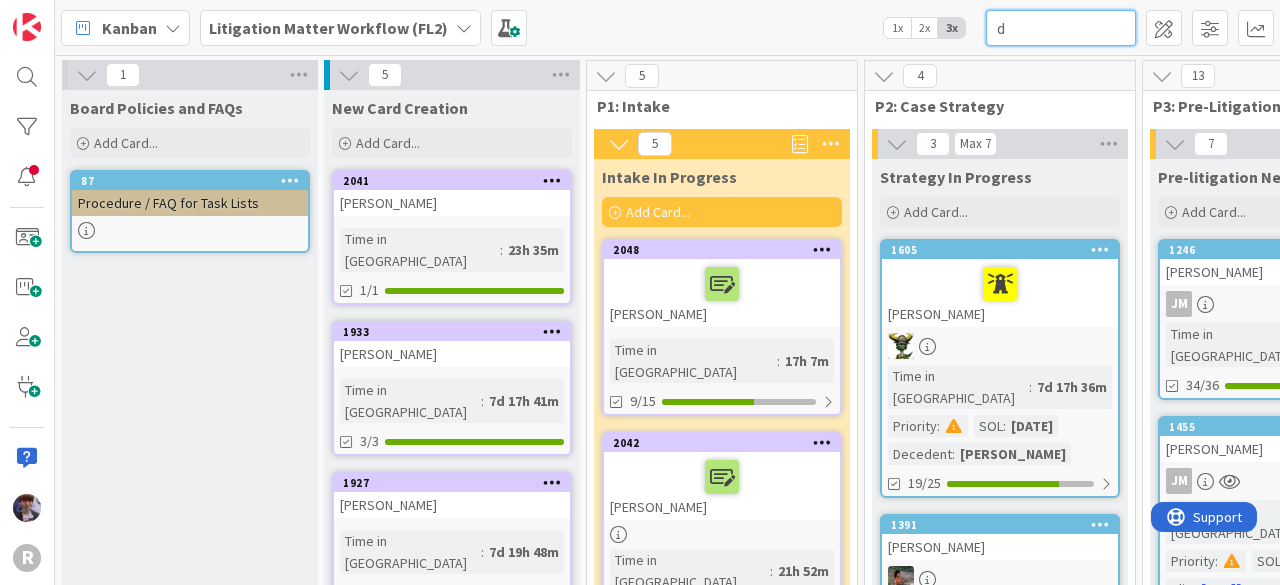 scroll, scrollTop: 0, scrollLeft: 0, axis: both 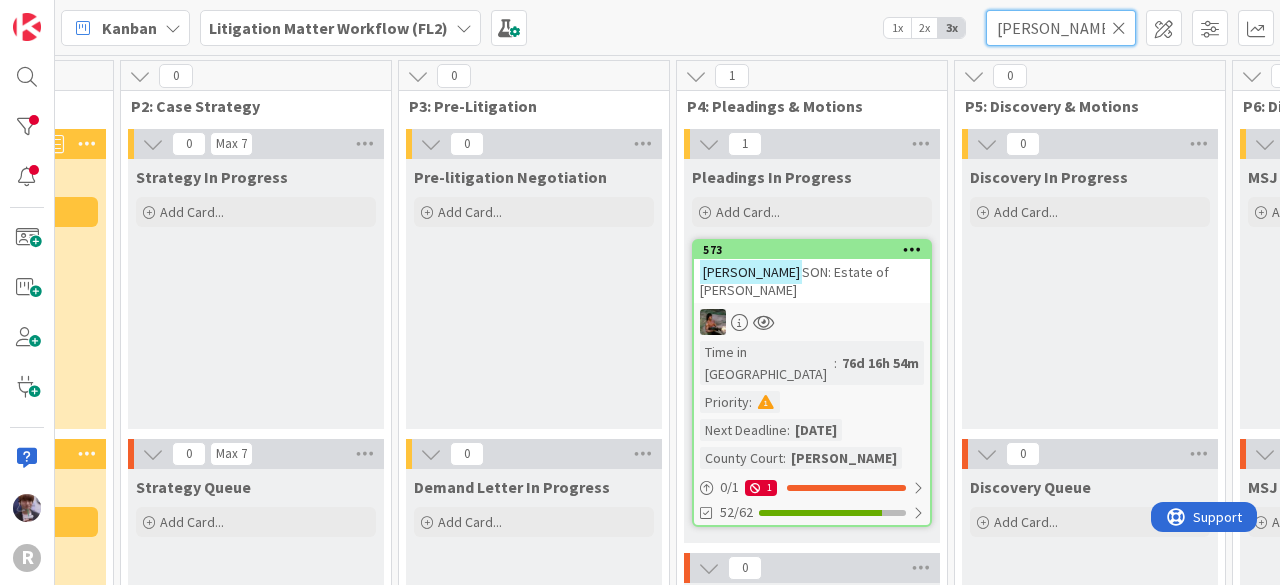 type on "[PERSON_NAME]" 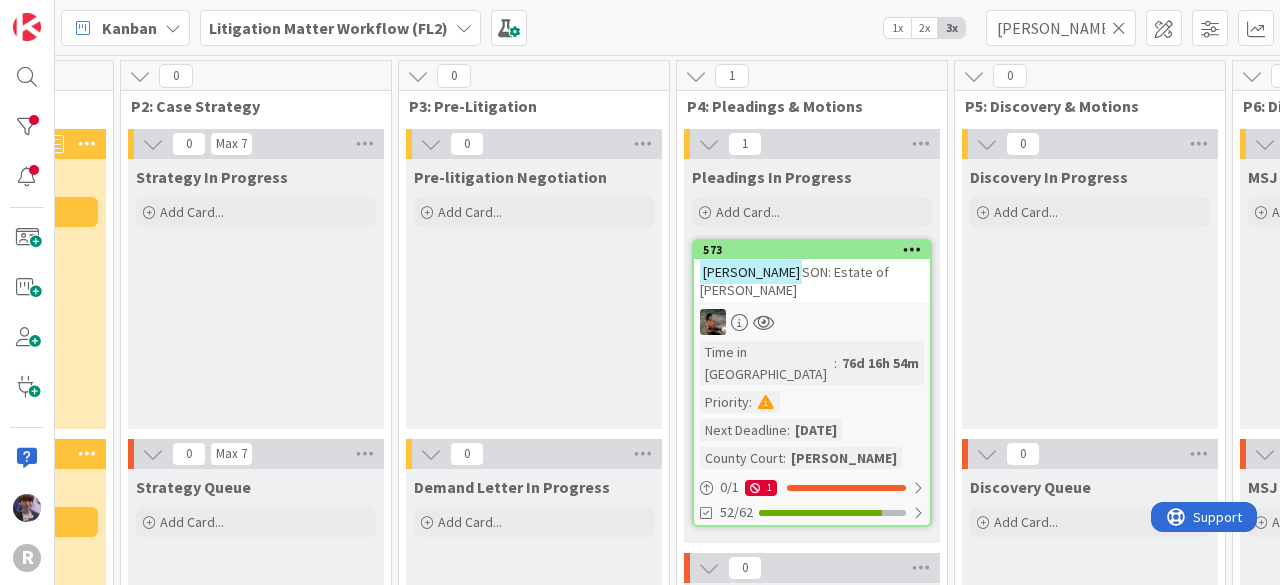 click at bounding box center [812, 322] 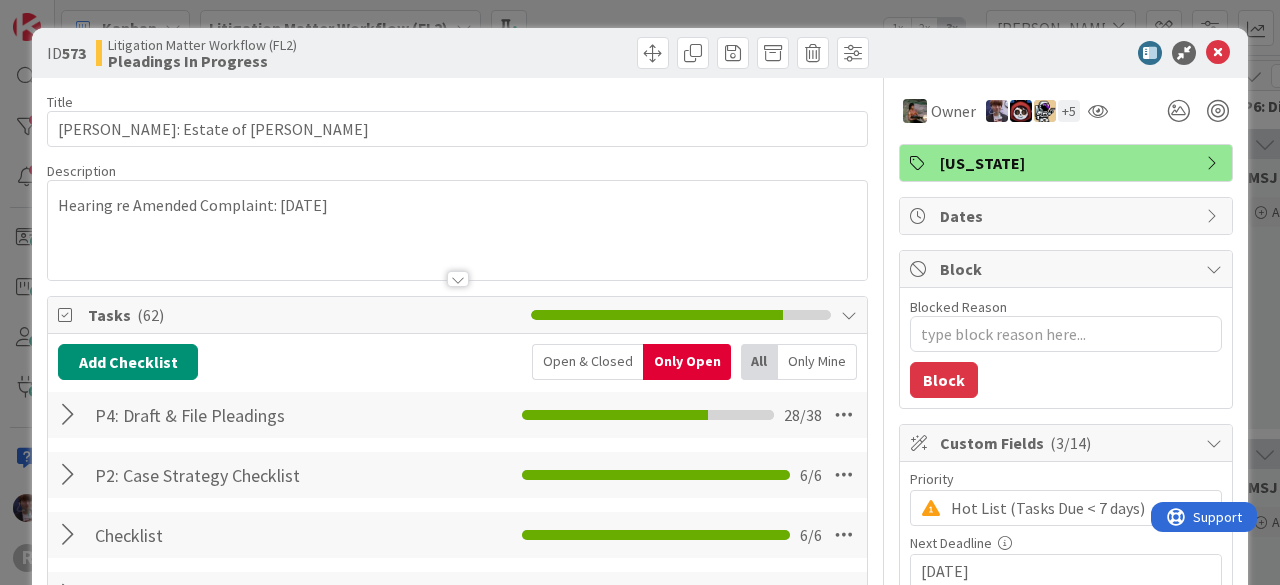 scroll, scrollTop: 0, scrollLeft: 0, axis: both 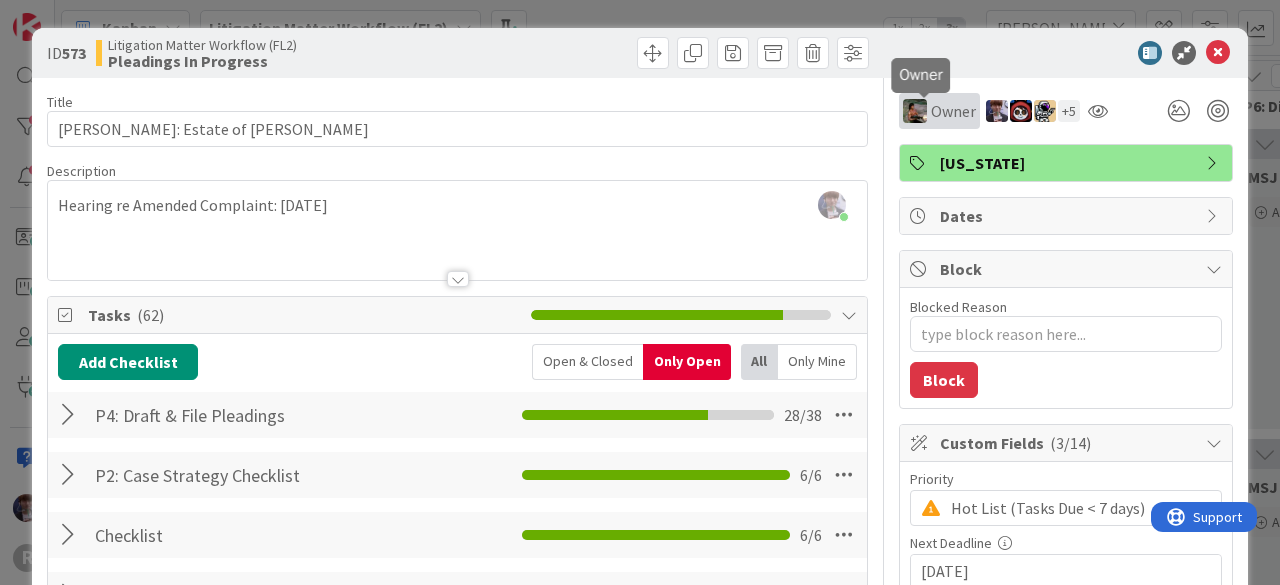 click on "Owner" at bounding box center (953, 111) 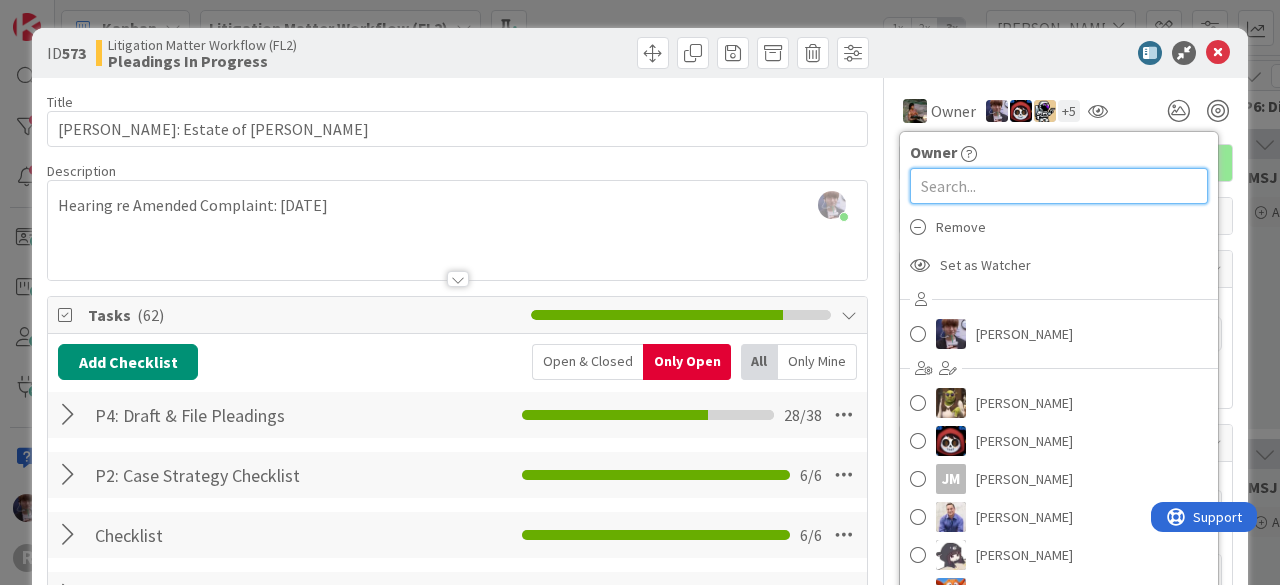 click at bounding box center [1059, 186] 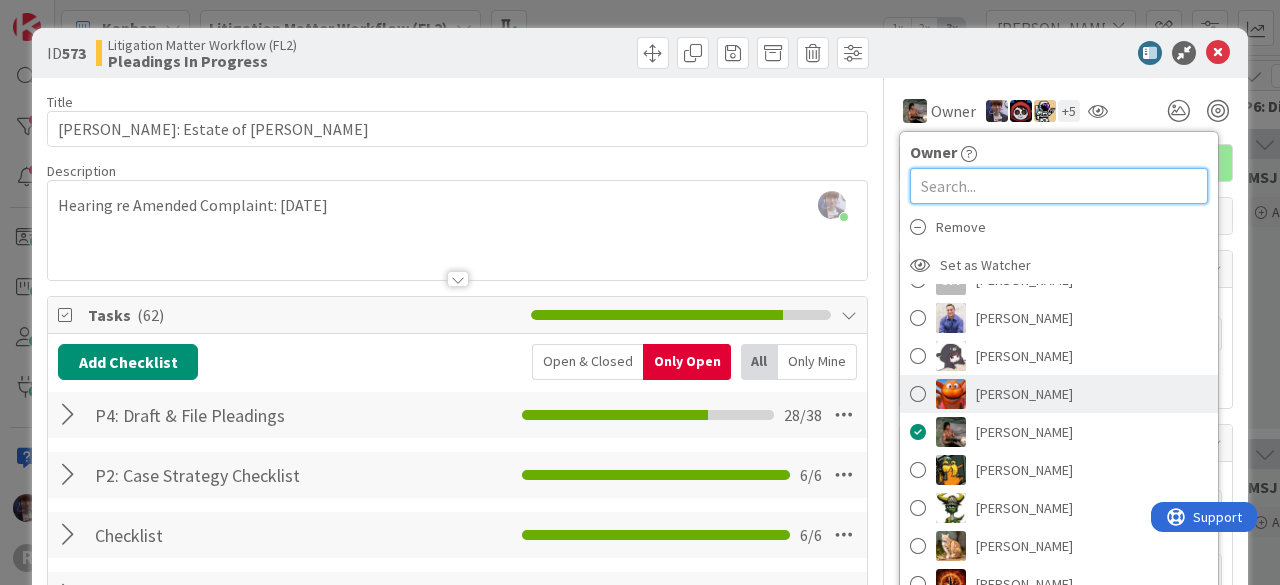 scroll, scrollTop: 200, scrollLeft: 0, axis: vertical 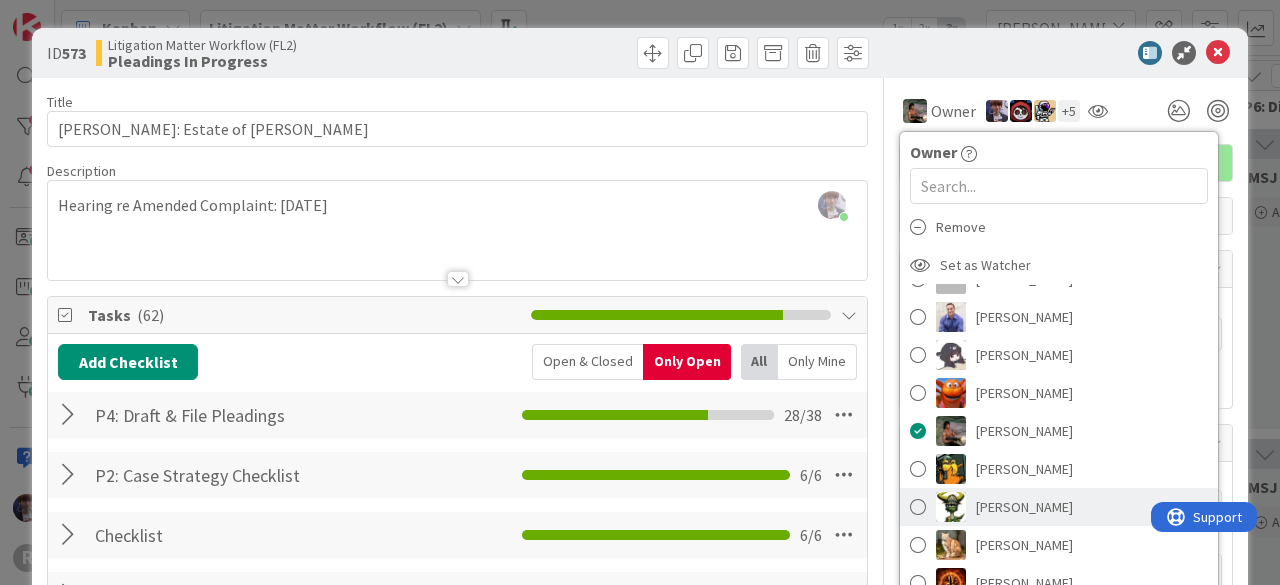 click on "[PERSON_NAME]" at bounding box center [1024, 507] 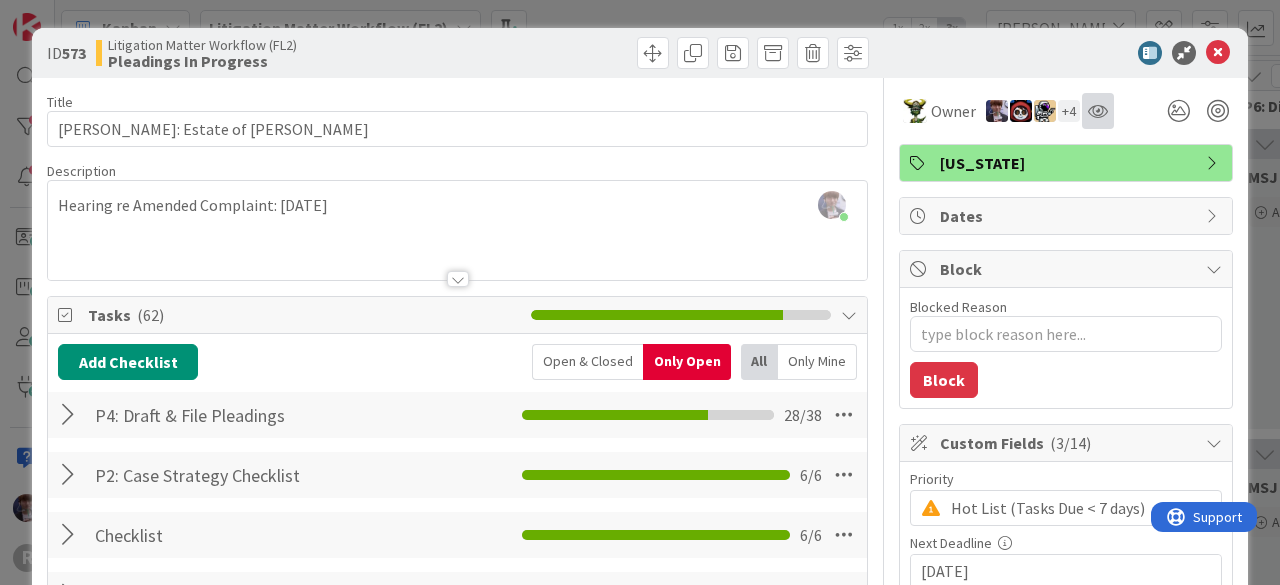 click at bounding box center (1098, 111) 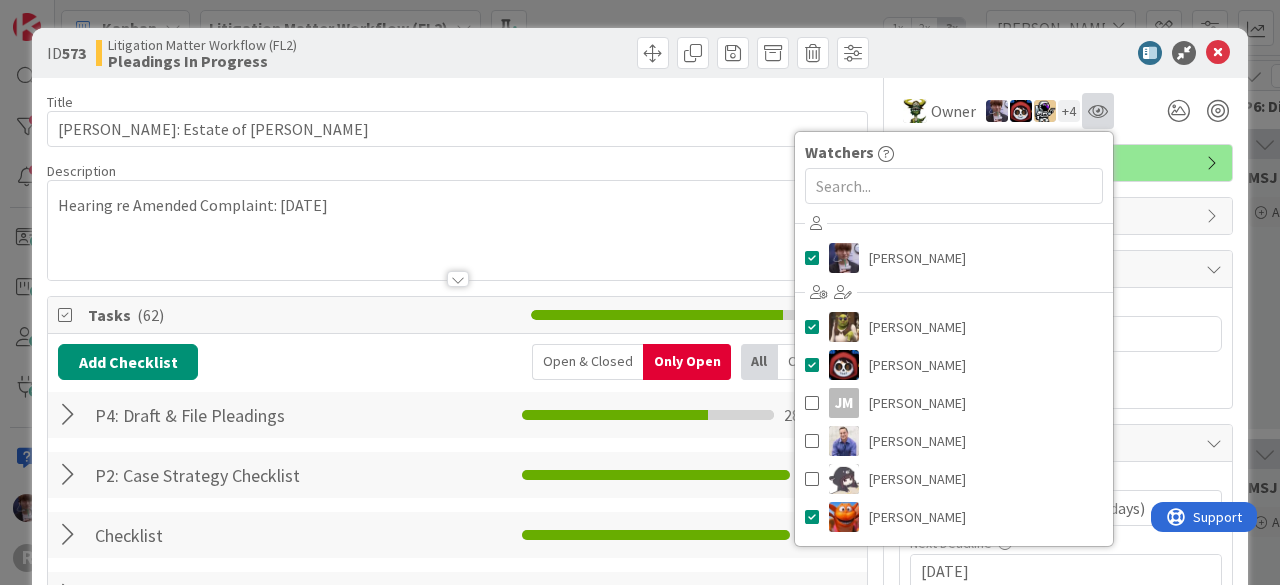 type on "x" 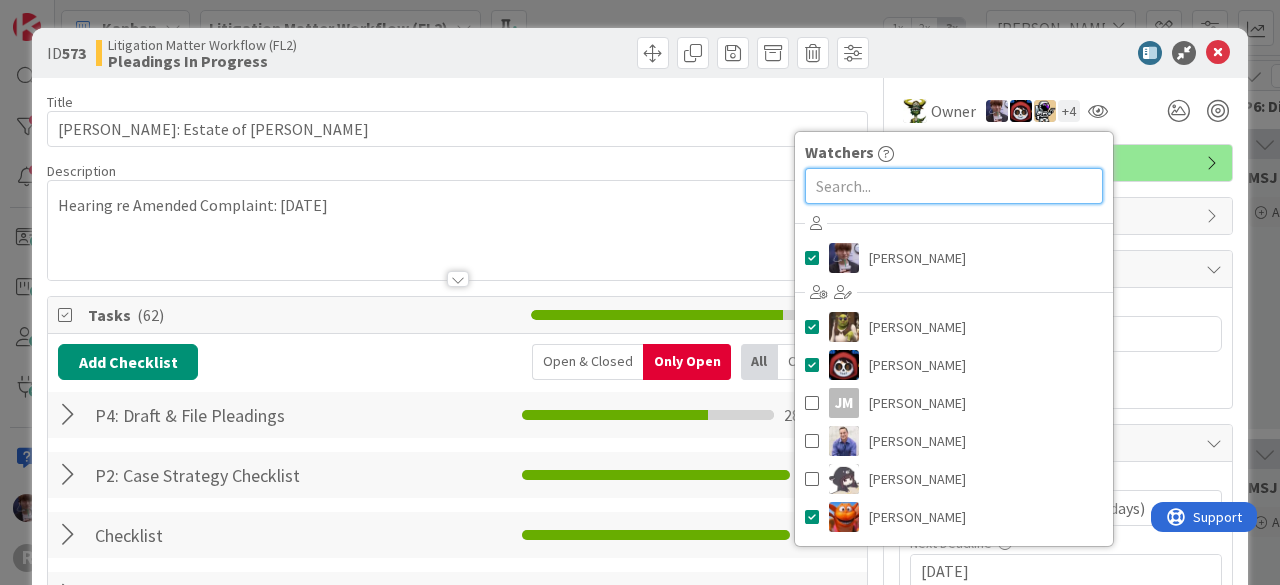 click at bounding box center (954, 186) 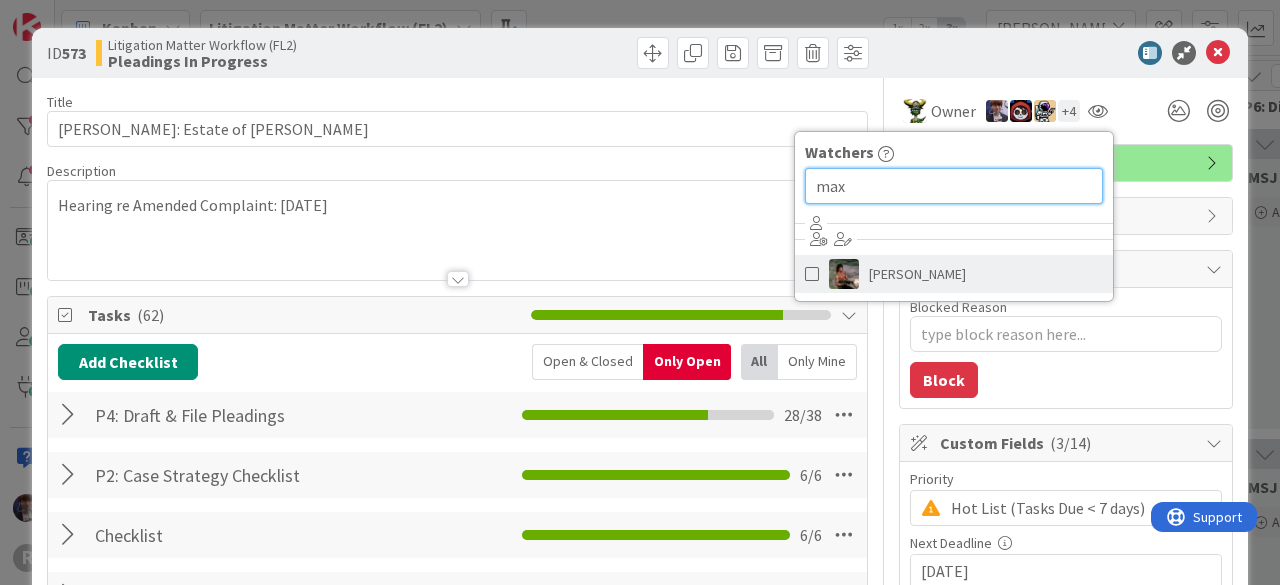 type on "max" 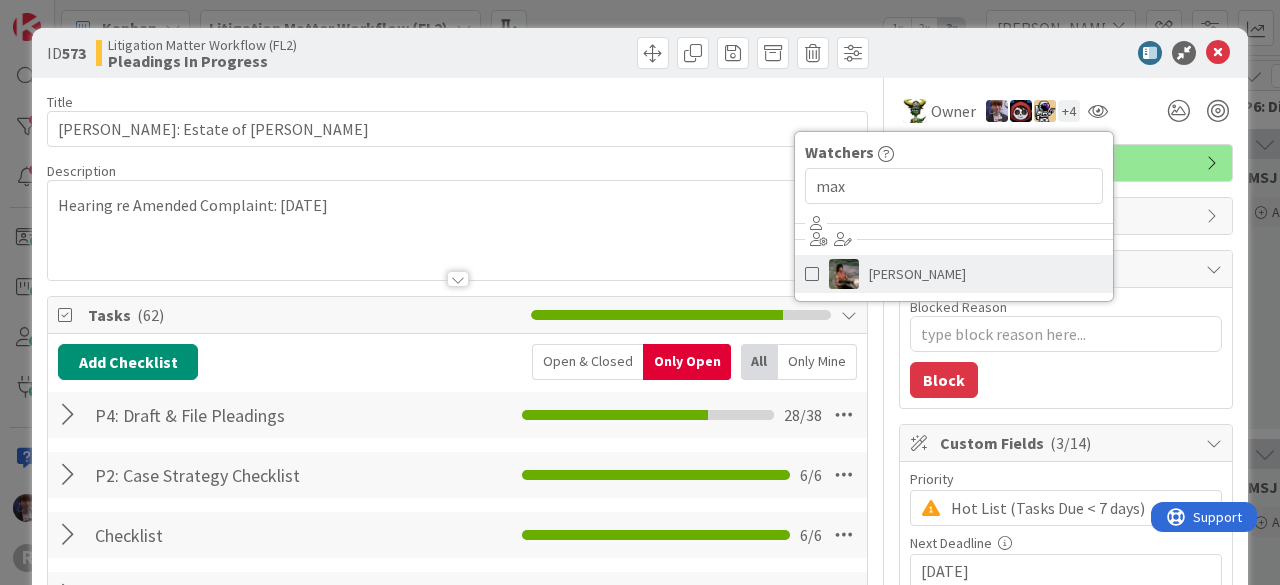 click on "[PERSON_NAME]" at bounding box center [917, 274] 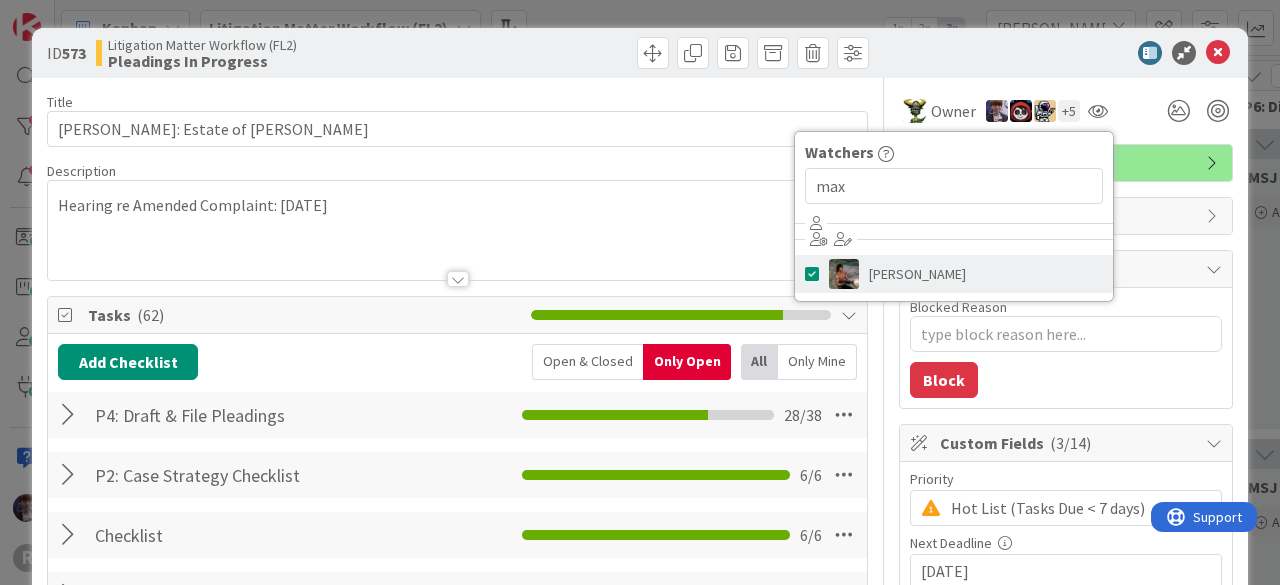 type on "x" 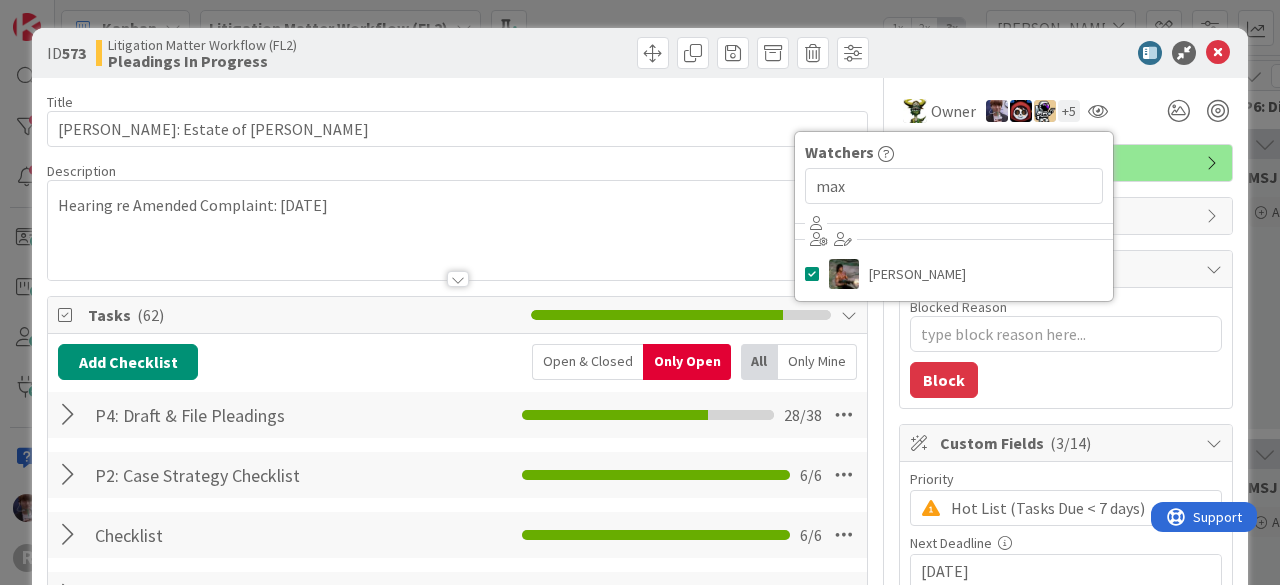 click at bounding box center [1056, 53] 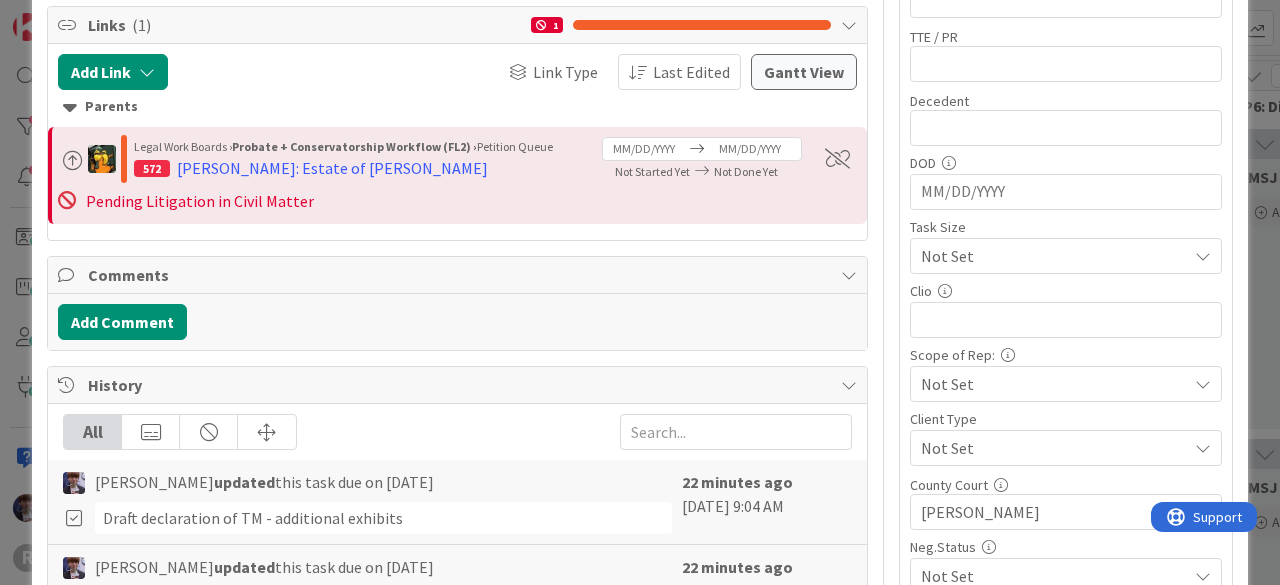 scroll, scrollTop: 700, scrollLeft: 0, axis: vertical 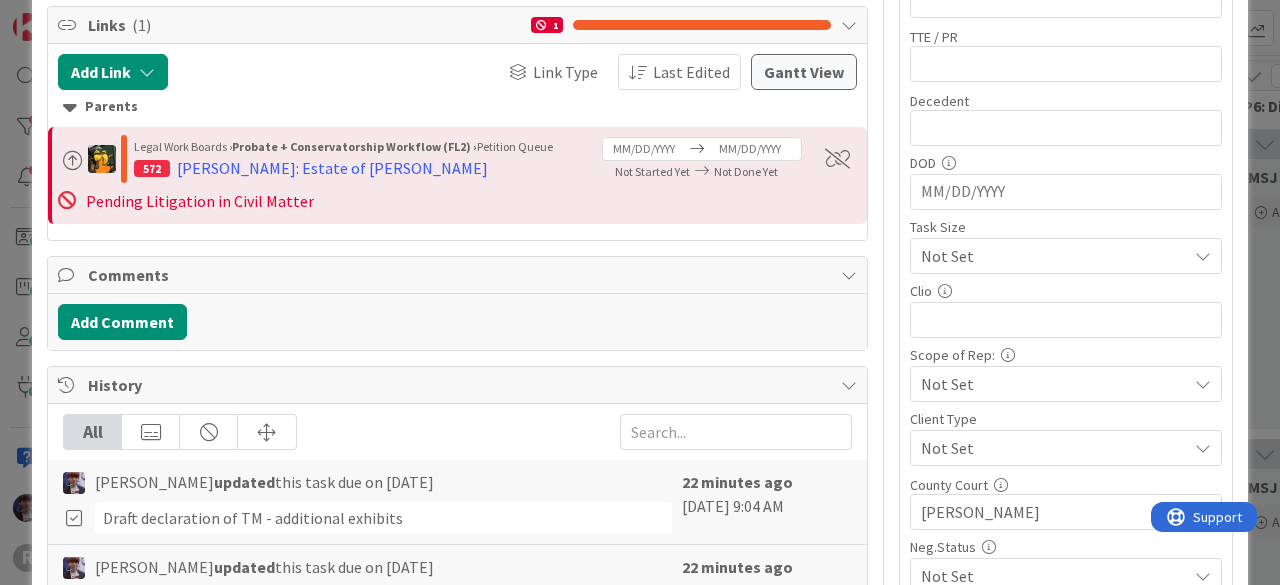 click on "ID  573 Litigation Matter Workflow (FL2) Pleadings In Progress Title 31 / 128 [PERSON_NAME]: Estate of [PERSON_NAME] Description [PERSON_NAME] just joined Hearing re Amended Complaint: [DATE] Owner + 5 [US_STATE] Tasks ( 62 ) Add Checklist Open & Closed Only Open All Only Mine P4: Draft & File Pleadings Checklist Name 26 / 64 P4: Draft & File Pleadings 28 / 38 P2: Case Strategy Checklist Checklist Name 27 / 64 P2: Case Strategy Checklist 6 / 6 Checklist Checklist Name 9 / 64 Checklist 6 / 6 P1: Intake Checklist Checklist Name 20 / 64 P1: Intake Checklist 11 / 11 P1 Checklist Name 2 / 64 P1 1 / 1 Links ( 1 ) 1 Add Link Link Type Last Edited [PERSON_NAME] View Parents Legal Work Boards ›  Probate + Conservatorship Workflow (FL2) ›  Petition Queue 572 [PERSON_NAME]: Estate of [PERSON_NAME] Navigate forward to interact with the calendar and select a date. Press the question mark key to get the keyboard shortcuts for changing dates. Not Started Yet Not Done Yet Pending Litigation in Civil Matter Comments Add Comment" at bounding box center [640, 292] 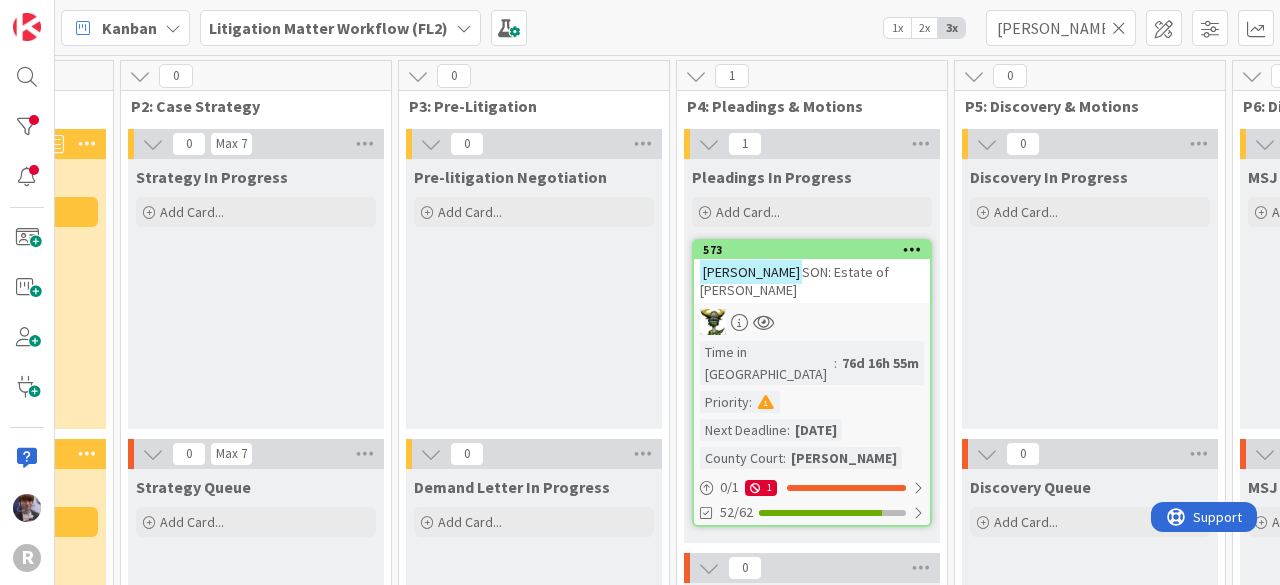 scroll, scrollTop: 0, scrollLeft: 0, axis: both 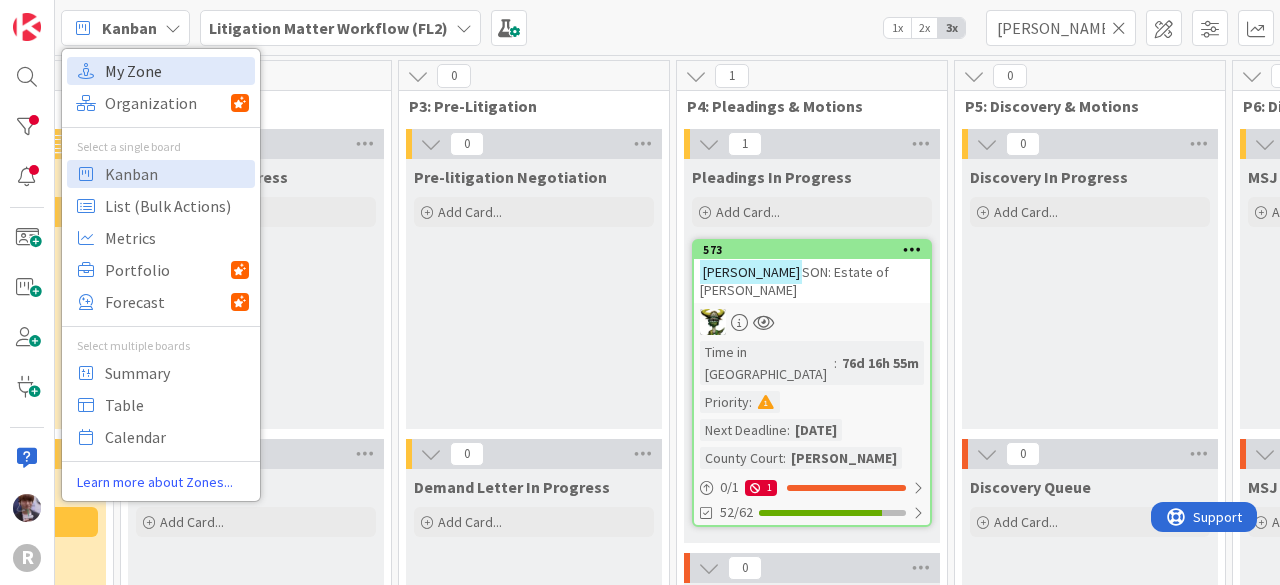 click on "My Zone" at bounding box center (177, 71) 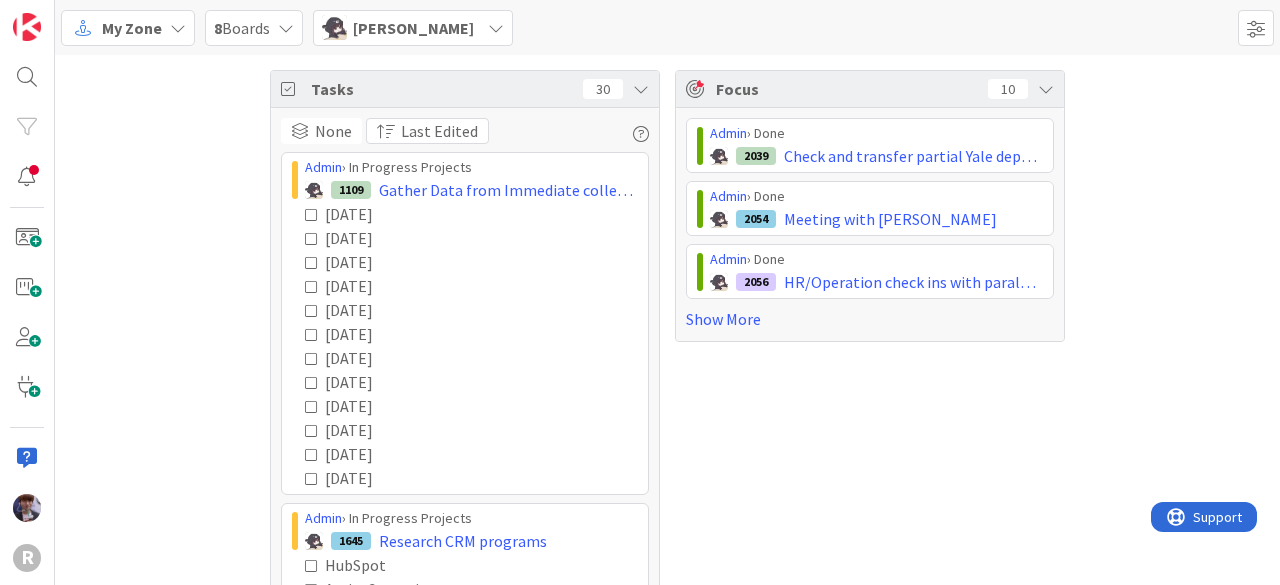 scroll, scrollTop: 0, scrollLeft: 0, axis: both 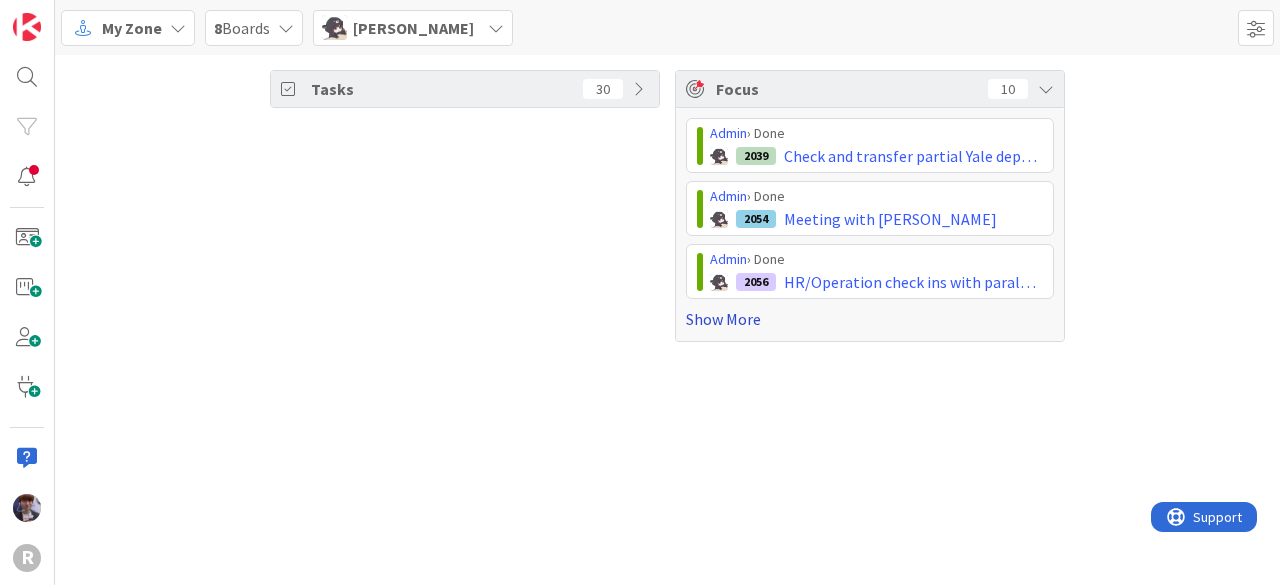 click on "Show More" at bounding box center [870, 319] 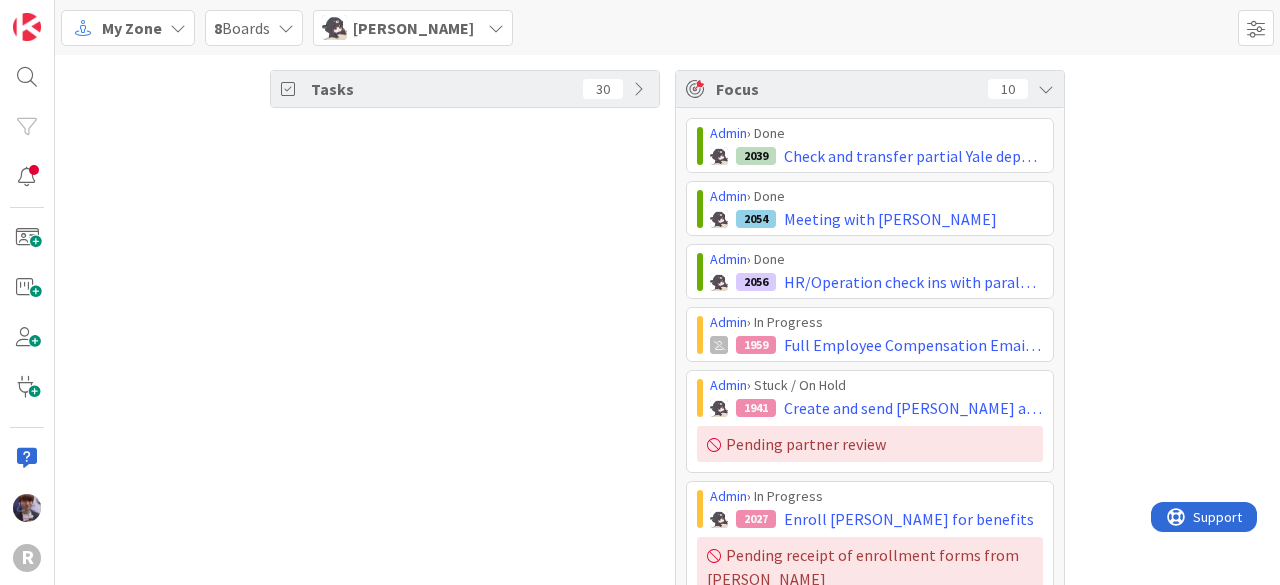click on "Tasks 30 Focus 10 Admin  › Done 2039 Check and transfer partial Yale deposit to trust Admin  › Done 2054 Meeting with [PERSON_NAME] Admin  › Done 2056 HR/Operation check ins with paralegals and attorneys Admin  › In Progress 1959 Full Employee Compensation Email - Max Admin  › Stuck / On Hold 1941 Create and send [PERSON_NAME] an org chart Pending partner review Admin  › In Progress 2027 Enroll [PERSON_NAME] for benefits Pending receipt of enrollment forms from [PERSON_NAME] Admin  › [DATE] 2012 Payroll Admin  › [DATE] 2010 Call [PERSON_NAME] re SEO with WA office Admin  › [DATE] 1866 Call ADP to cancel handbook Admin  › [DATE] 2055 Call with [PERSON_NAME]  Show Less" at bounding box center [667, 486] 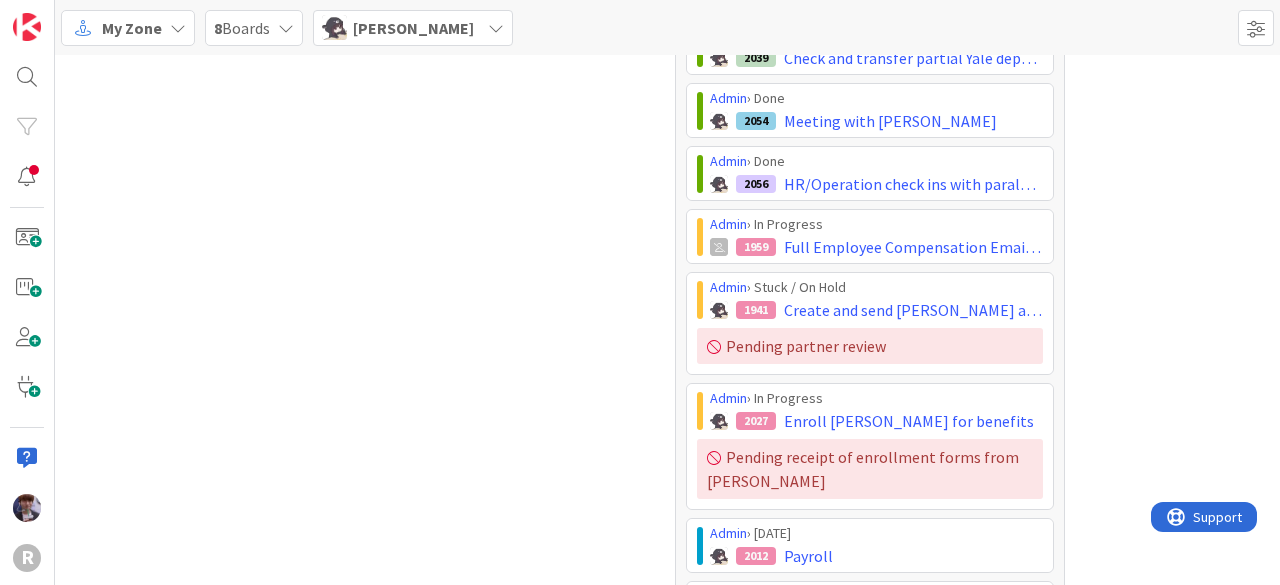 scroll, scrollTop: 99, scrollLeft: 0, axis: vertical 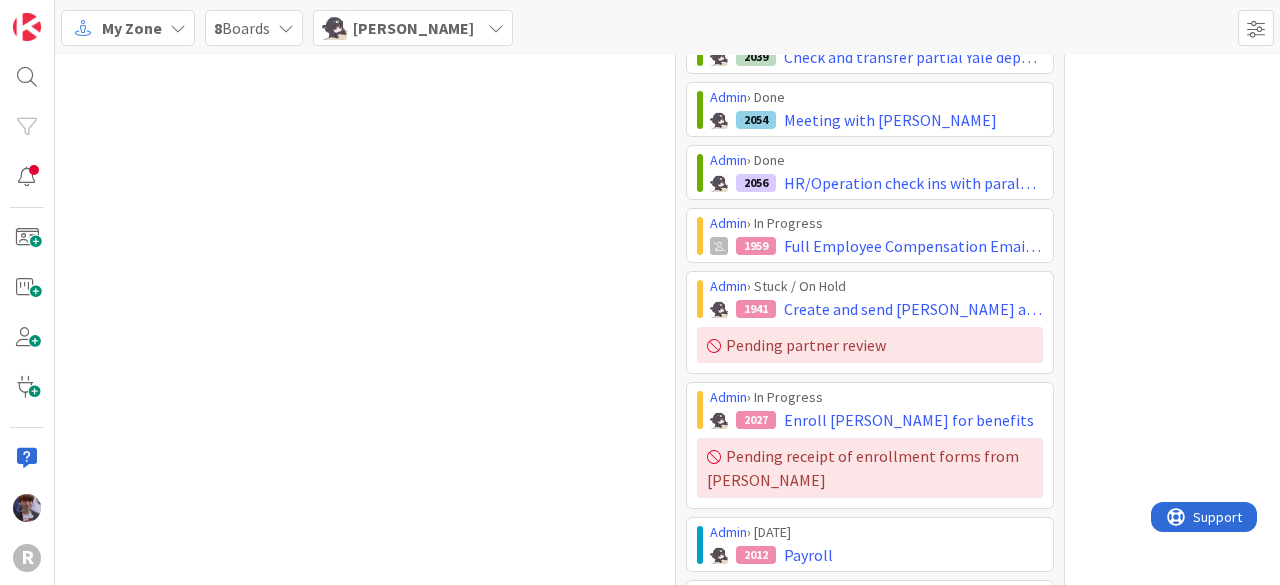 click on "Tasks 30 Focus 10 Admin  › Done 2039 Check and transfer partial Yale deposit to trust Admin  › Done 2054 Meeting with [PERSON_NAME] Admin  › Done 2056 HR/Operation check ins with paralegals and attorneys Admin  › In Progress 1959 Full Employee Compensation Email - Max Admin  › Stuck / On Hold 1941 Create and send [PERSON_NAME] an org chart Pending partner review Admin  › In Progress 2027 Enroll [PERSON_NAME] for benefits Pending receipt of enrollment forms from [PERSON_NAME] Admin  › [DATE] 2012 Payroll Admin  › [DATE] 2010 Call [PERSON_NAME] re SEO with WA office Admin  › [DATE] 1866 Call ADP to cancel handbook Admin  › [DATE] 2055 Call with [PERSON_NAME]  Show Less" at bounding box center [667, 387] 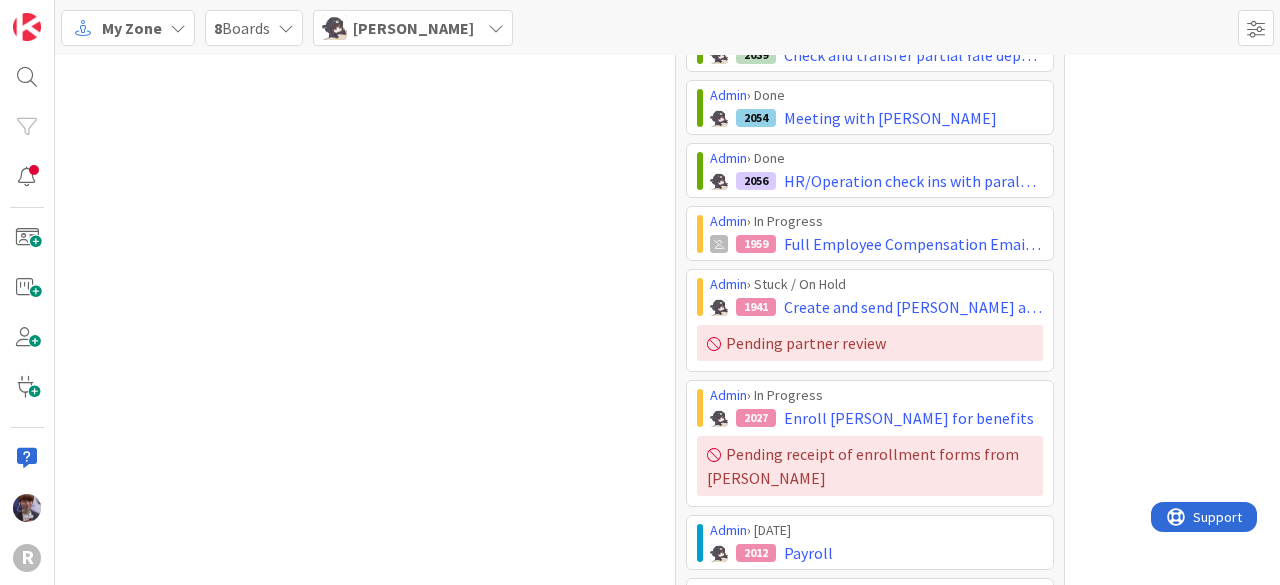 scroll, scrollTop: 100, scrollLeft: 0, axis: vertical 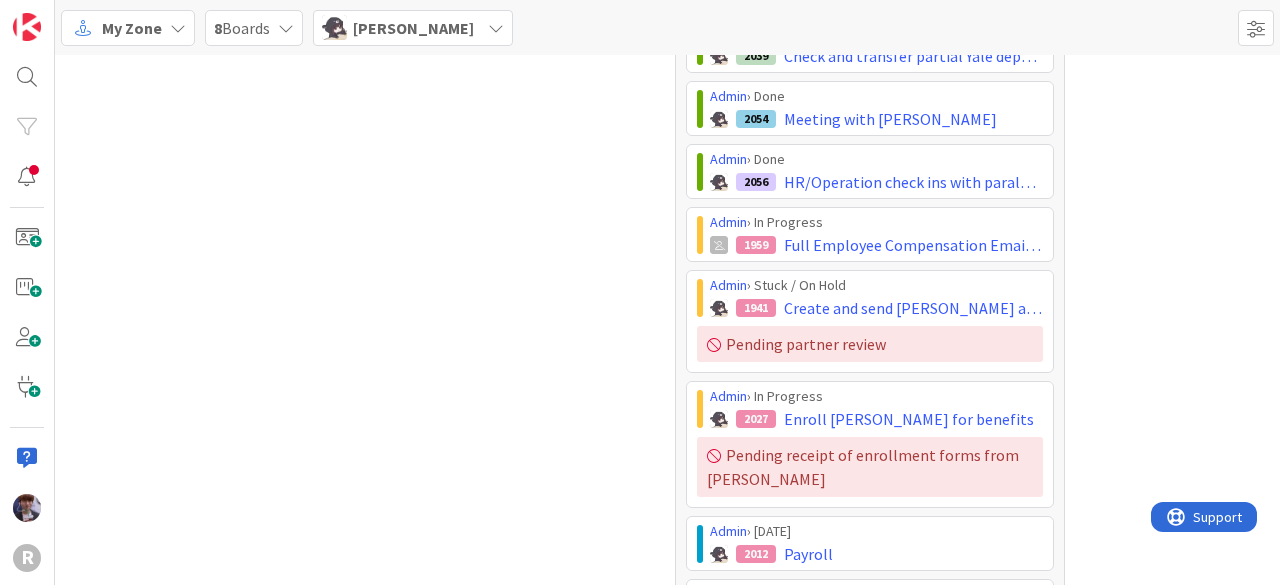 click on "Tasks 30 Focus 10 Admin  › Done 2039 Check and transfer partial Yale deposit to trust Admin  › Done 2054 Meeting with [PERSON_NAME] Admin  › Done 2056 HR/Operation check ins with paralegals and attorneys Admin  › In Progress 1959 Full Employee Compensation Email - Max Admin  › Stuck / On Hold 1941 Create and send [PERSON_NAME] an org chart Pending partner review Admin  › In Progress 2027 Enroll [PERSON_NAME] for benefits Pending receipt of enrollment forms from [PERSON_NAME] Admin  › [DATE] 2012 Payroll Admin  › [DATE] 2010 Call [PERSON_NAME] re SEO with WA office Admin  › [DATE] 1866 Call ADP to cancel handbook Admin  › [DATE] 2055 Call with [PERSON_NAME]  Show Less" at bounding box center [667, 386] 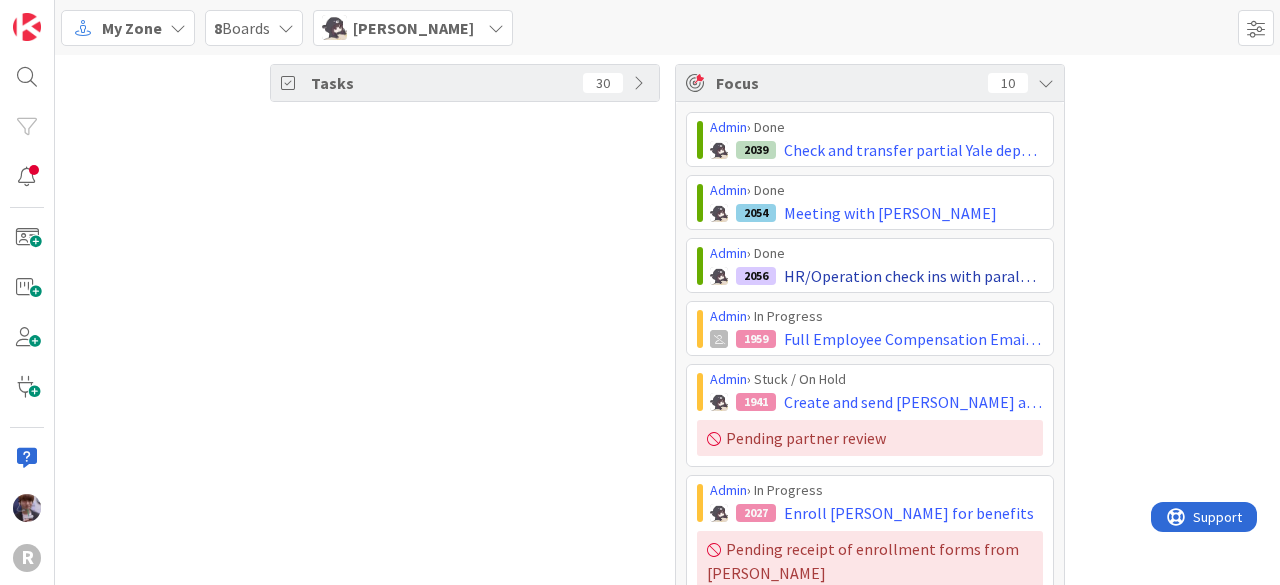 scroll, scrollTop: 0, scrollLeft: 0, axis: both 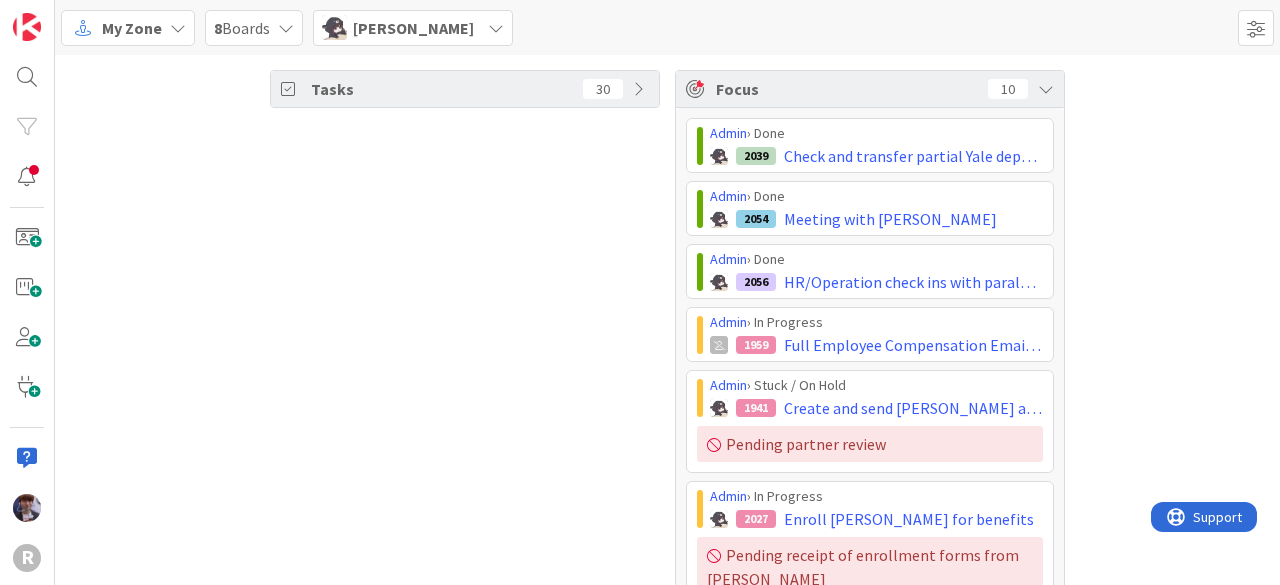 click on "[PERSON_NAME]" at bounding box center (413, 28) 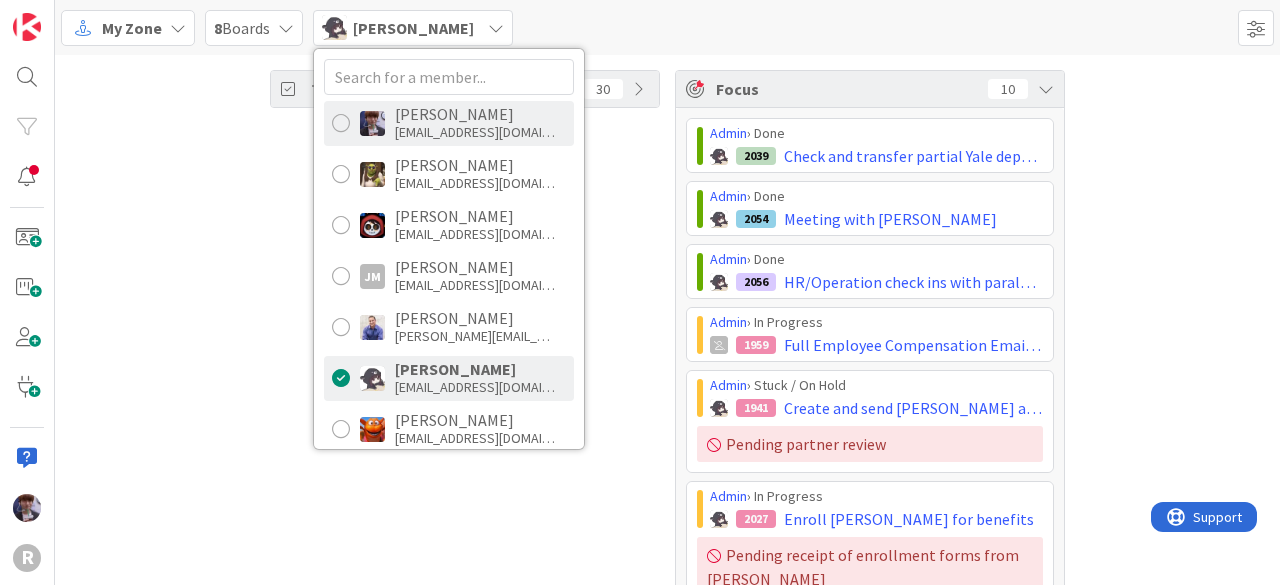 click on "[EMAIL_ADDRESS][DOMAIN_NAME]" at bounding box center (475, 132) 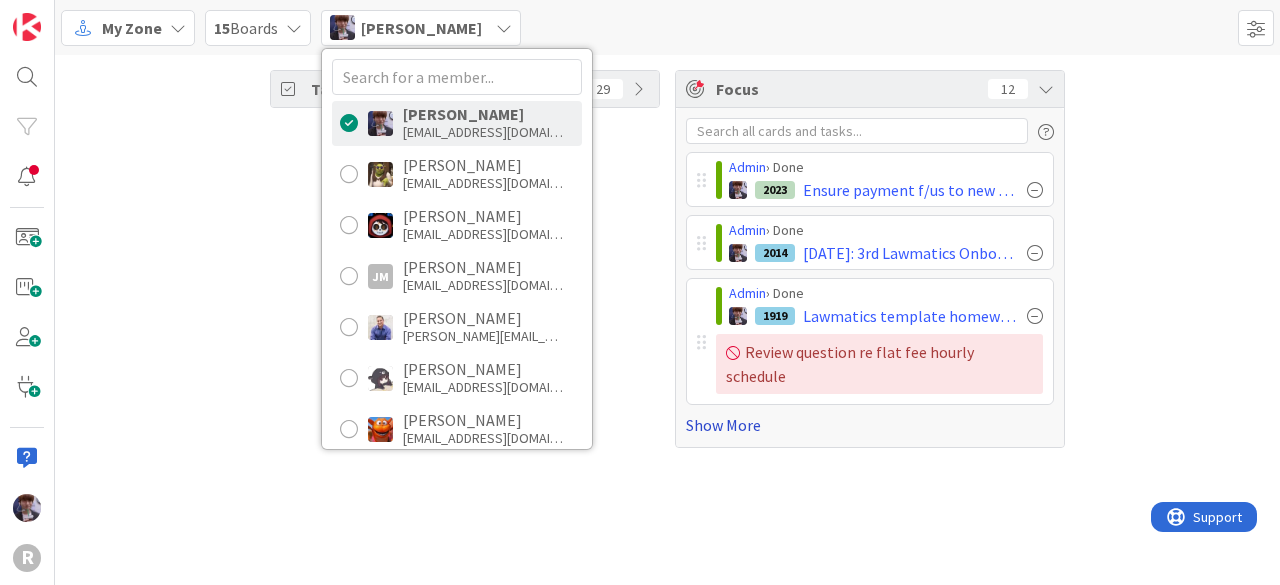 click on "Show More" at bounding box center [870, 425] 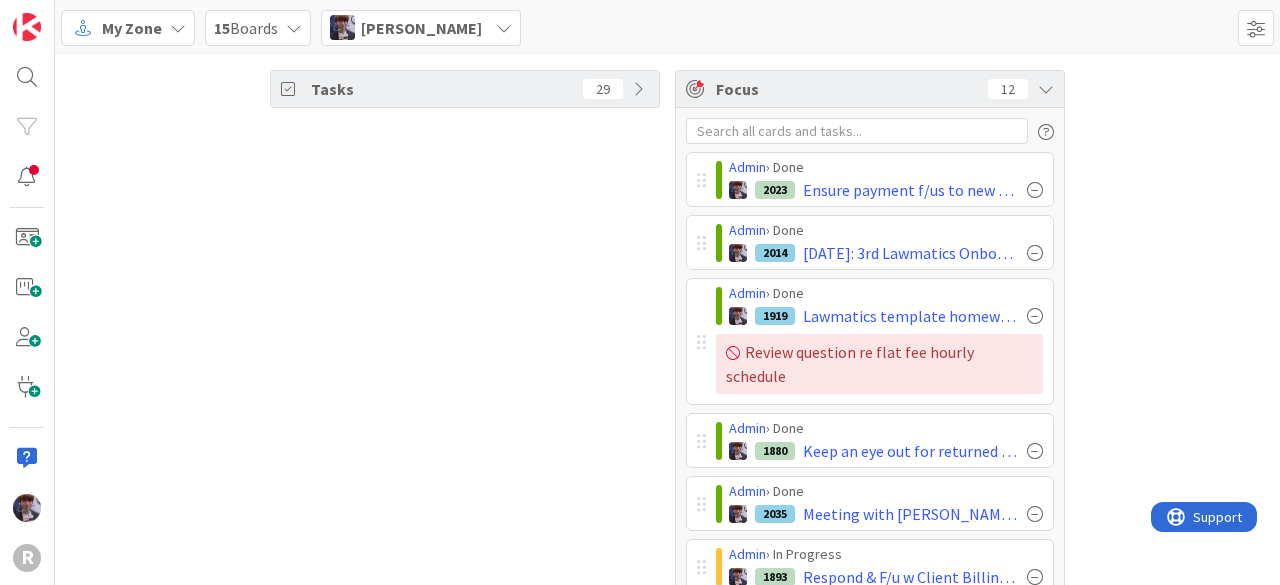 click on "Tasks 29 Focus 12 Admin  › Done 2023 Ensure payment f/us to new clients happened Admin  › Done [DATE]: 3rd Lawmatics Onboarding @10 am Admin  › Done 1919 Lawmatics template homework - edit flat fee ltr directly on the platform & add contingency once finished Review question re flat fee hourly schedule Admin  › Done 1880 Keep an eye out for returned check - [PERSON_NAME]. Then mail back to same address per client instructions n- potentially Kiara f/u USPS Admin  › Done 2035 Meeting with [PERSON_NAME] @ 2pm: Review Data entry on Google sheet & next steps Admin  › In Progress 1893 Respond & F/u w Client Billing Questions Admin  › [DATE] 2034 [PERSON_NAME] payment call after client meeting @3.30 pm Admin  › [DATE] 2036 Return [PERSON_NAME]' call Admin  › [DATE] 1804 how much money to sponsor mba/osbar - look up how much it costs for different levels of sponsorships - Try Calling again Waiting for calls back: [PERSON_NAME] & [PERSON_NAME] Admin  › [DATE] 2037 Update collections report - f/u with MRR re probates" at bounding box center (667, 578) 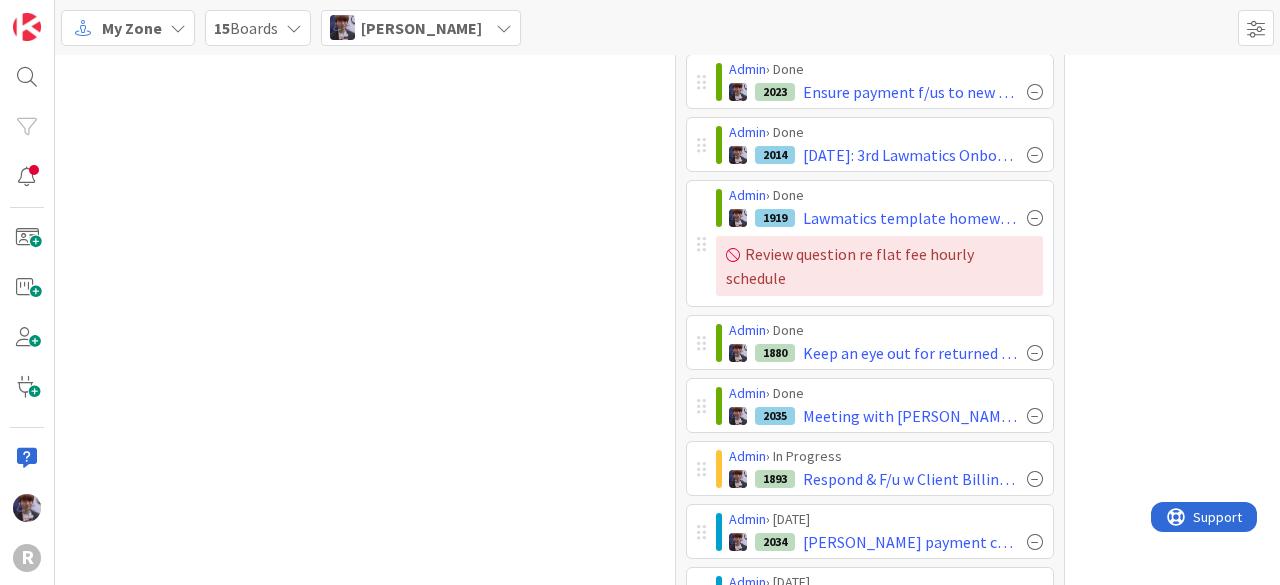 scroll, scrollTop: 98, scrollLeft: 0, axis: vertical 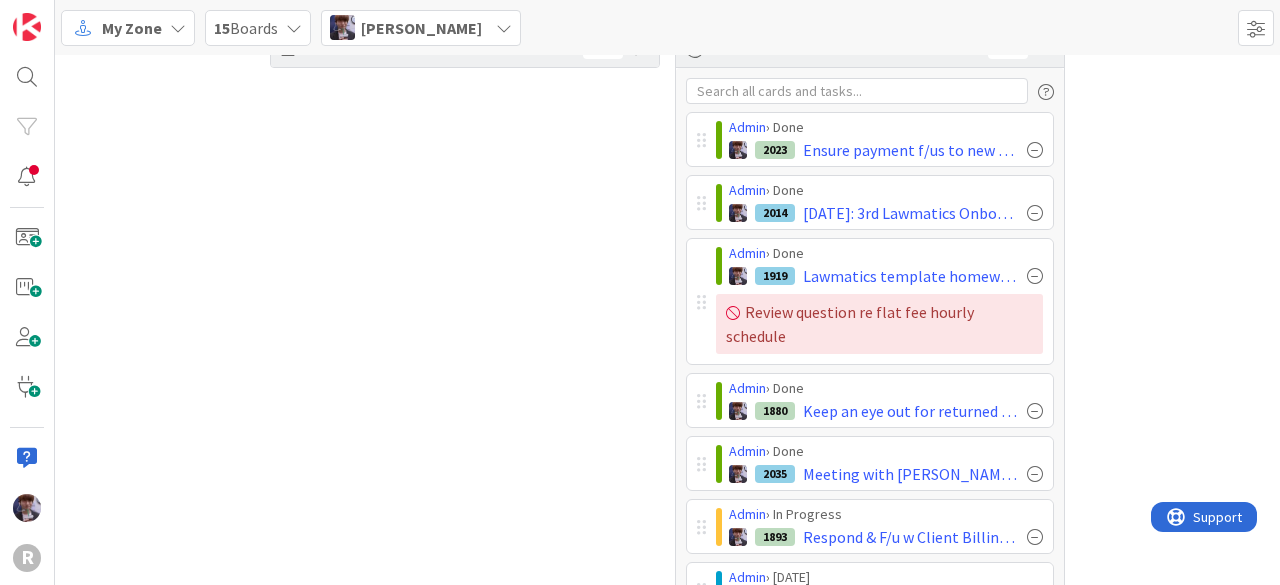 drag, startPoint x: 1279, startPoint y: 273, endPoint x: 1279, endPoint y: 294, distance: 21 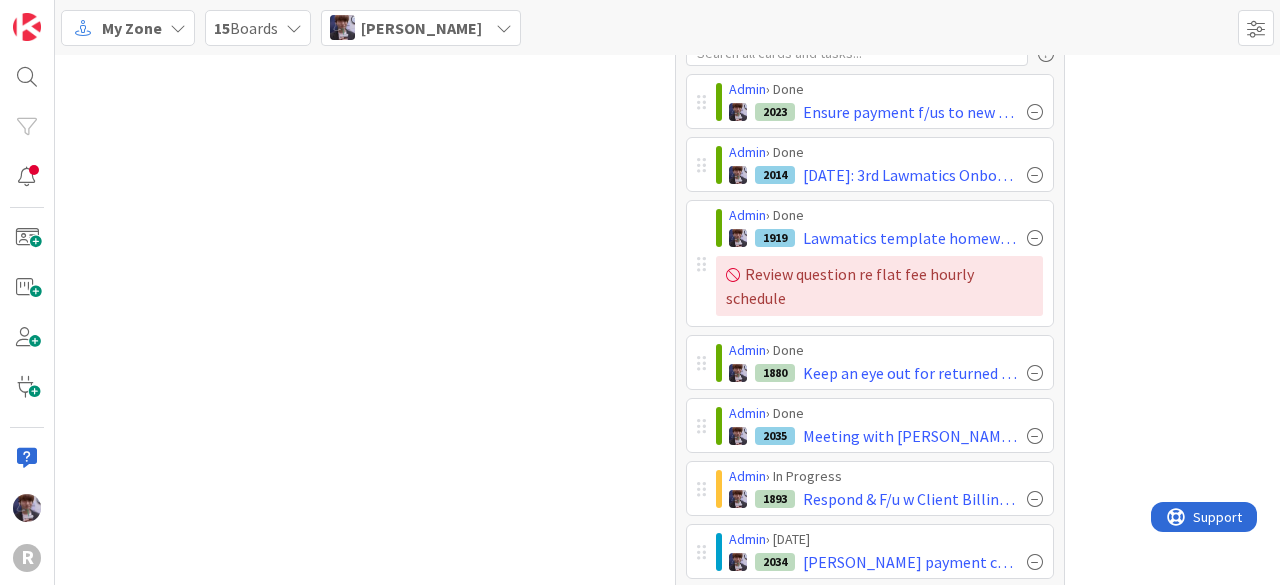 scroll, scrollTop: 79, scrollLeft: 0, axis: vertical 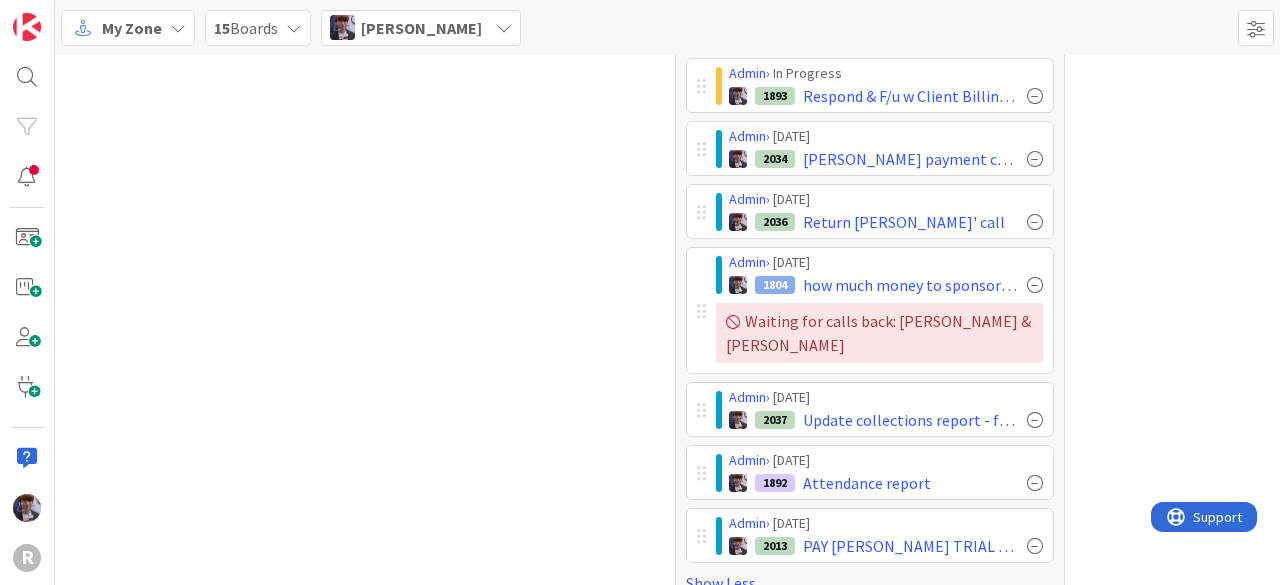 click on "Tasks 29 Focus 12 Admin  › Done 2023 Ensure payment f/us to new clients happened Admin  › Done [DATE]: 3rd Lawmatics Onboarding @10 am Admin  › Done 1919 Lawmatics template homework - edit flat fee ltr directly on the platform & add contingency once finished Review question re flat fee hourly schedule Admin  › Done 1880 Keep an eye out for returned check - [PERSON_NAME]. Then mail back to same address per client instructions n- potentially Kiara f/u USPS Admin  › Done 2035 Meeting with [PERSON_NAME] @ 2pm: Review Data entry on Google sheet & next steps Admin  › In Progress 1893 Respond & F/u w Client Billing Questions Admin  › [DATE] 2034 [PERSON_NAME] payment call after client meeting @3.30 pm Admin  › [DATE] 2036 Return [PERSON_NAME]' call Admin  › [DATE] 1804 how much money to sponsor mba/osbar - look up how much it costs for different levels of sponsorships - Try Calling again Waiting for calls back: [PERSON_NAME] & [PERSON_NAME] Admin  › [DATE] 2037 Update collections report - f/u with MRR re probates" at bounding box center (667, 97) 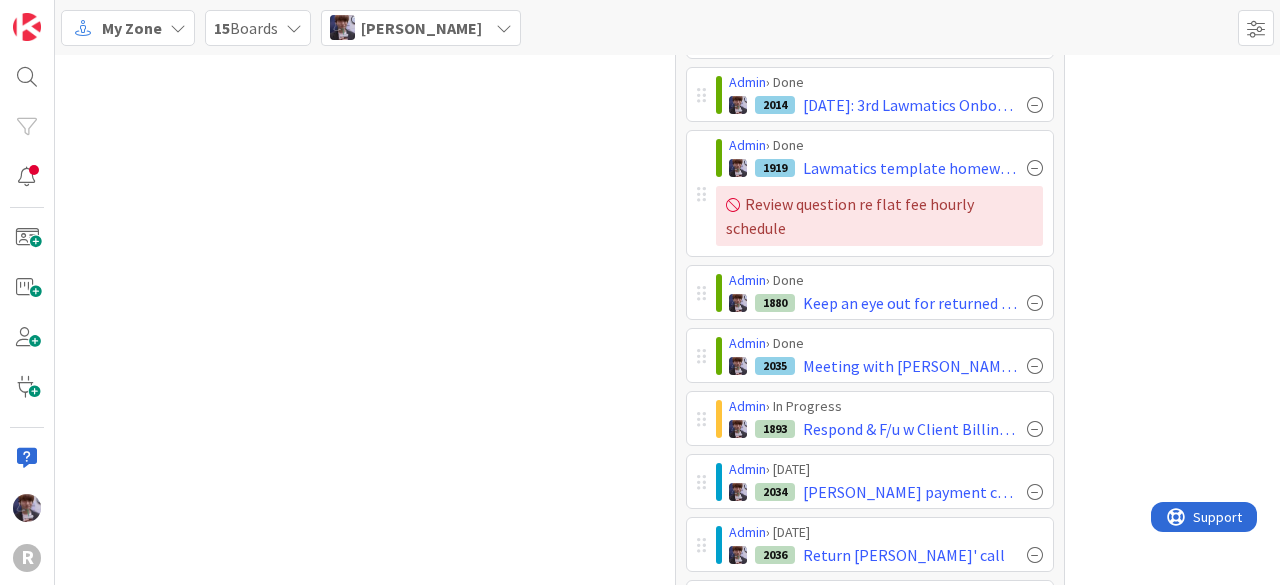 scroll, scrollTop: 0, scrollLeft: 0, axis: both 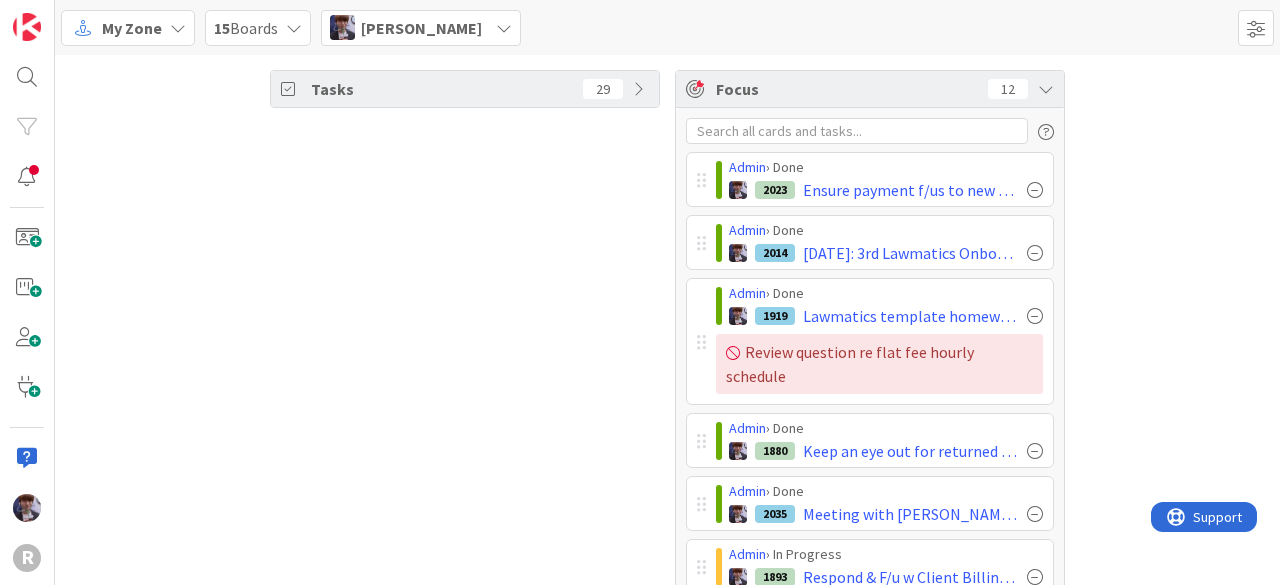 drag, startPoint x: 1279, startPoint y: 251, endPoint x: 1276, endPoint y: 62, distance: 189.0238 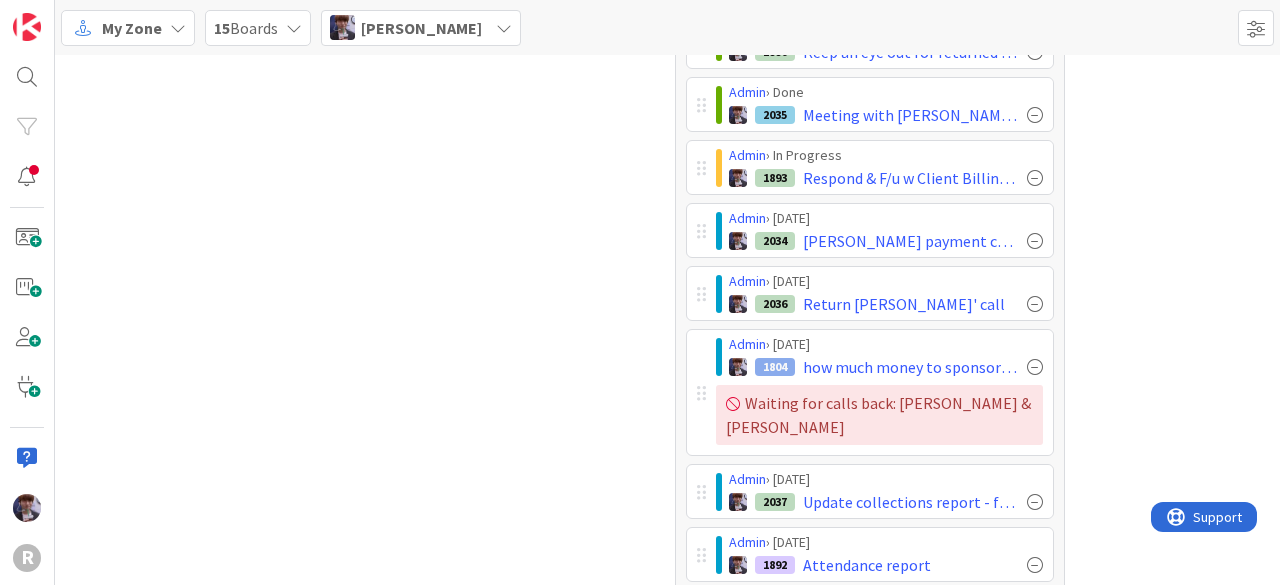 scroll, scrollTop: 400, scrollLeft: 0, axis: vertical 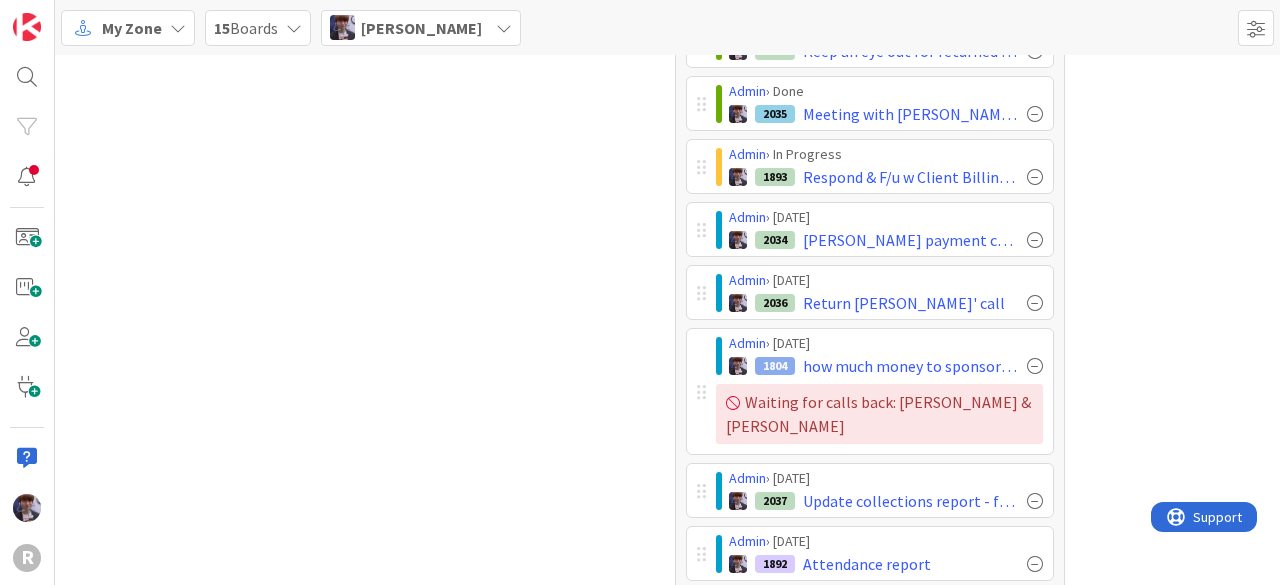 click on "Tasks 29" at bounding box center [465, 178] 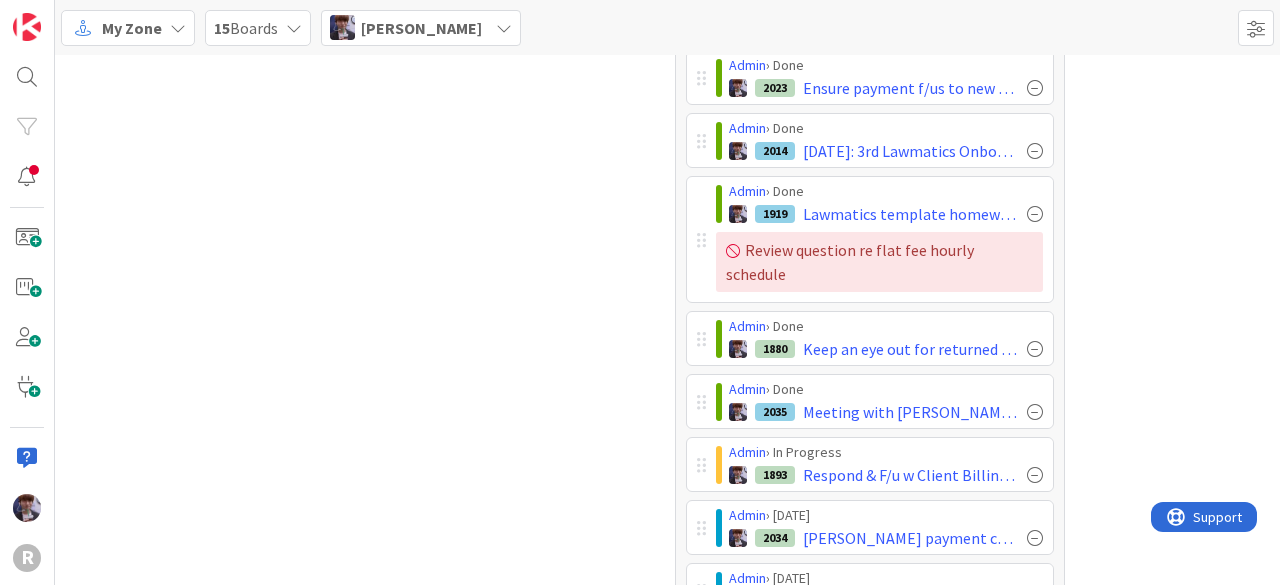 scroll, scrollTop: 100, scrollLeft: 0, axis: vertical 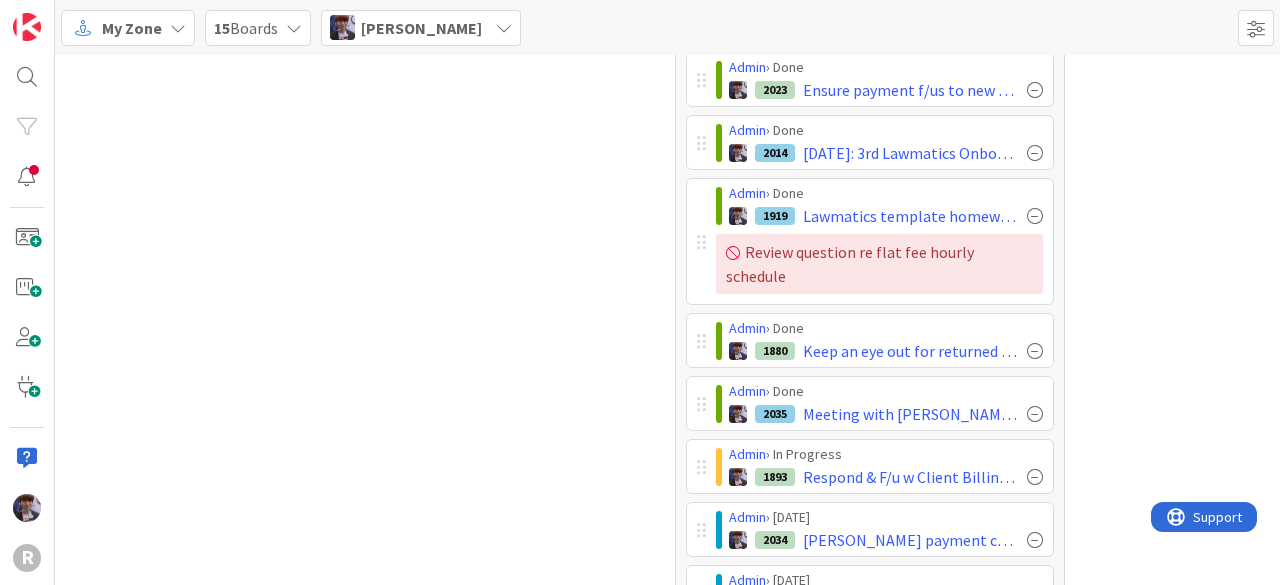 click on "Tasks 29" at bounding box center [465, 478] 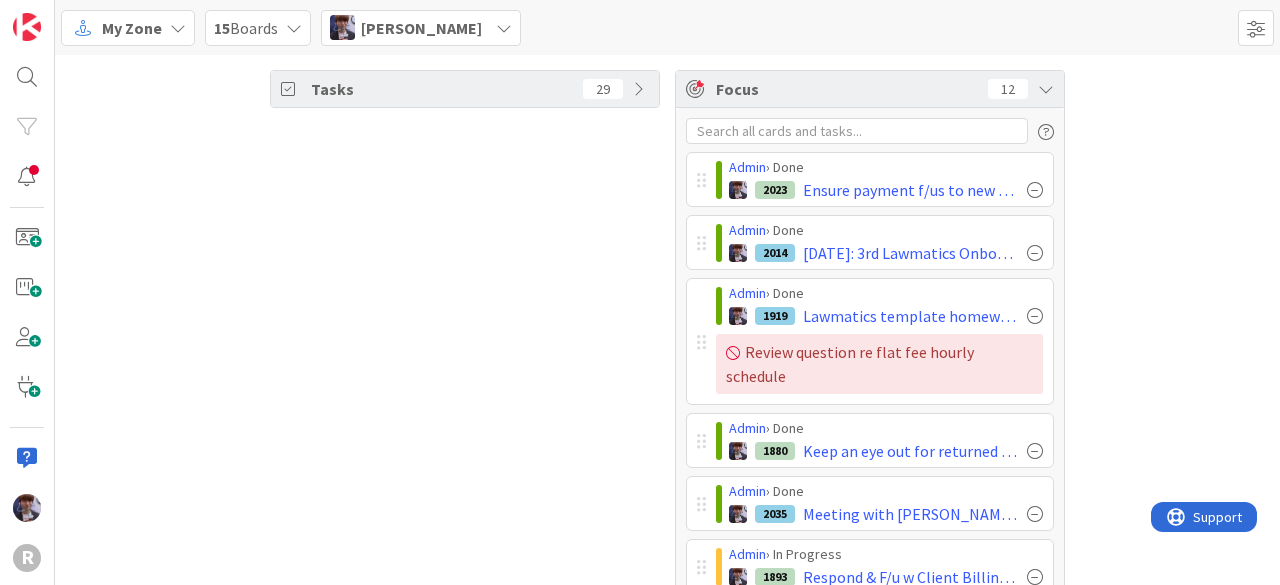 click on "Tasks 29 Focus 12 Admin  › Done 2023 Ensure payment f/us to new clients happened Admin  › Done [DATE]: 3rd Lawmatics Onboarding @10 am Admin  › Done 1919 Lawmatics template homework - edit flat fee ltr directly on the platform & add contingency once finished Review question re flat fee hourly schedule Admin  › Done 1880 Keep an eye out for returned check - [PERSON_NAME]. Then mail back to same address per client instructions n- potentially Kiara f/u USPS Admin  › Done 2035 Meeting with [PERSON_NAME] @ 2pm: Review Data entry on Google sheet & next steps Admin  › In Progress 1893 Respond & F/u w Client Billing Questions Admin  › [DATE] 2034 [PERSON_NAME] payment call after client meeting @3.30 pm Admin  › [DATE] 2036 Return [PERSON_NAME]' call Admin  › [DATE] 1804 how much money to sponsor mba/osbar - look up how much it costs for different levels of sponsorships - Try Calling again Waiting for calls back: [PERSON_NAME] & [PERSON_NAME] Admin  › [DATE] 2037 Update collections report - f/u with MRR re probates" at bounding box center (667, 578) 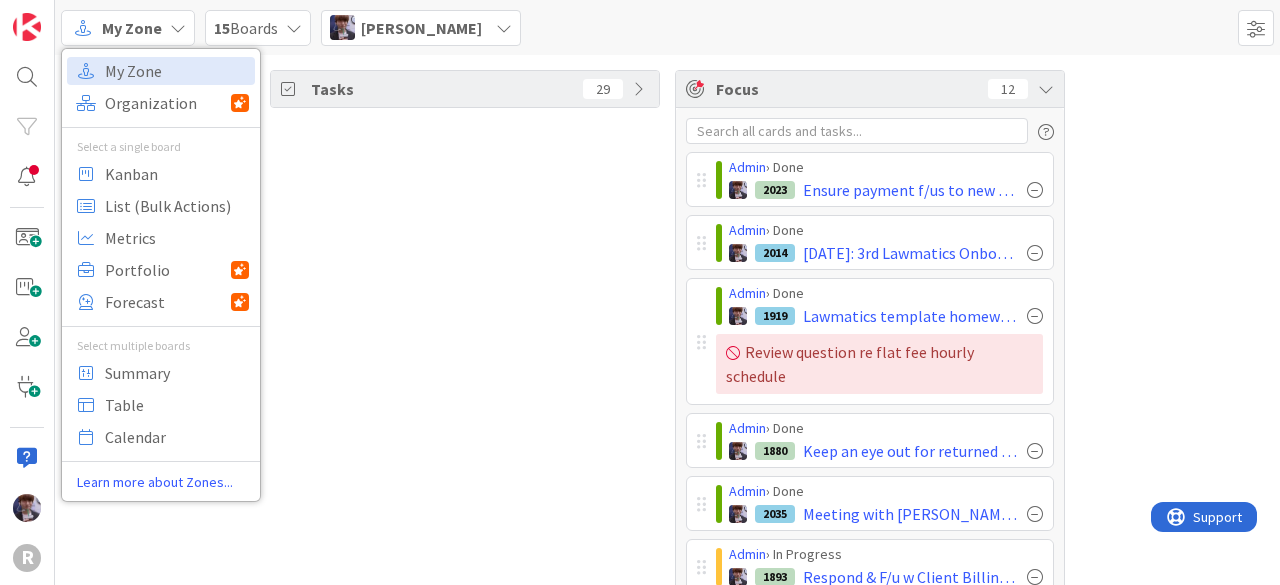 click on "My Zone" at bounding box center [128, 28] 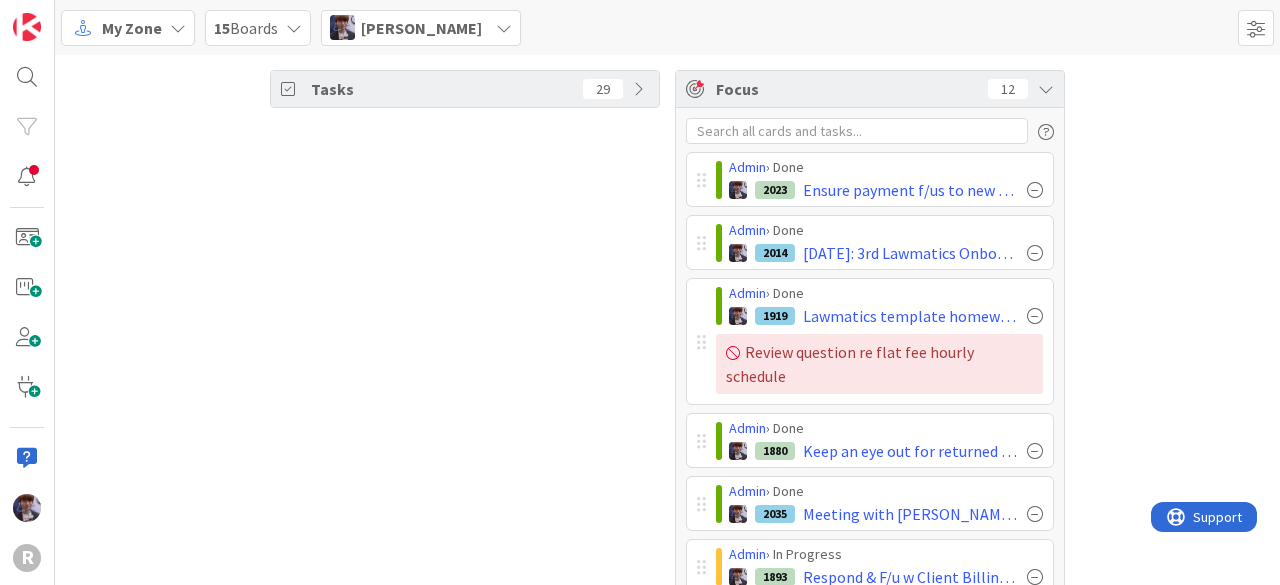 click on "[PERSON_NAME]" at bounding box center (421, 28) 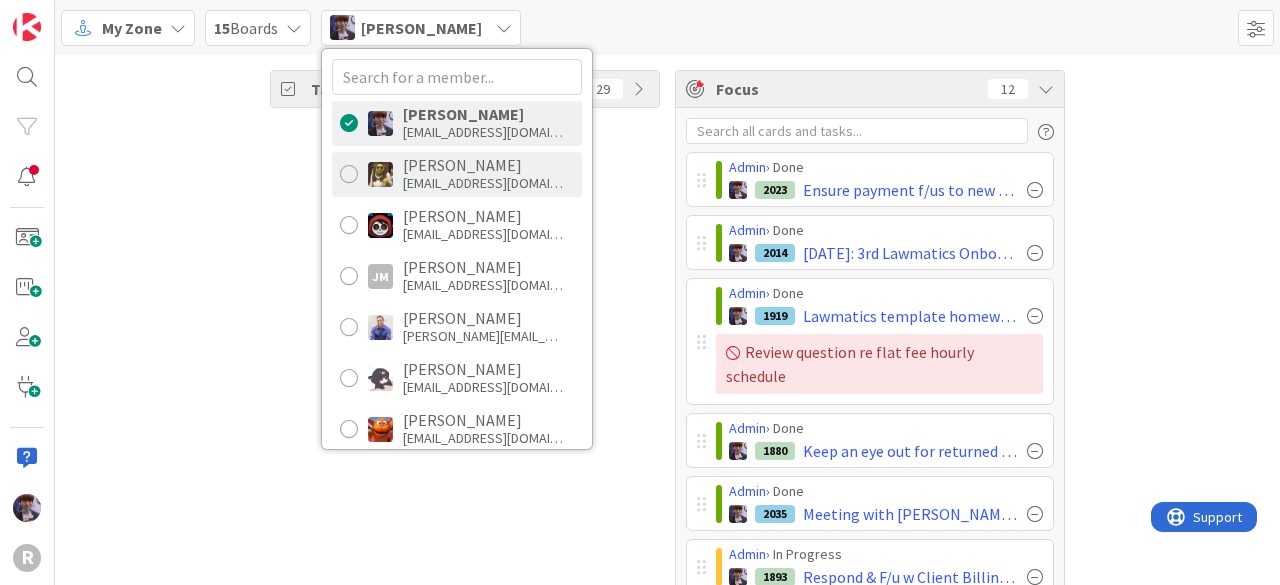 click on "[EMAIL_ADDRESS][DOMAIN_NAME]" at bounding box center [483, 183] 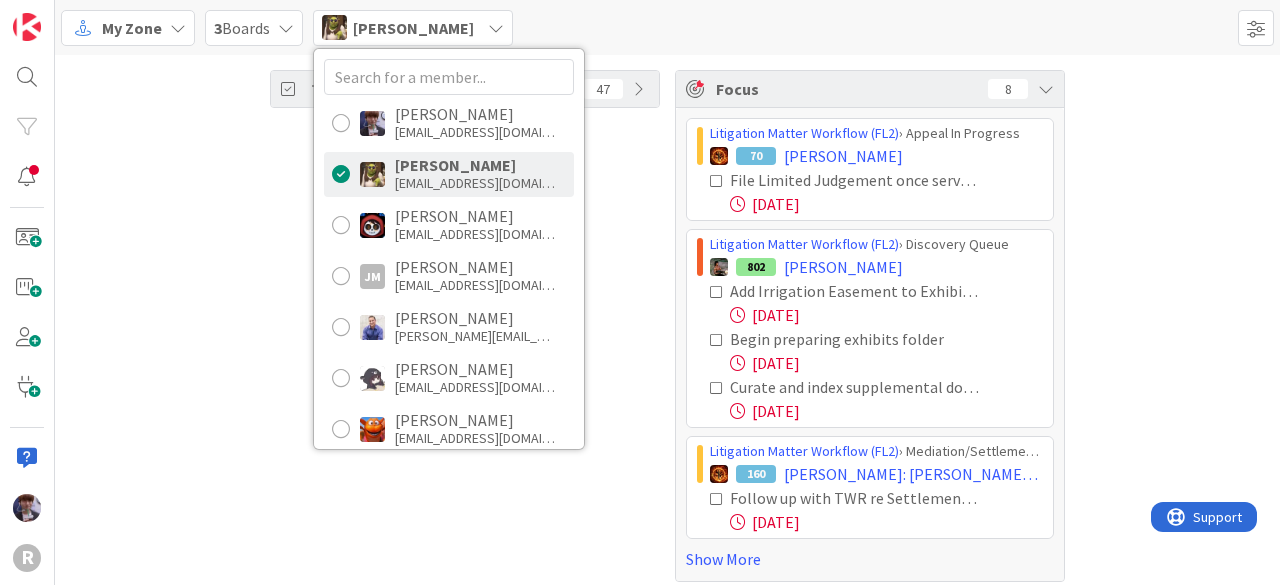 click on "Tasks 47 Focus 8 Litigation Matter Workflow (FL2)  › Appeal In Progress 70 [PERSON_NAME] File Limited Judgement once served (deadline for objection 7/14) [DATE] Litigation Matter Workflow (FL2)  › Discovery Queue 802 [PERSON_NAME] Add Irrigation Easement to Exhibit list [DATE] Begin preparing exhibits folder [DATE] Curate and index supplemental documents from [PERSON_NAME] [DATE] Litigation Matter Workflow (FL2)  › Mediation/Settlement in Progress 160 [PERSON_NAME]:  [PERSON_NAME] [PERSON_NAME] Follow up with TWR re Settlement Agreement and Demand letter before sending to client for approval [DATE] Show More" at bounding box center (667, 326) 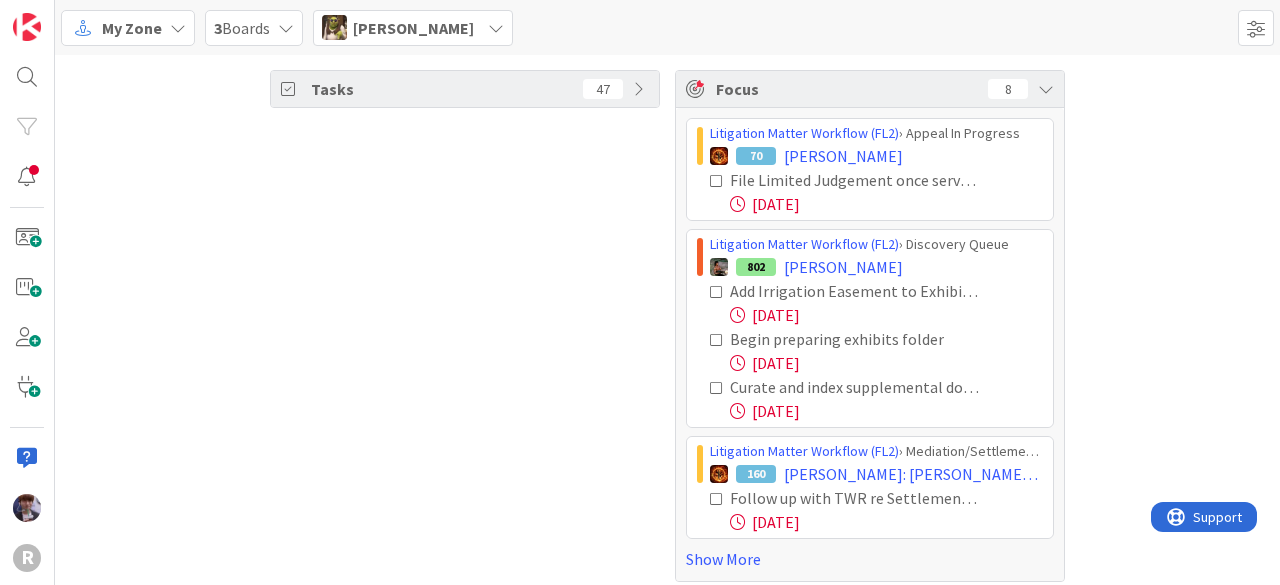 click on "[PERSON_NAME]" at bounding box center [413, 28] 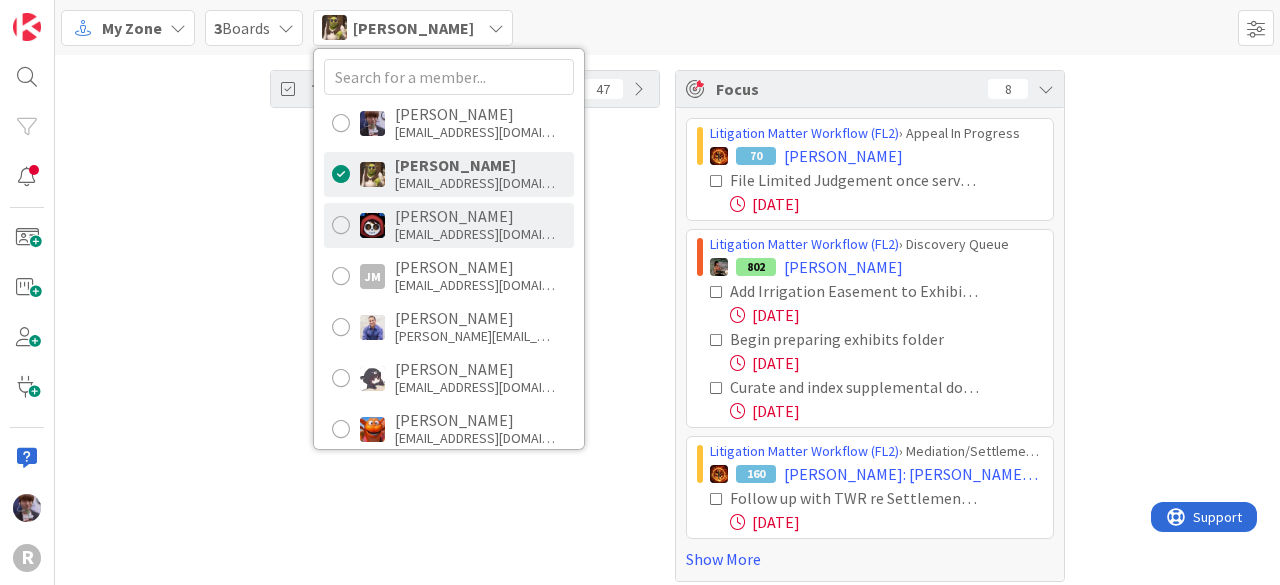 click on "[EMAIL_ADDRESS][DOMAIN_NAME]" at bounding box center (475, 234) 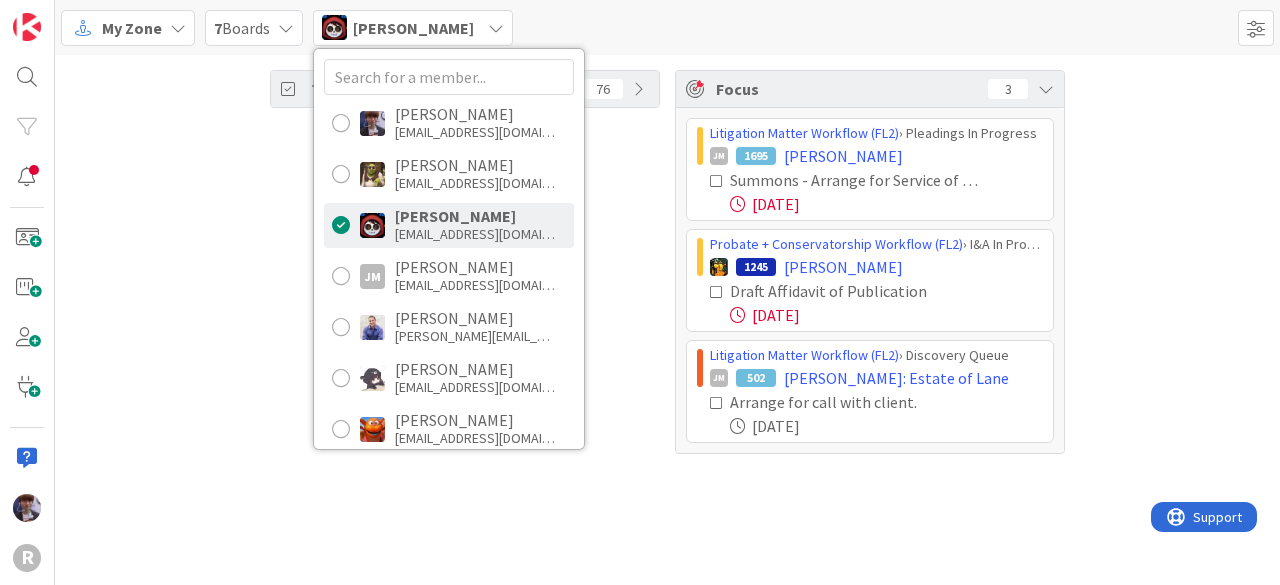 click on "Tasks 76 Focus 3 Litigation Matter Workflow (FL2)  › Pleadings In Progress JM 1695 [PERSON_NAME] - Arrange for Service of Complaint. [DATE] Probate + Conservatorship Workflow (FL2)  › I&A In Progress 1245 [PERSON_NAME] Draft Affidavit of Publication [DATE] Litigation Matter Workflow (FL2)  › Discovery Queue JM 502 [PERSON_NAME]: Estate of Lane Arrange for call with client. [DATE]" at bounding box center (667, 262) 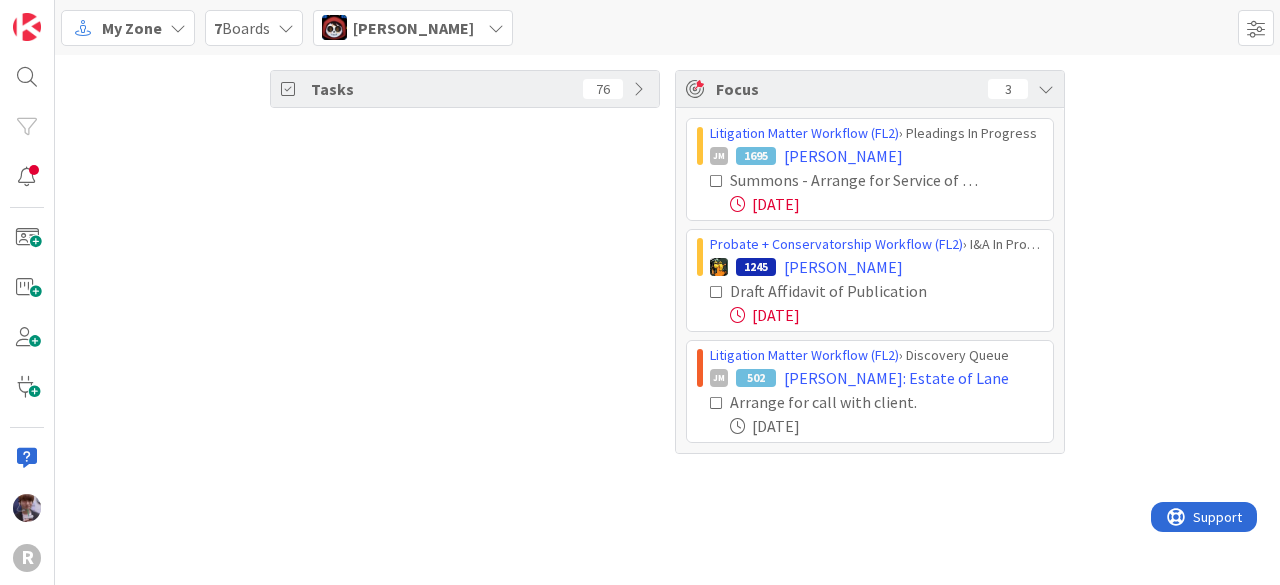 click at bounding box center (641, 89) 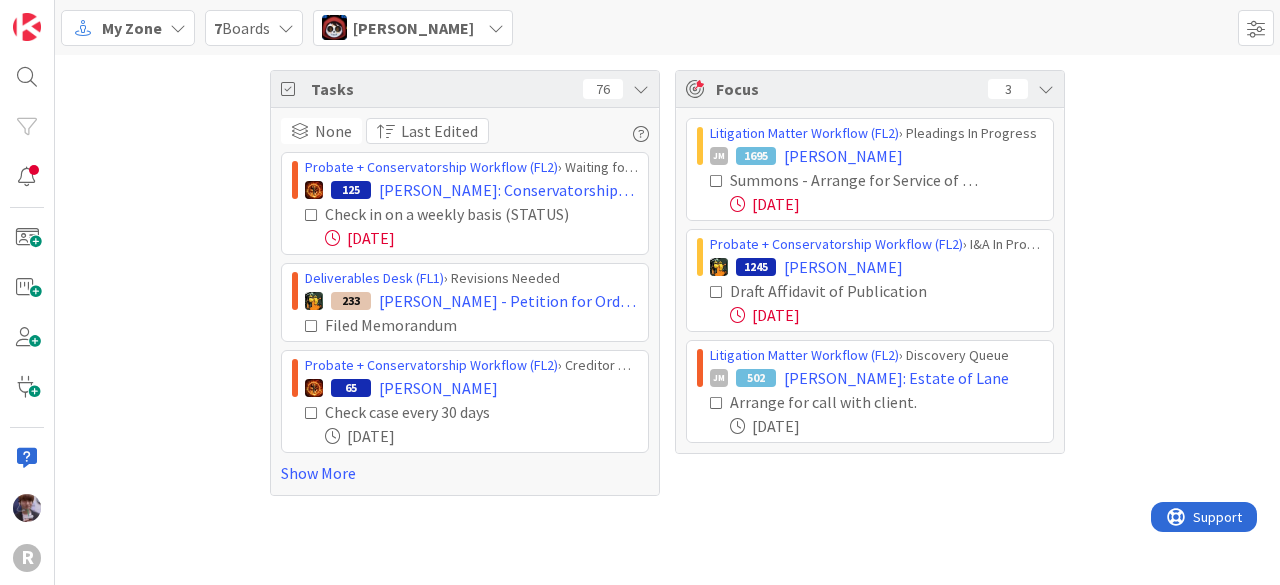 click on "[PERSON_NAME]" at bounding box center [413, 28] 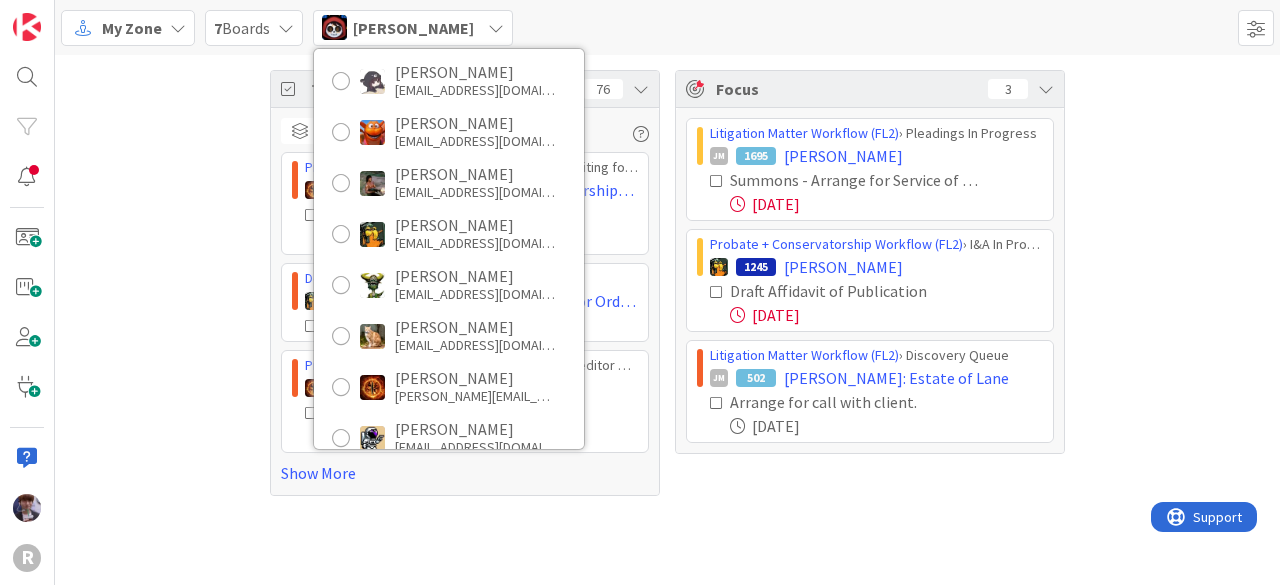 scroll, scrollTop: 298, scrollLeft: 0, axis: vertical 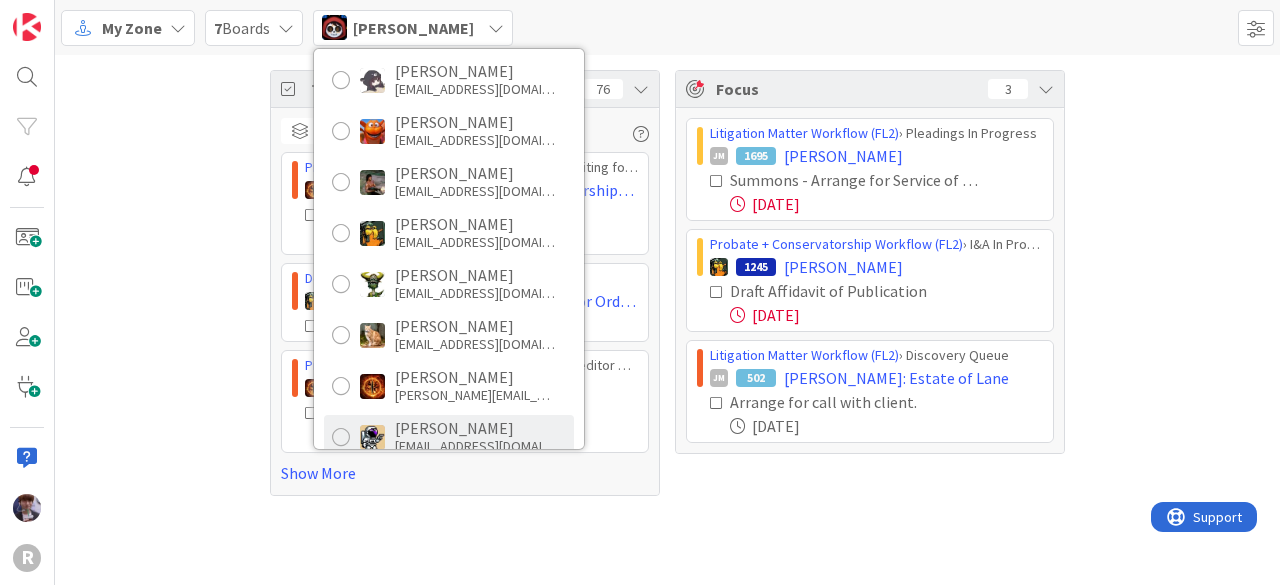 click on "[EMAIL_ADDRESS][DOMAIN_NAME]" at bounding box center (475, 446) 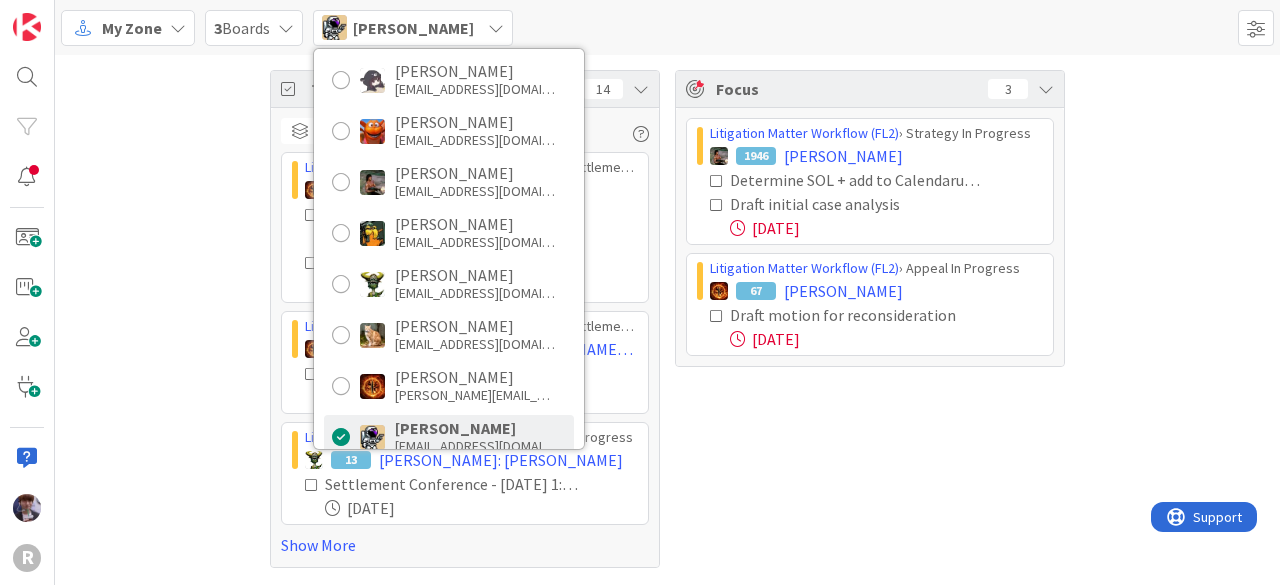 click on "Tasks 14 None Last Edited Litigation Matter Workflow (FL2)  › Mediation/Settlement in Progress 107 [PERSON_NAME]: Show Cause 7/29 - [PERSON_NAME] [DATE] Hearing 8/6 w/ Judge [PERSON_NAME] [DATE] Litigation Matter Workflow (FL2)  › Mediation/Settlement in Progress 160 [PERSON_NAME]:  [PERSON_NAME] [PERSON_NAME] Prepare action plan to ensure ma ximum value is received from sale of equipment. [DATE] Litigation Matter Workflow (FL2)  › Discovery In Progress 13 [PERSON_NAME]:  [PERSON_NAME]  Settlement Conference - 10/8 @ 1:30pm [DATE] Show More Focus 3 Litigation Matter Workflow (FL2)  › Strategy In Progress 1946 [PERSON_NAME] Determine SOL +  add to Calendarupdate card custom field Draft initial case analysis [DATE] Litigation Matter Workflow (FL2)  › Appeal In Progress 67 [PERSON_NAME], [PERSON_NAME] motion for reconsideration [DATE]" at bounding box center [667, 319] 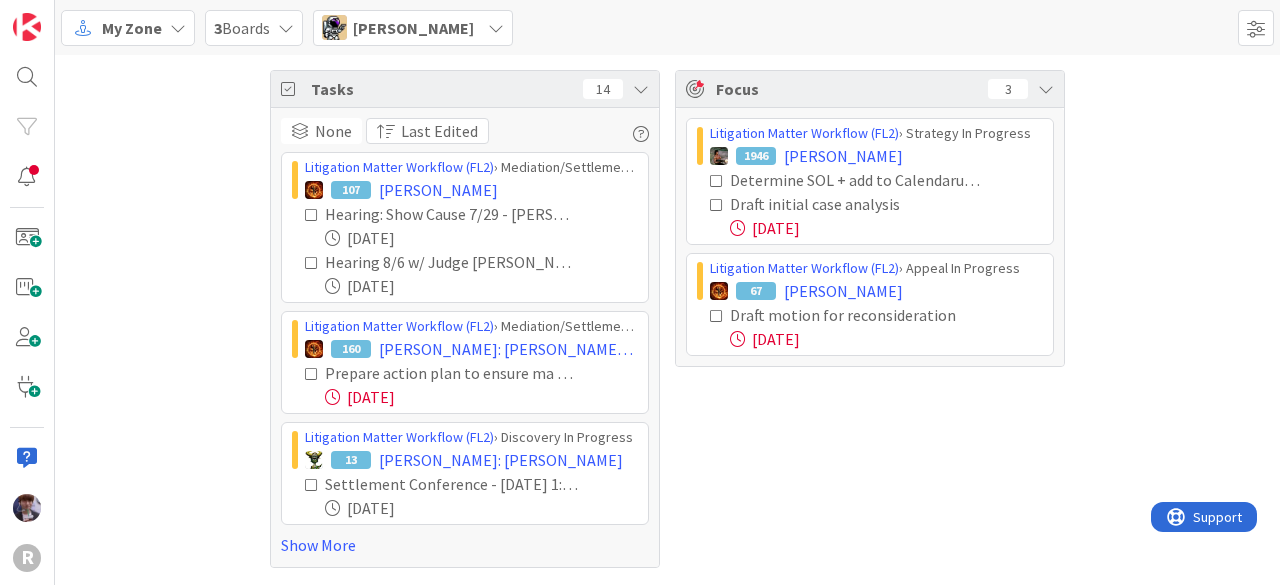 click on "[PERSON_NAME]" at bounding box center [413, 28] 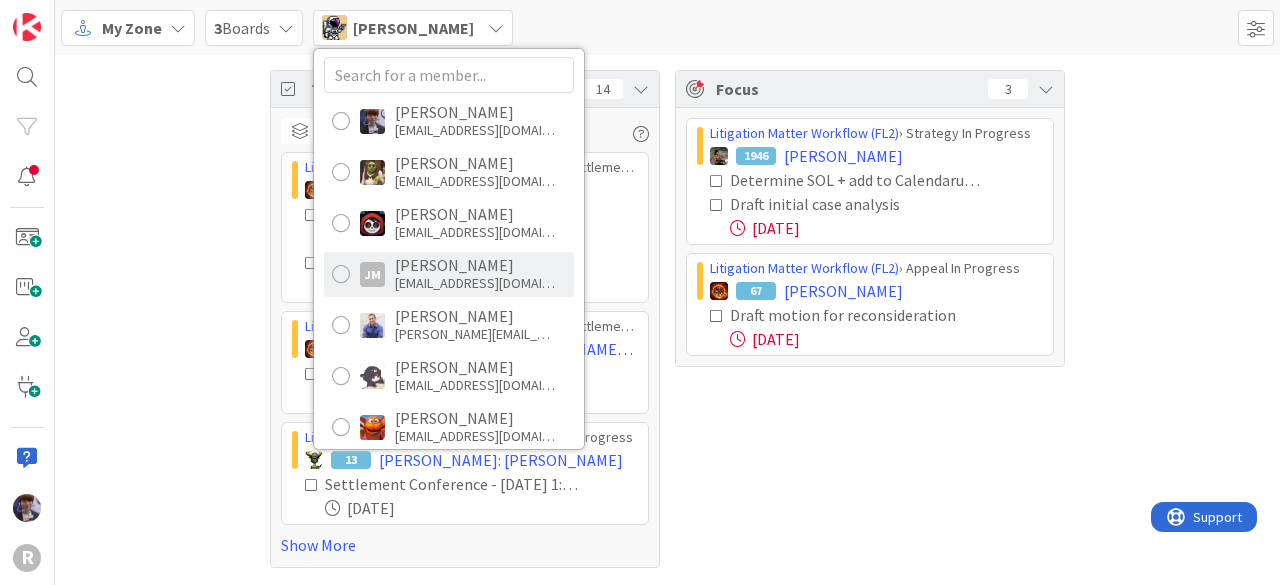 scroll, scrollTop: 0, scrollLeft: 0, axis: both 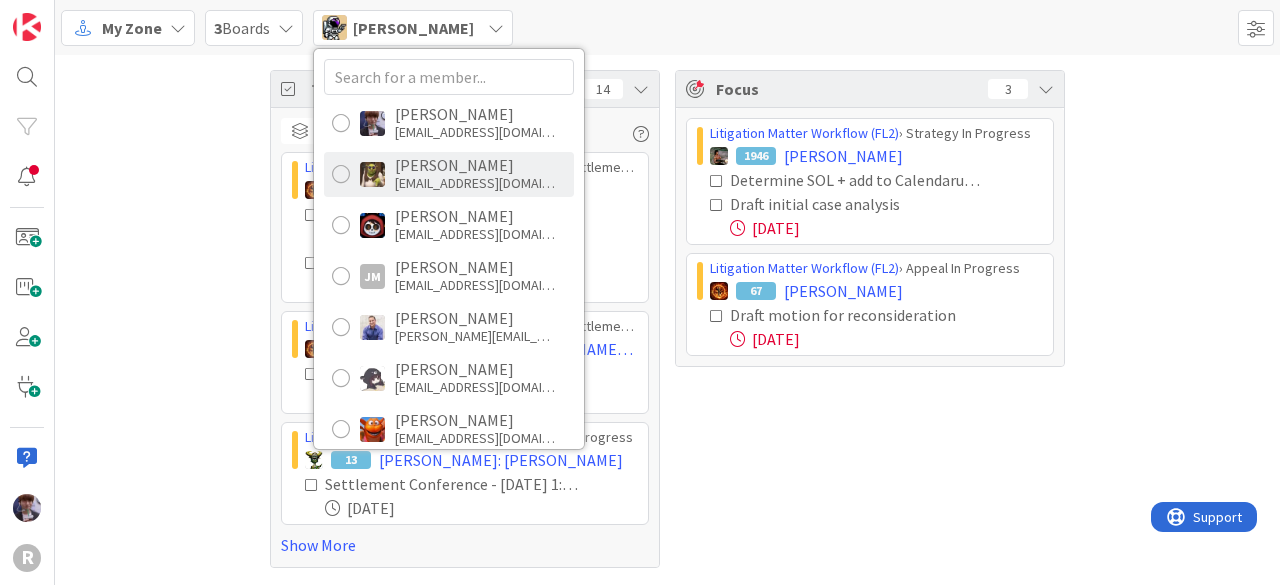 click on "[EMAIL_ADDRESS][DOMAIN_NAME]" at bounding box center [475, 183] 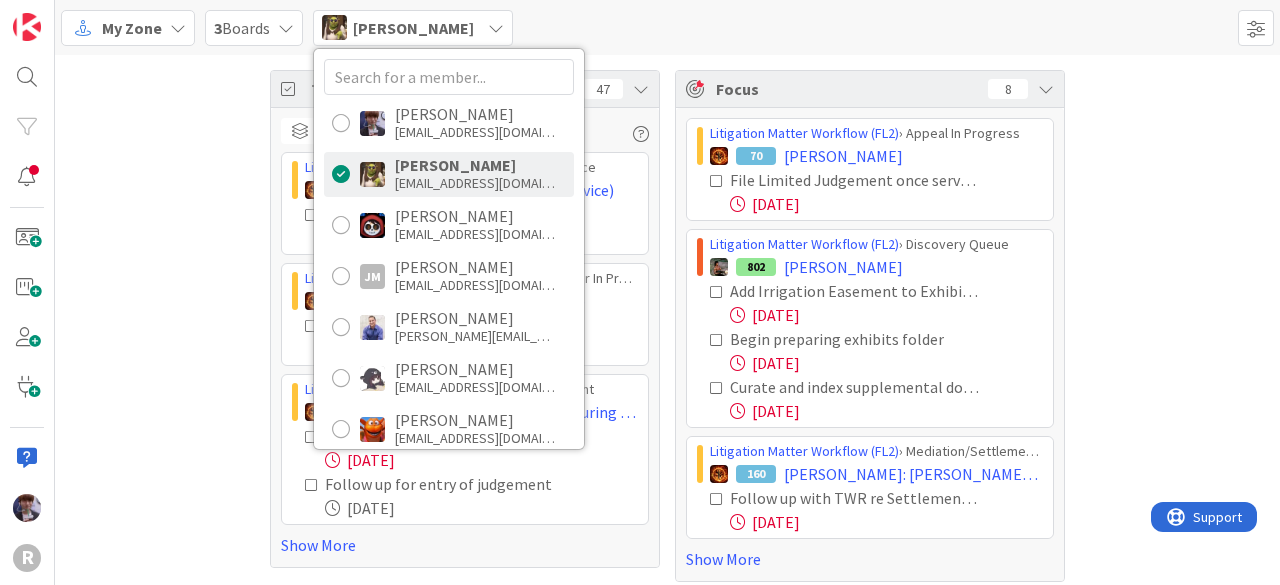 click on "Tasks 47 None Last Edited Litigation Matter Workflow (FL2)  › Ongoing Advice 94 [PERSON_NAME] (Periodic Advice) Prepare withdrawal letter [DATE] Litigation Matter Workflow (FL2)  › Demand Letter In Progress 516 [PERSON_NAME]: Malpractice Follow up with Kiara re her tasks [DATE] Litigation Matter Workflow (FL2)  › Post-Judgment 97 RareBrain v. Precise Manufacturing & Engineering Forward Deri Battles invoices to [GEOGRAPHIC_DATA] (all cases - redacted) [DATE] Follow up for entry of judgement [DATE] Show More Focus 8 Litigation Matter Workflow (FL2)  › Appeal In Progress 70 [PERSON_NAME] File Limited Judgement once served (deadline for objection 7/14) [DATE] Litigation Matter Workflow (FL2)  › Discovery Queue 802 [PERSON_NAME] Add Irrigation Easement to Exhibit list [DATE] Begin preparing exhibits folder [DATE] Curate and index supplemental documents from [PERSON_NAME] [DATE] Litigation Matter Workflow (FL2)  › Mediation/Settlement in Progress 160 [PERSON_NAME]:  [PERSON_NAME] [PERSON_NAME]" at bounding box center [667, 326] 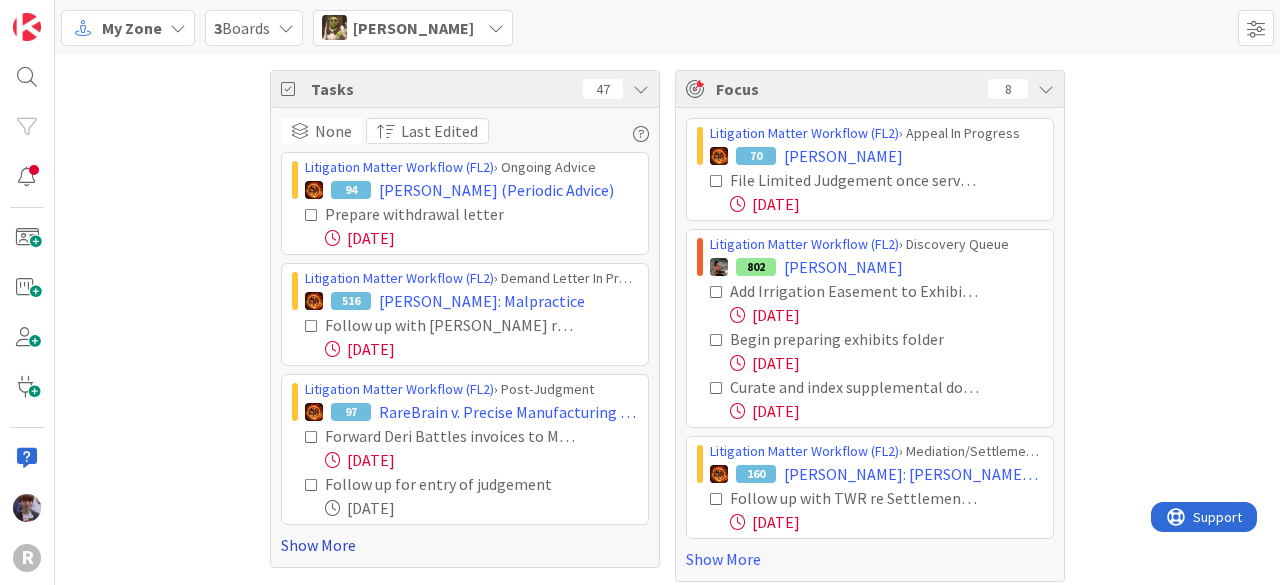 click on "Show More" at bounding box center (465, 545) 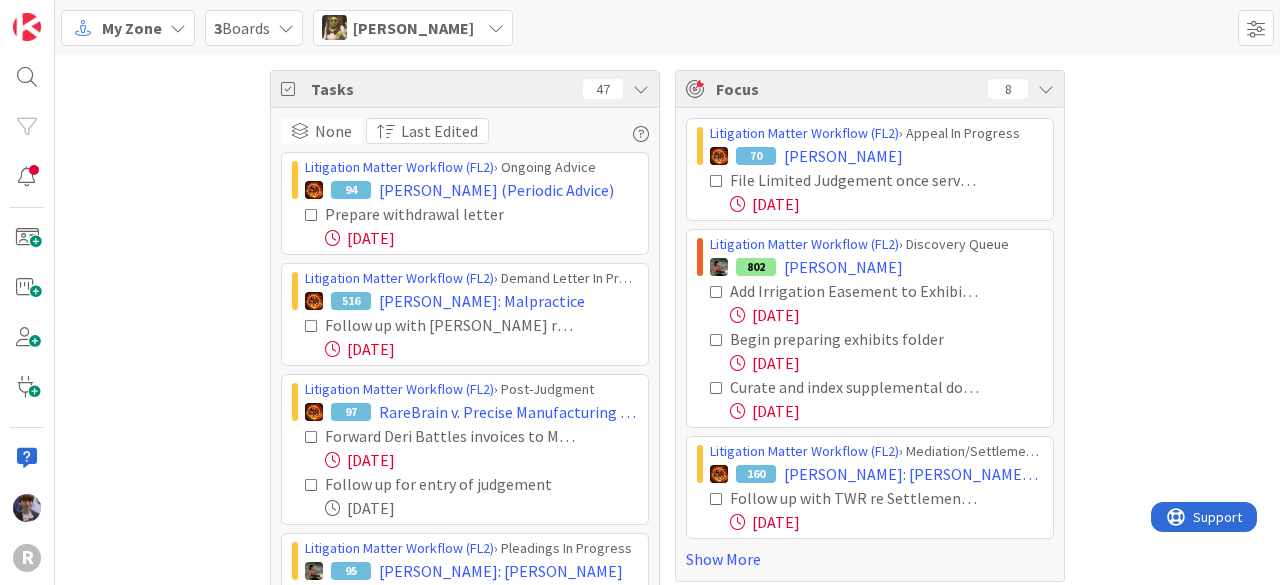 click on "Tasks 47 None Last Edited Litigation Matter Workflow (FL2)  › Ongoing Advice 94 [PERSON_NAME] (Periodic Advice) Prepare withdrawal letter [DATE] Litigation Matter Workflow (FL2)  › Demand Letter In Progress 516 [PERSON_NAME]: Malpractice Follow up with Kiara re her tasks [DATE] Litigation Matter Workflow (FL2)  › Post-Judgment 97 RareBrain v. Precise Manufacturing & Engineering Forward Deri Battles invoices to Minka (all cases - redacted) [DATE] Follow up for entry of judgement [DATE] Litigation Matter Workflow (FL2)  › Pleadings In Progress 95 [PERSON_NAME]:  [PERSON_NAME] Deadline for Def Nelson & [PERSON_NAME] to respond to Notice to Take Default [DATE] Deadline for Def [PERSON_NAME] to respond to Complaint [DATE] Defendant [PERSON_NAME] & [PERSON_NAME] deadline to produce documents [DATE] Litigation Matter Workflow (FL2)  › Discovery In Progress 494 SIFRI: [PERSON_NAME] Living Trust Received response to RFP's (33 days) [DATE] Litigation Matter Workflow (FL2)  › Discovery In Progress 174 [PERSON_NAME] 1928 8" at bounding box center [667, 1933] 